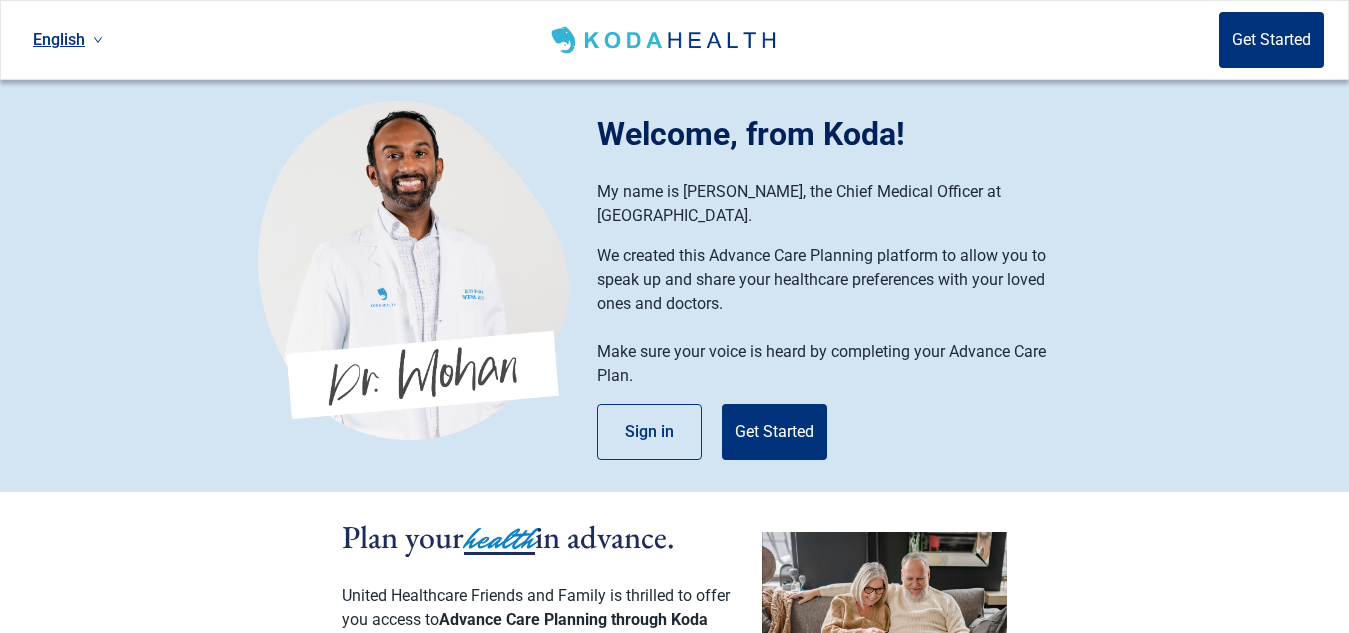scroll, scrollTop: 0, scrollLeft: 0, axis: both 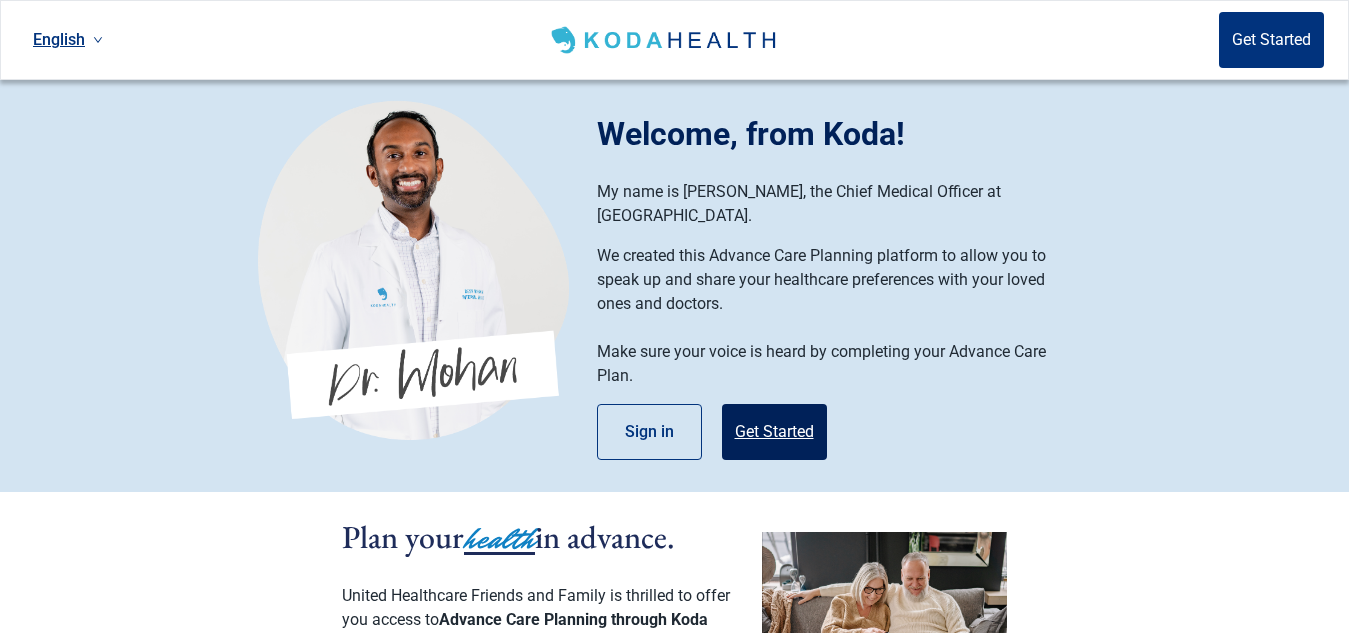 click on "Get Started" at bounding box center [774, 432] 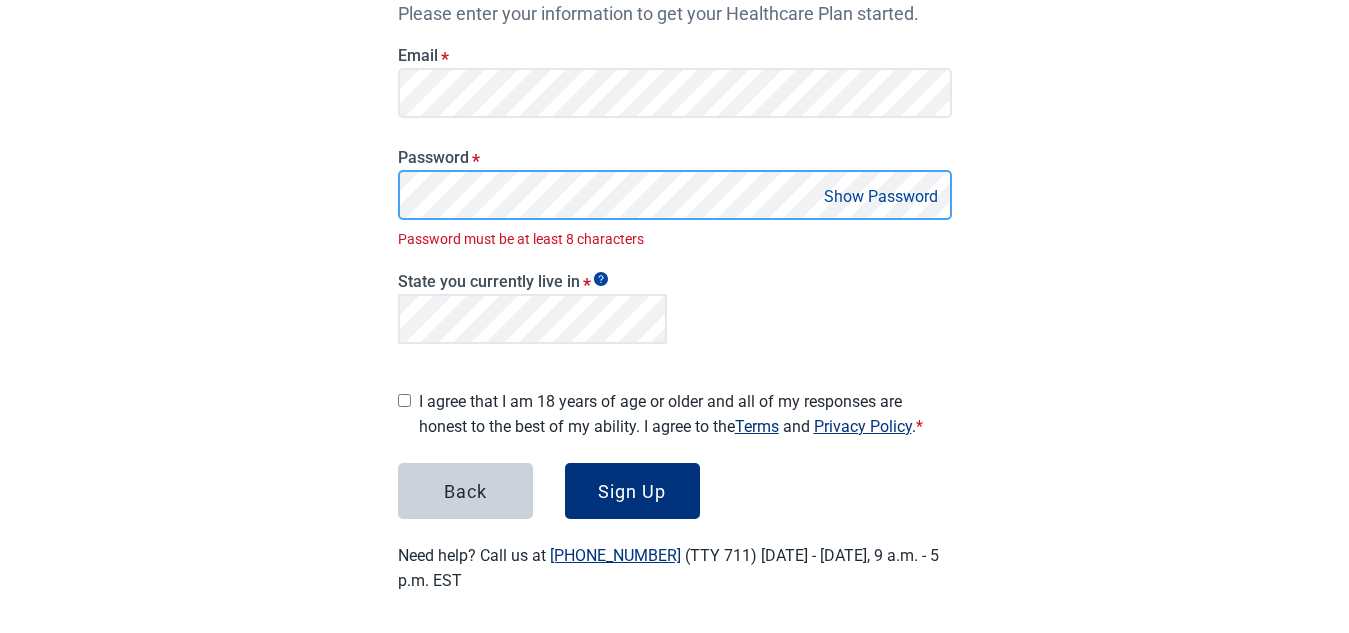 scroll, scrollTop: 246, scrollLeft: 0, axis: vertical 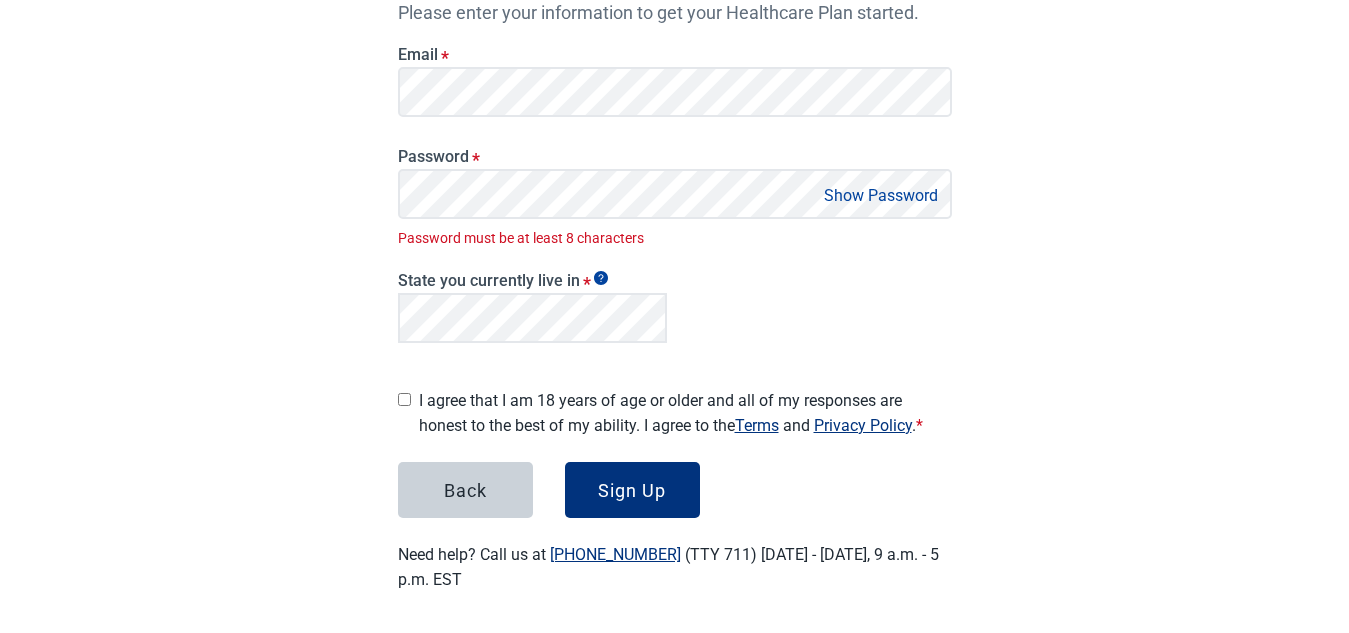 click on "Show   Password" at bounding box center (881, 195) 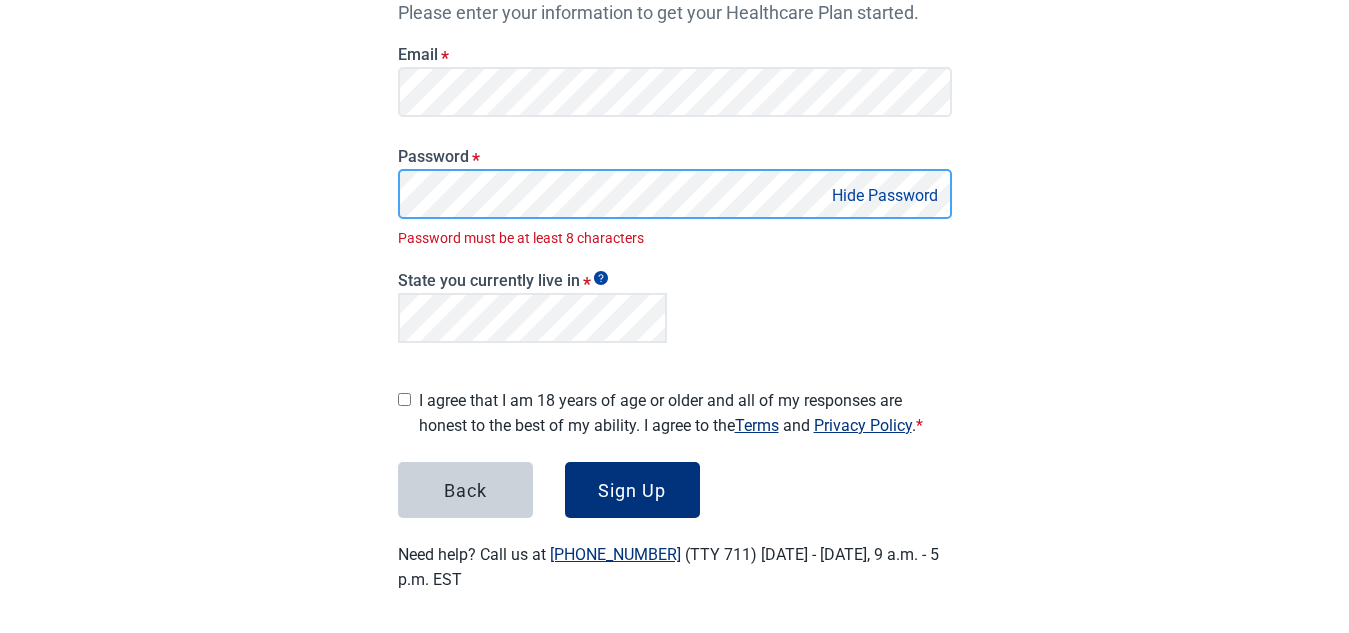 scroll, scrollTop: 224, scrollLeft: 0, axis: vertical 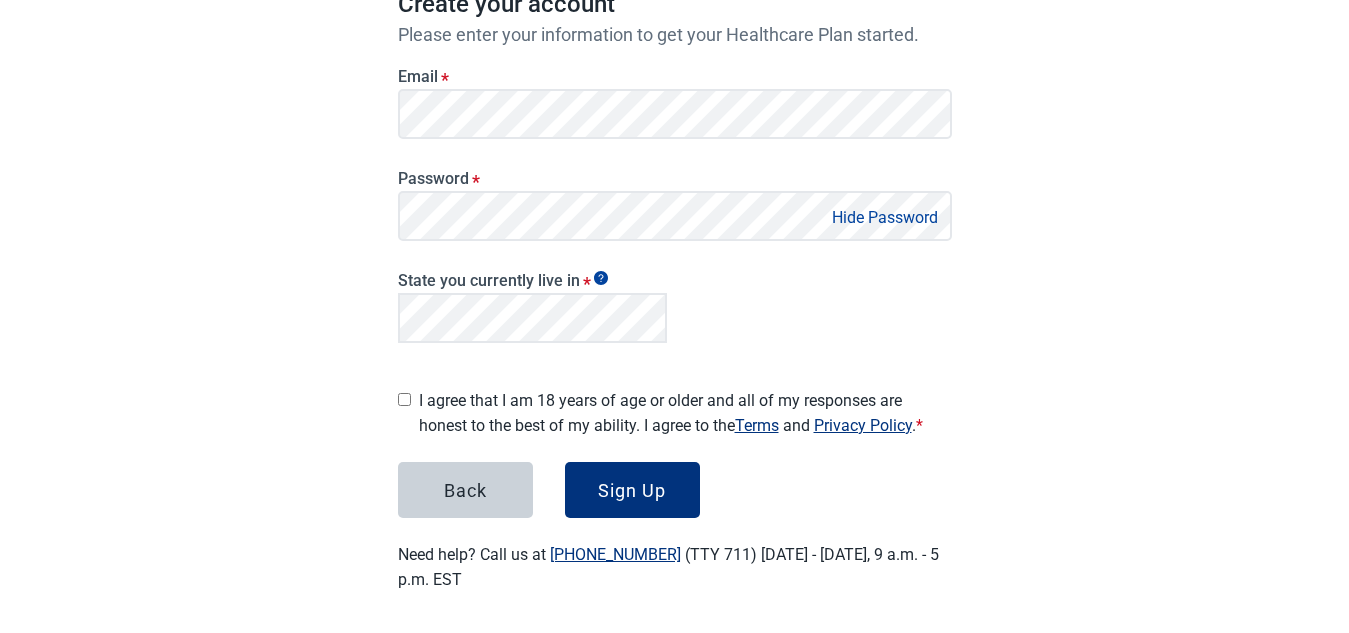 click on "Password * Hide   Password" at bounding box center (675, 205) 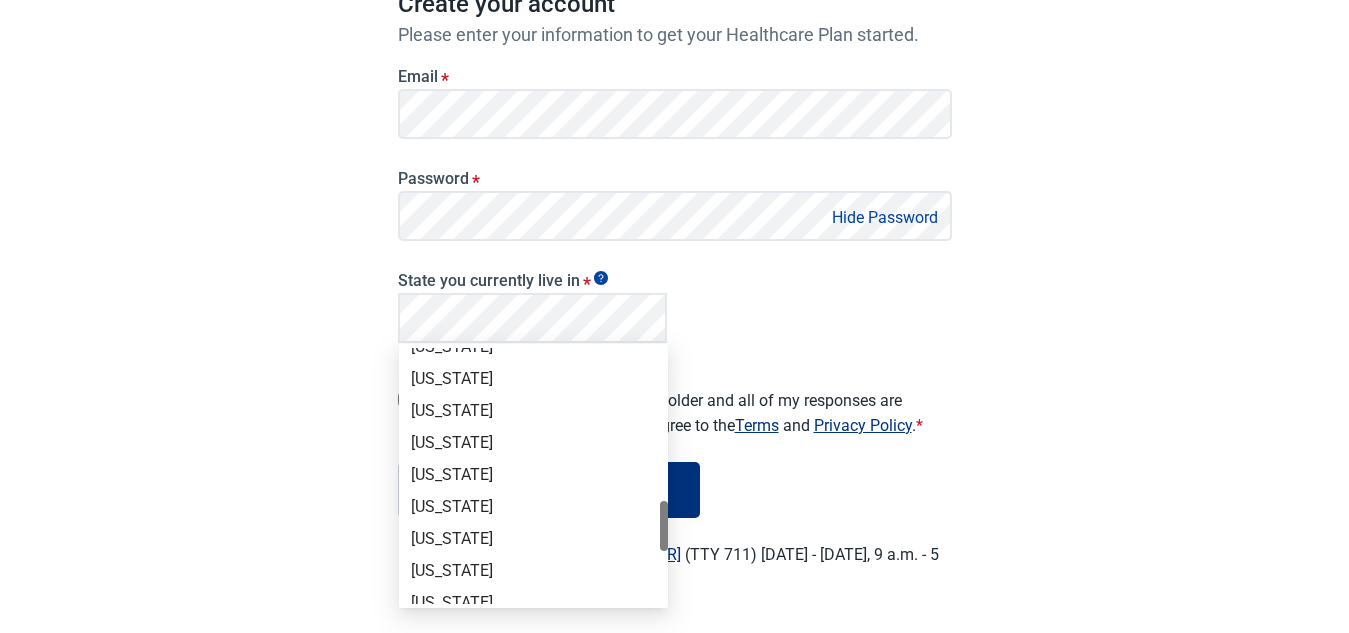 scroll, scrollTop: 951, scrollLeft: 0, axis: vertical 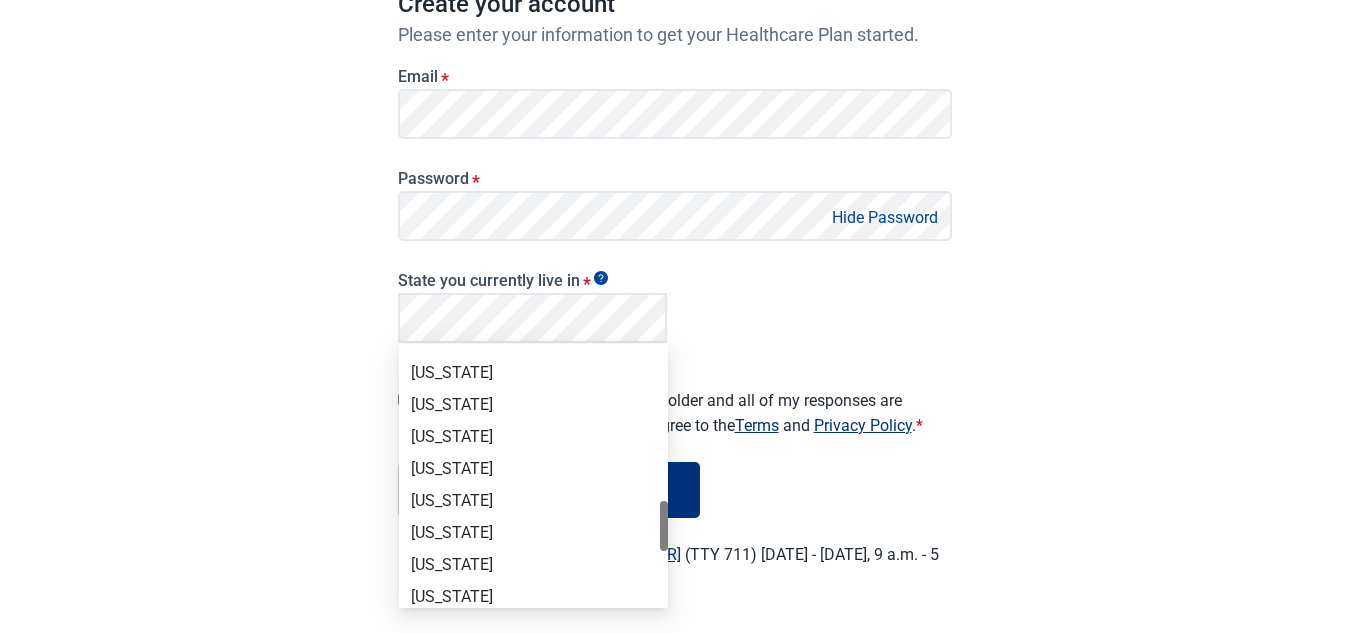 drag, startPoint x: 667, startPoint y: 373, endPoint x: 678, endPoint y: 526, distance: 153.39491 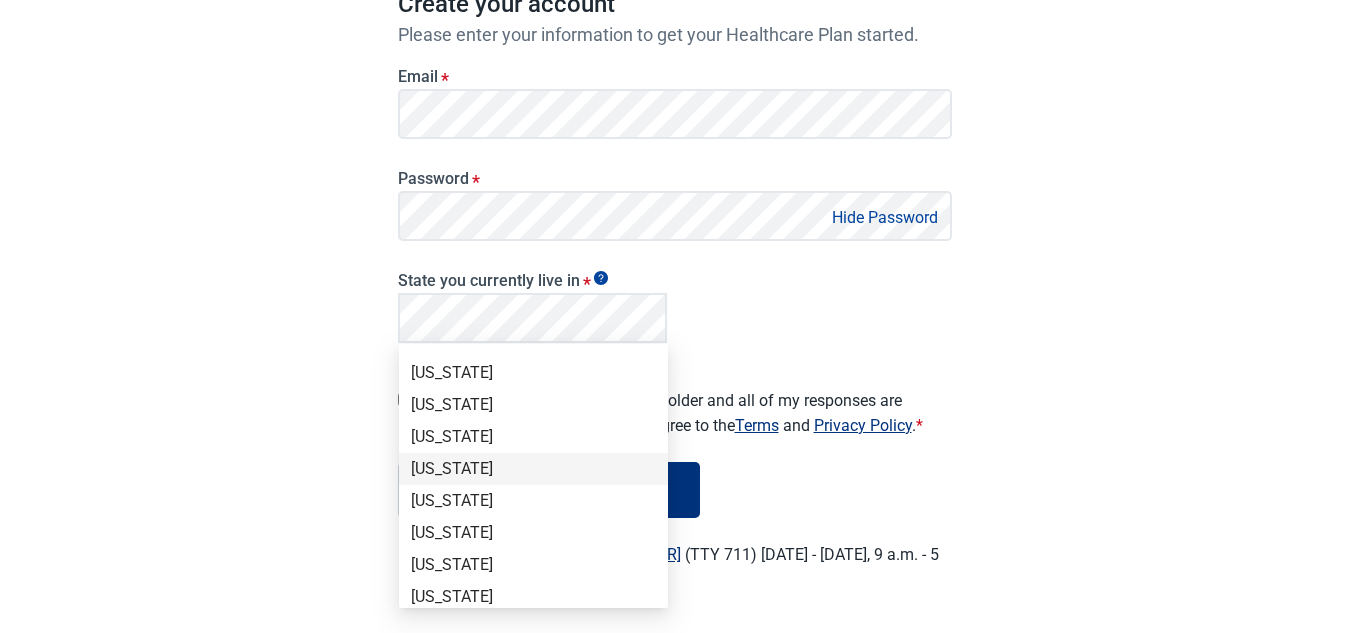 click on "North Carolina" at bounding box center [533, 469] 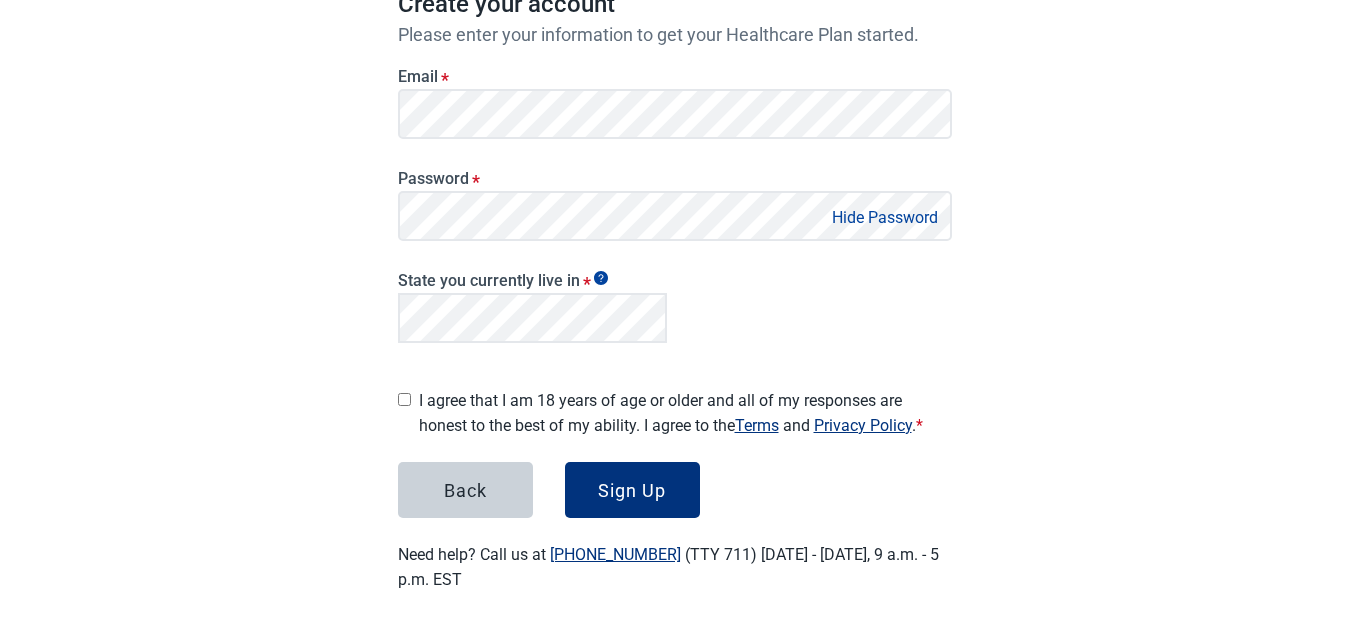 click on "I agree that I am 18 years of age or older and all of my responses are honest to the best of my ability. I agree to the  Terms   and   Privacy Policy . *" at bounding box center [404, 399] 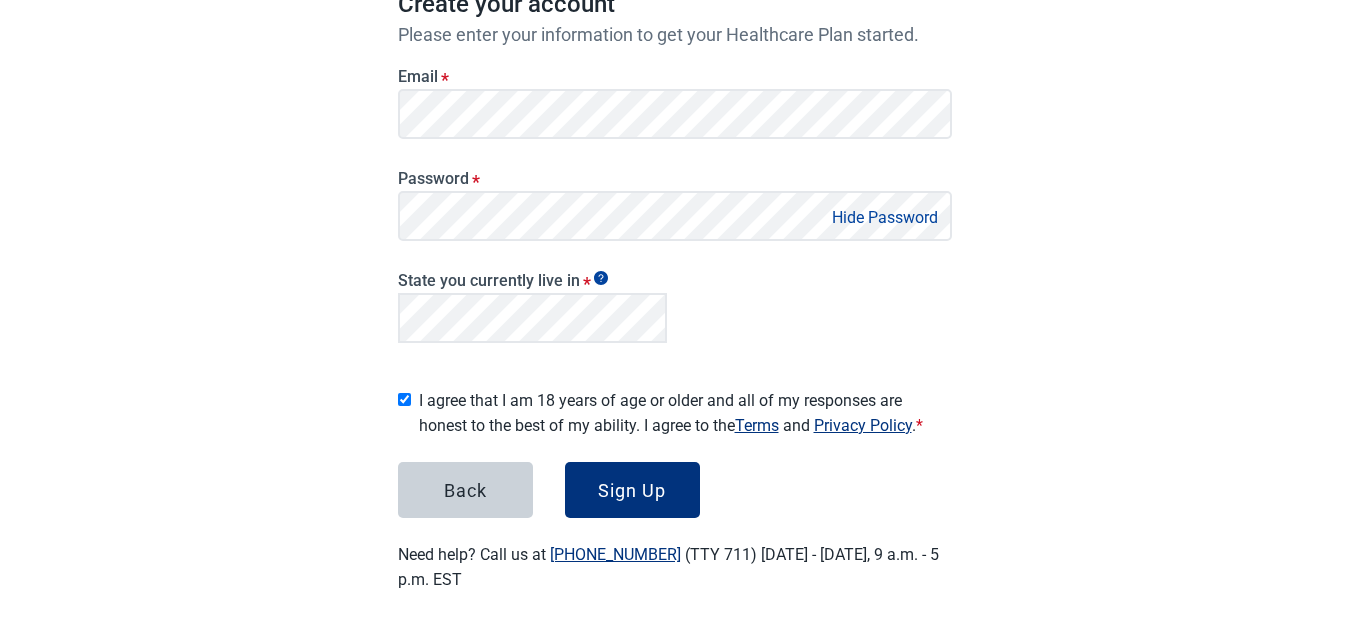 checkbox on "true" 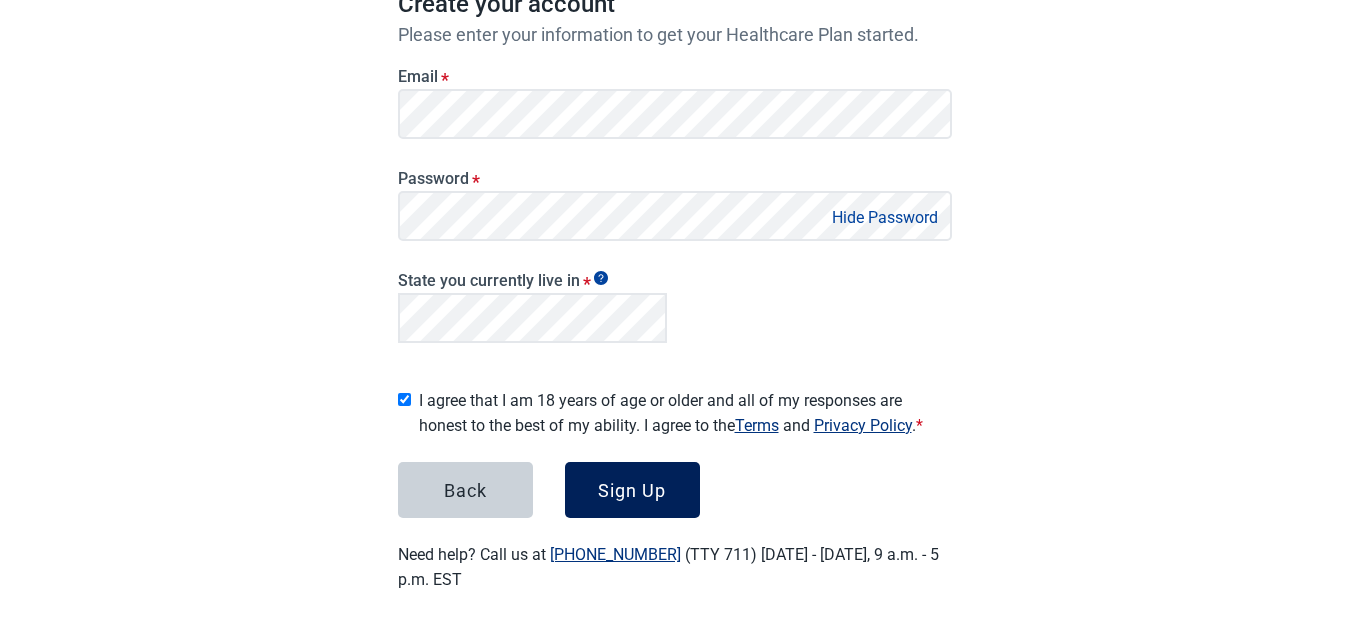 click on "Sign Up" at bounding box center (632, 490) 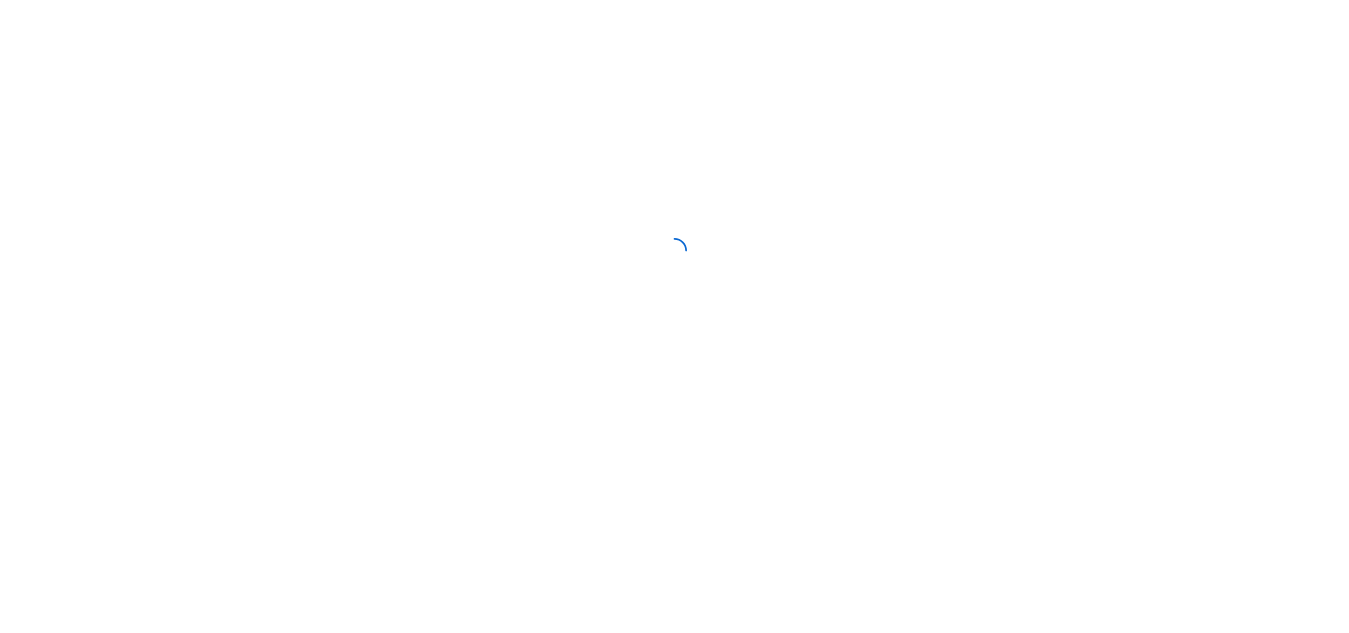 scroll, scrollTop: 0, scrollLeft: 0, axis: both 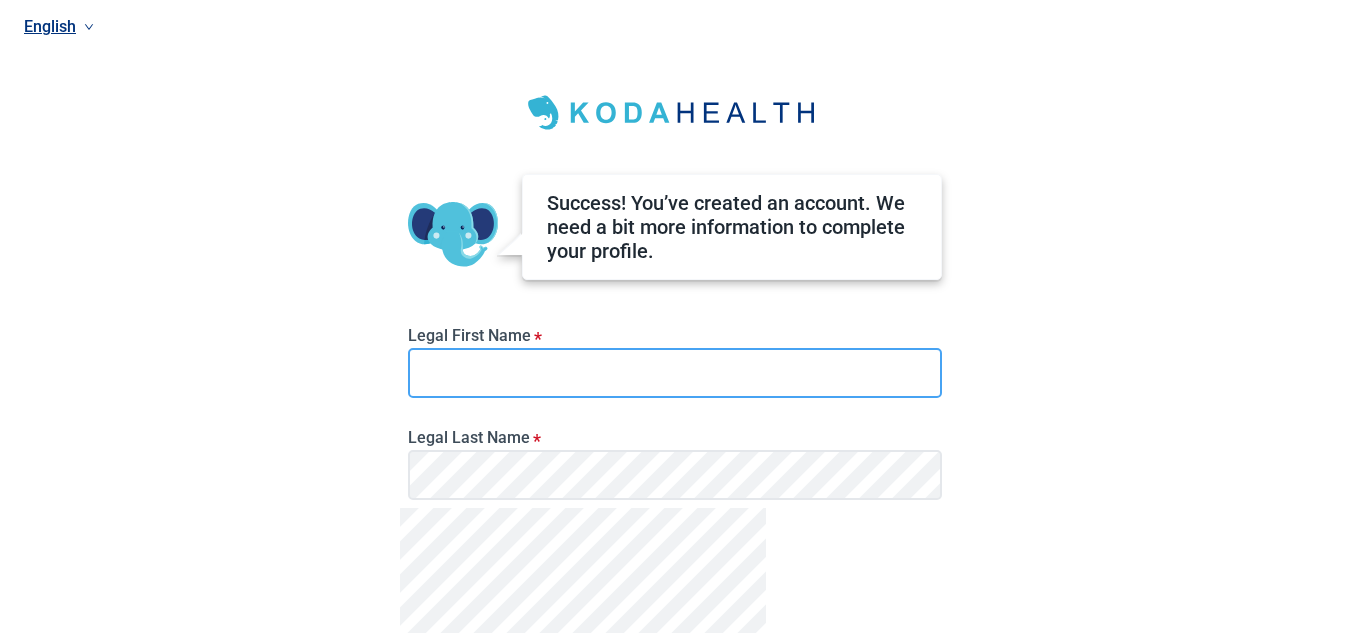 click on "Legal First Name *" at bounding box center (675, 373) 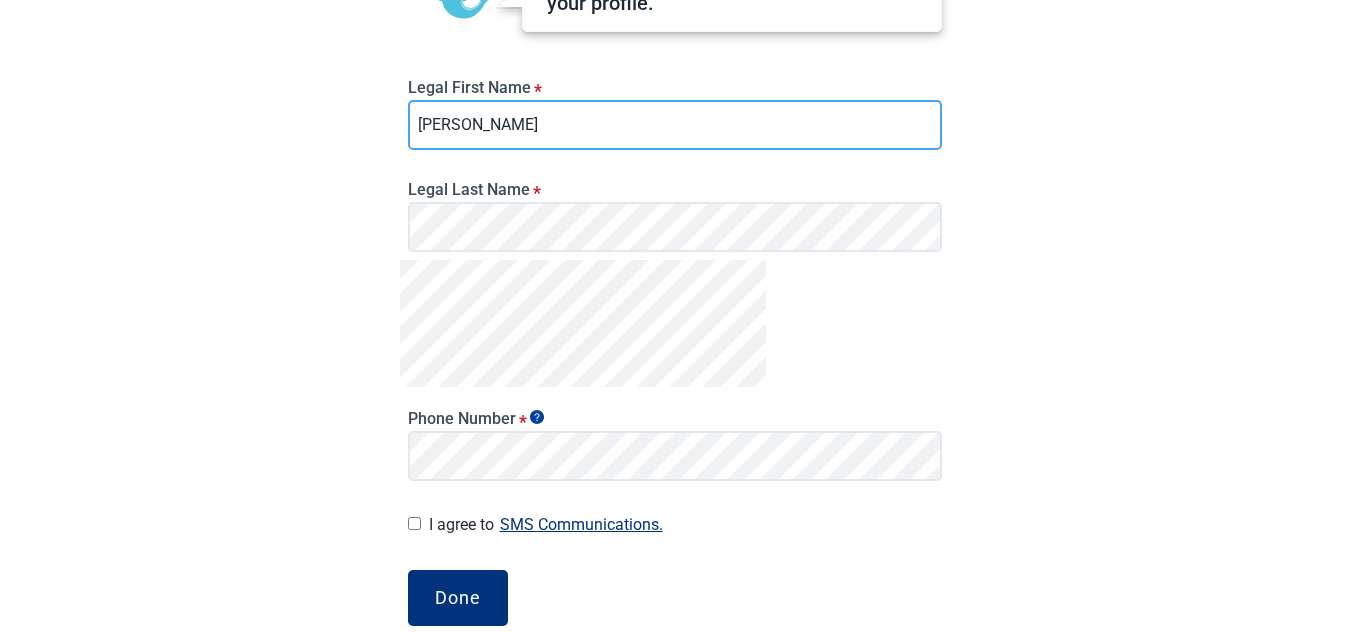 scroll, scrollTop: 255, scrollLeft: 0, axis: vertical 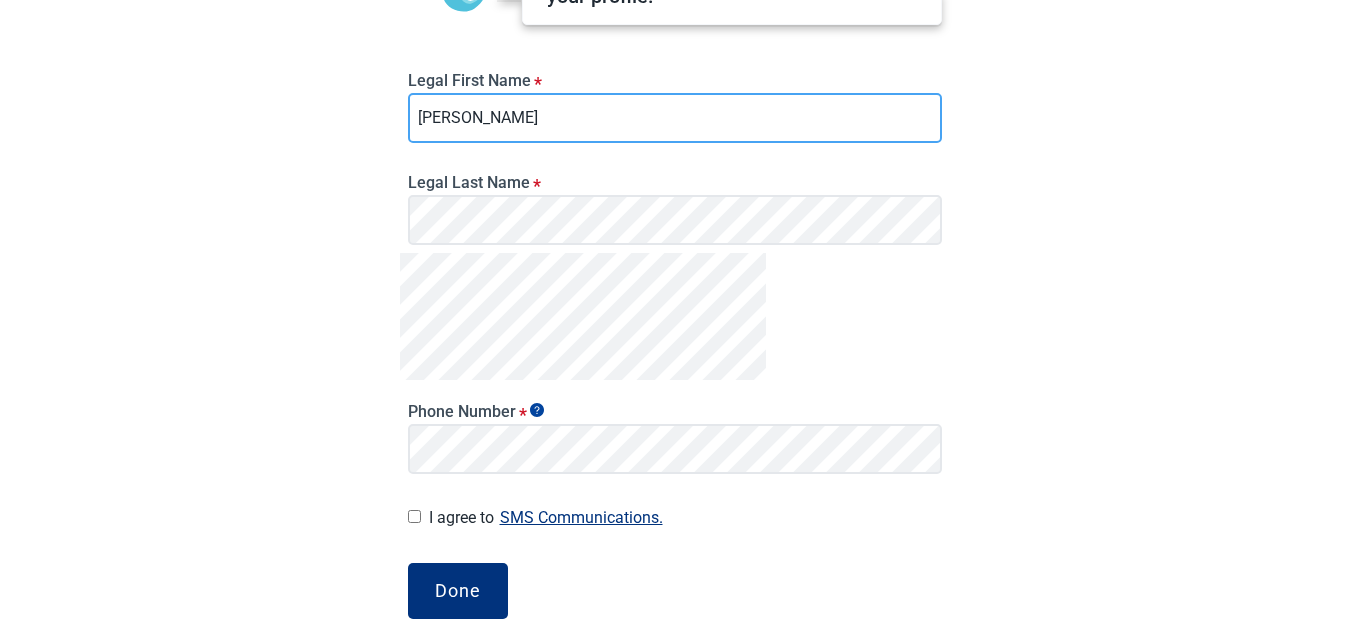 type on "Jo-Anne" 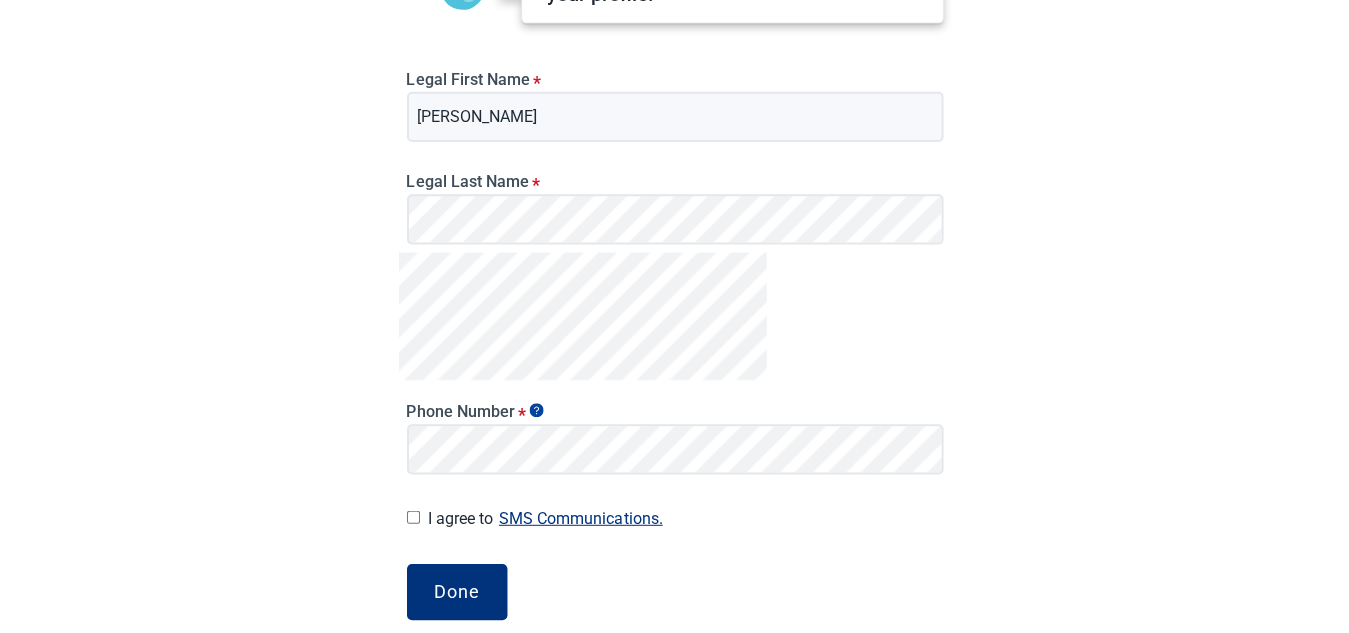 scroll, scrollTop: 255, scrollLeft: 0, axis: vertical 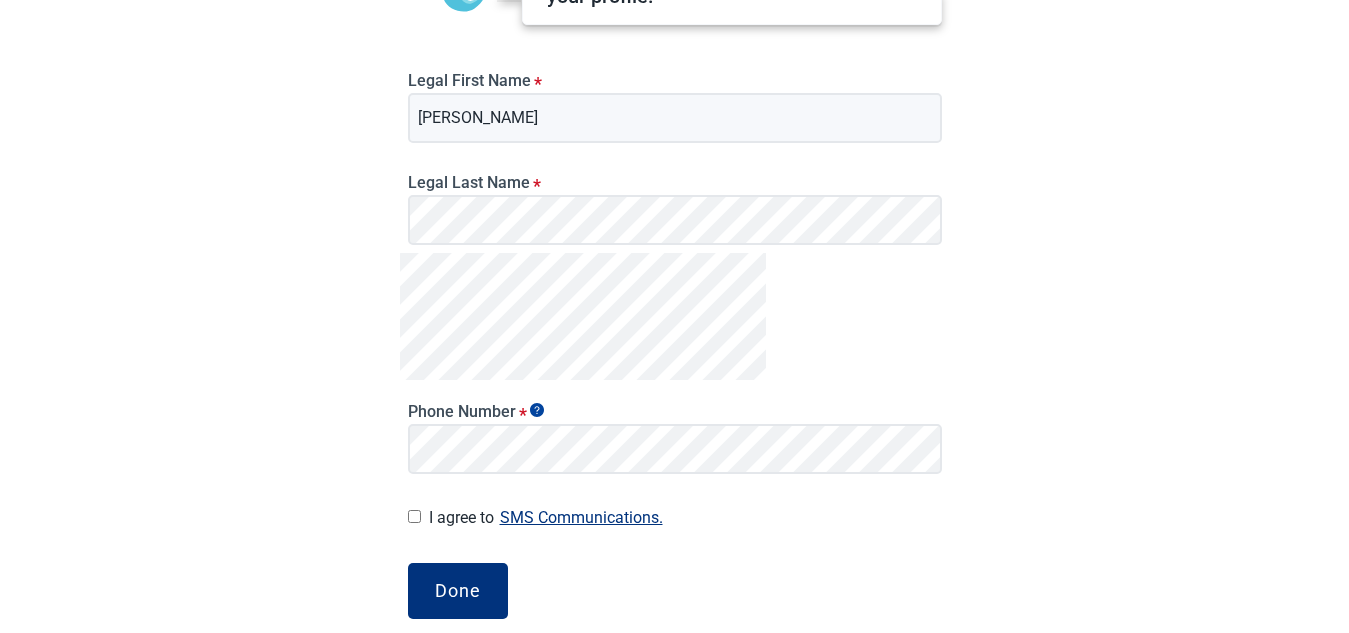 click on "I agree to SMS Communications." at bounding box center [414, 516] 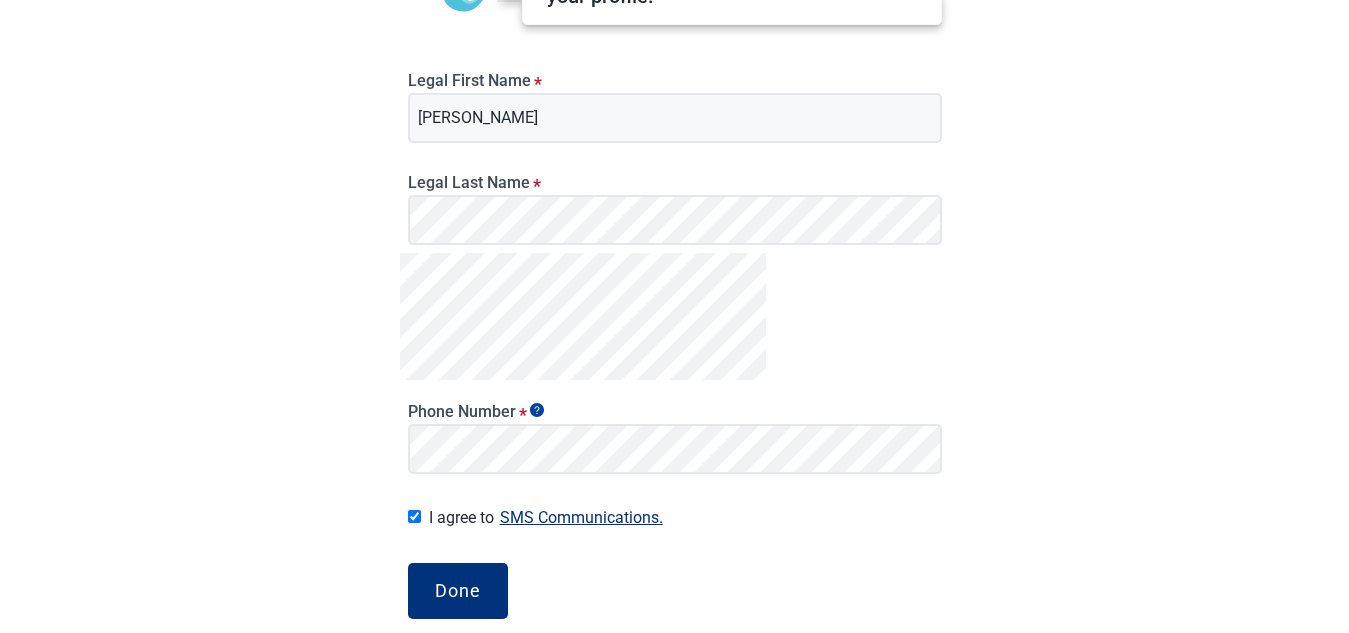 checkbox on "true" 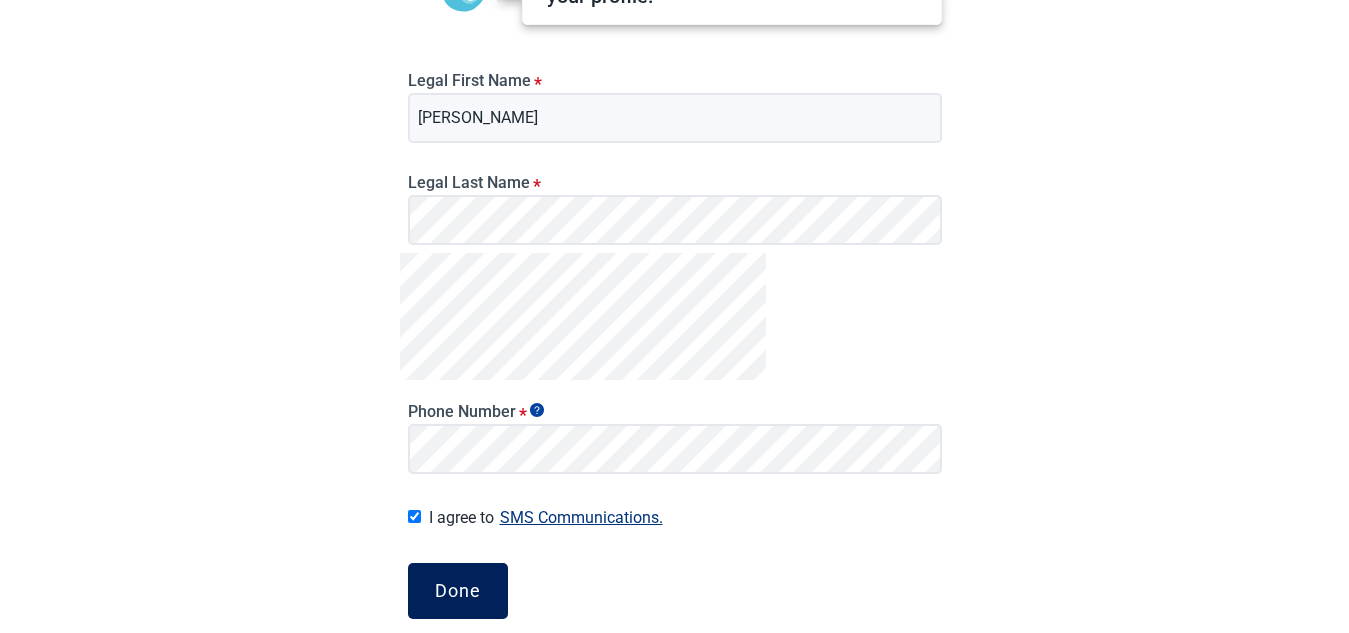 click on "Done" at bounding box center [458, 591] 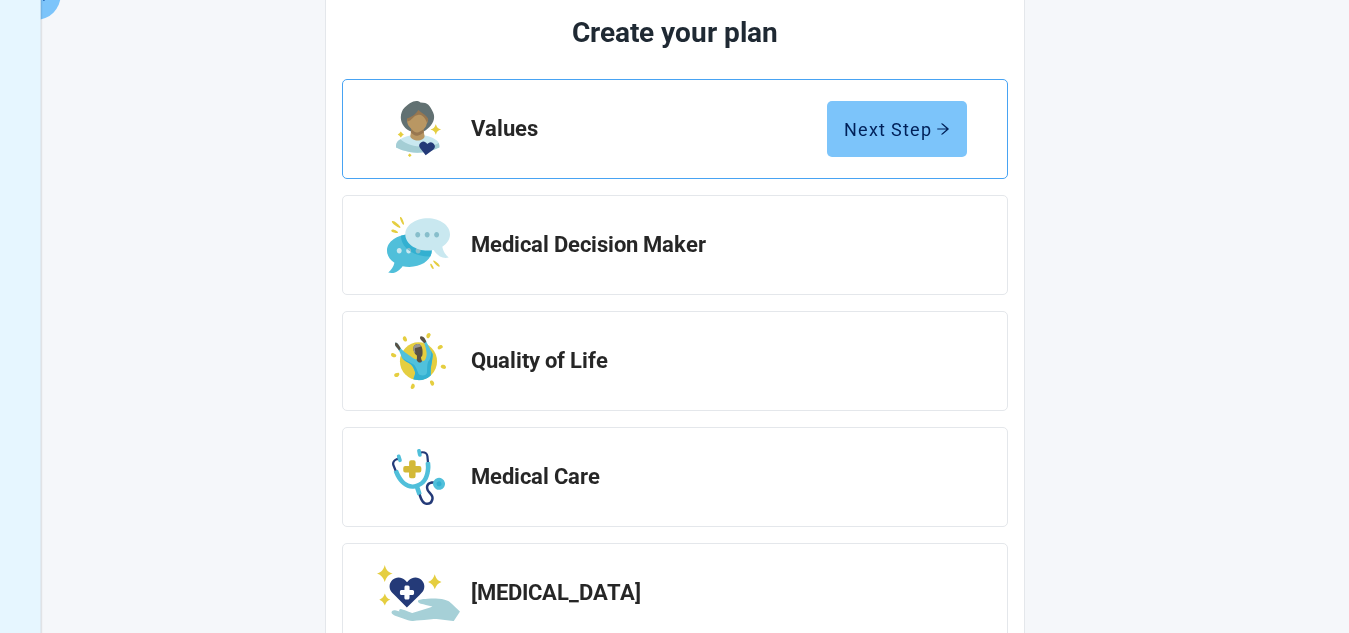 click on "Next Step" at bounding box center (897, 129) 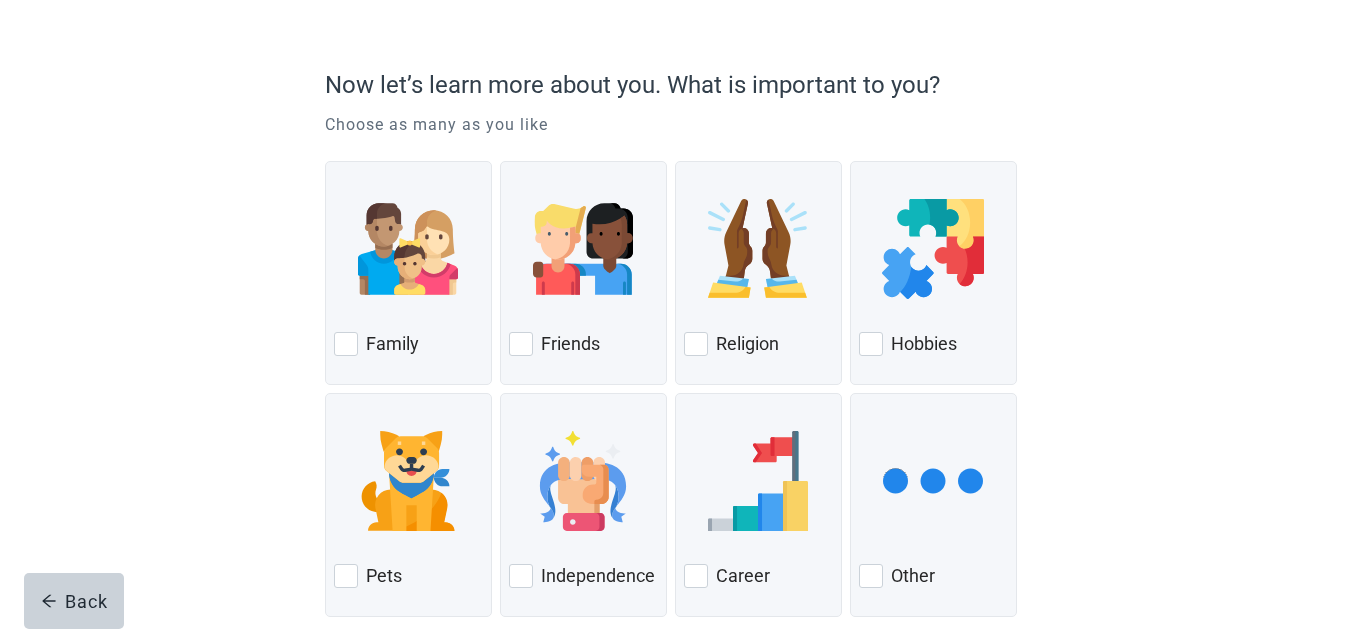 scroll, scrollTop: 136, scrollLeft: 0, axis: vertical 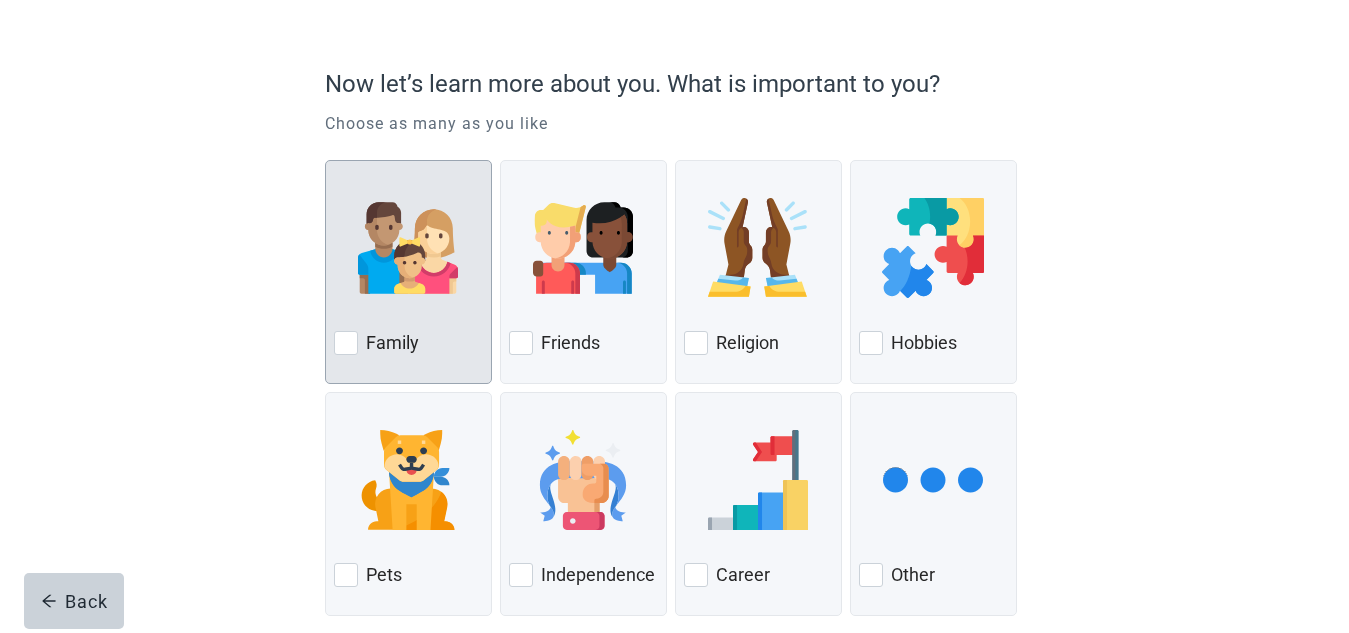 click at bounding box center (346, 343) 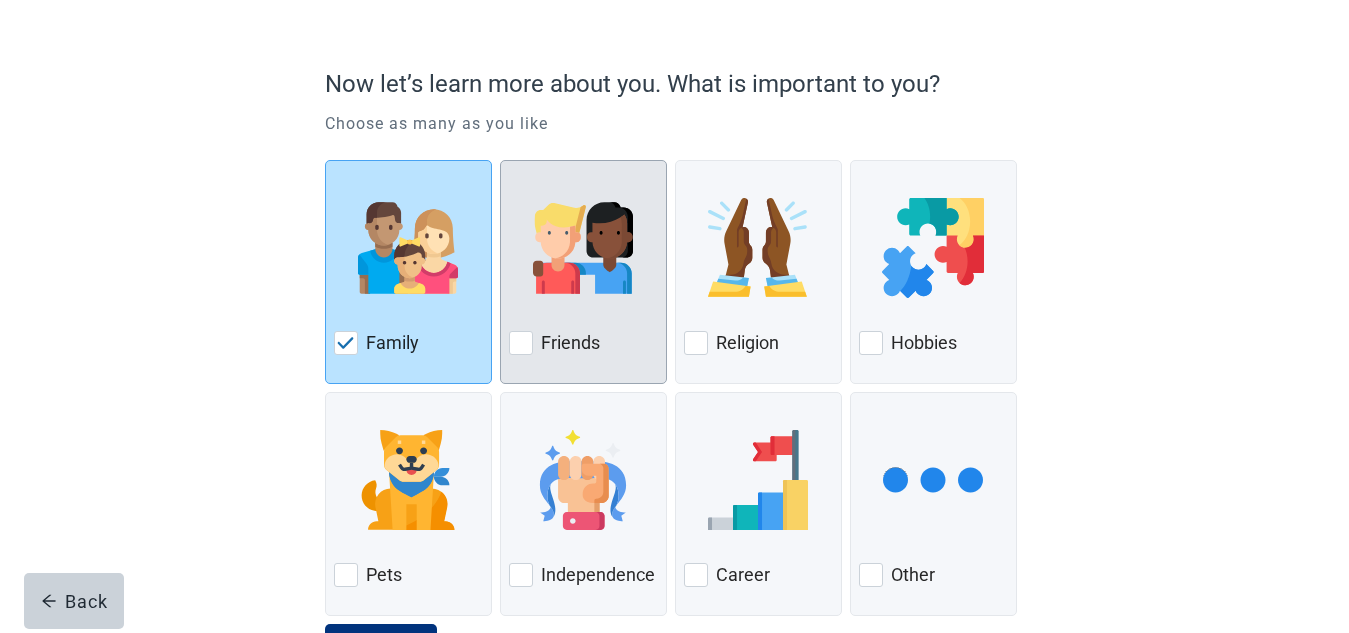 click at bounding box center (521, 343) 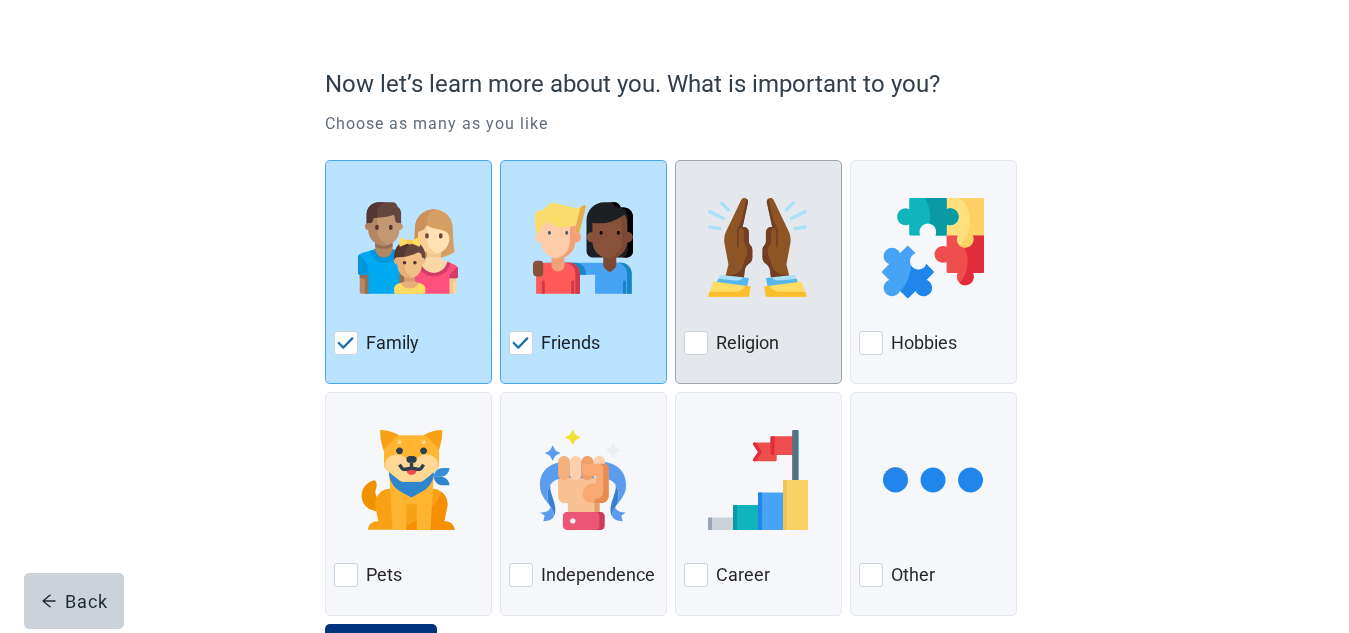 click at bounding box center [696, 343] 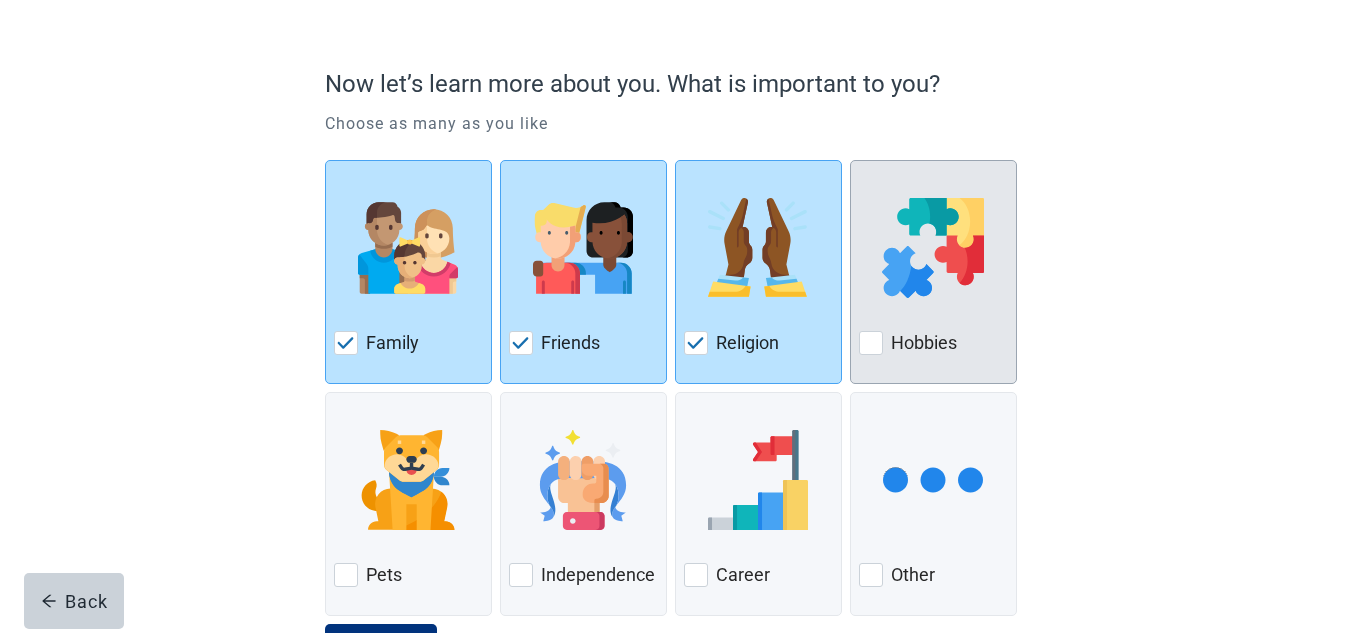 click at bounding box center (871, 343) 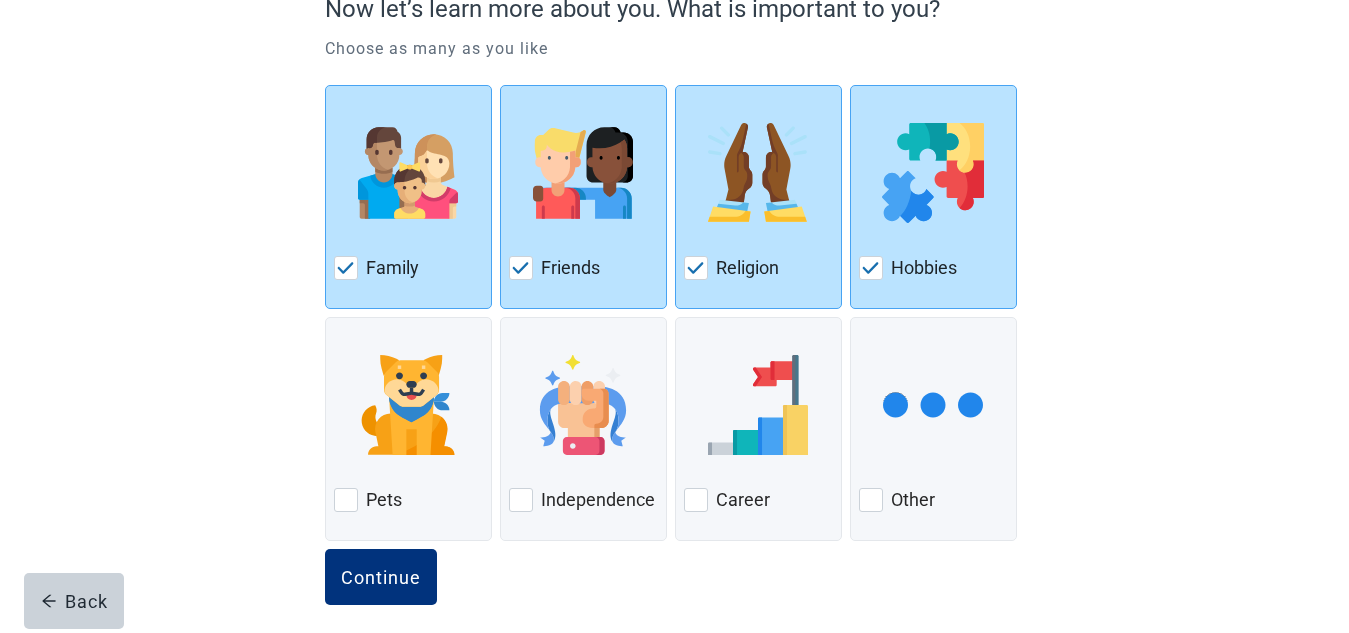 scroll, scrollTop: 227, scrollLeft: 0, axis: vertical 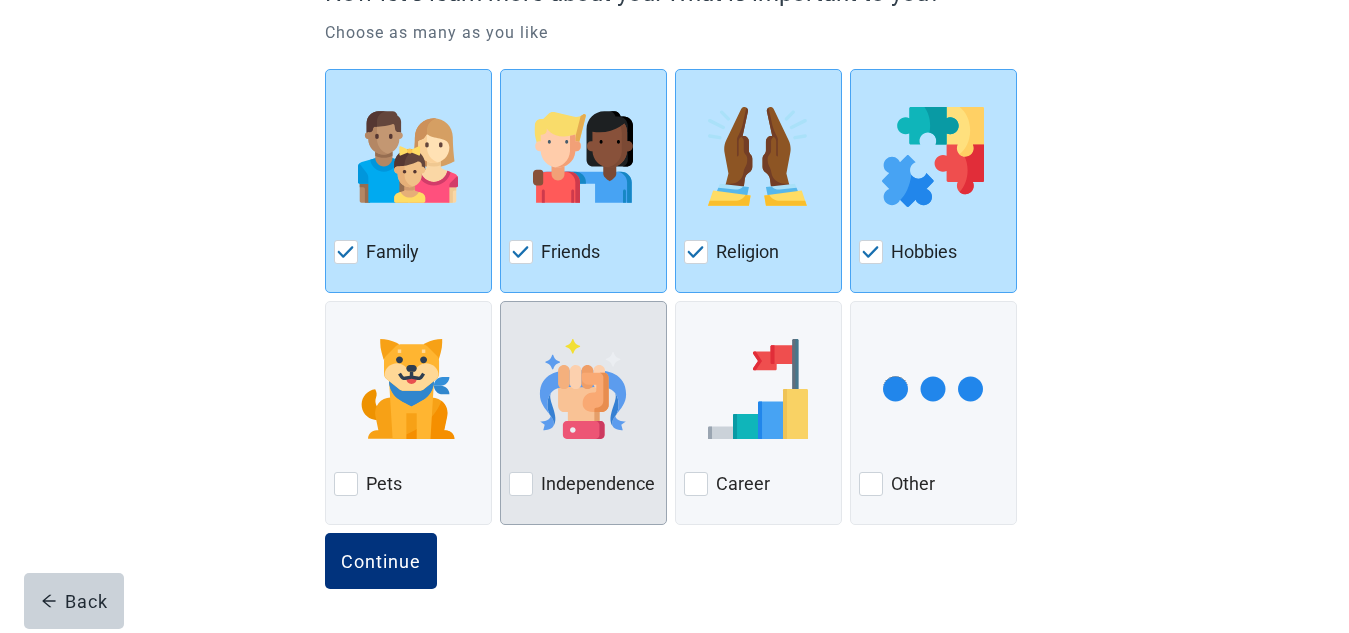 click at bounding box center [521, 484] 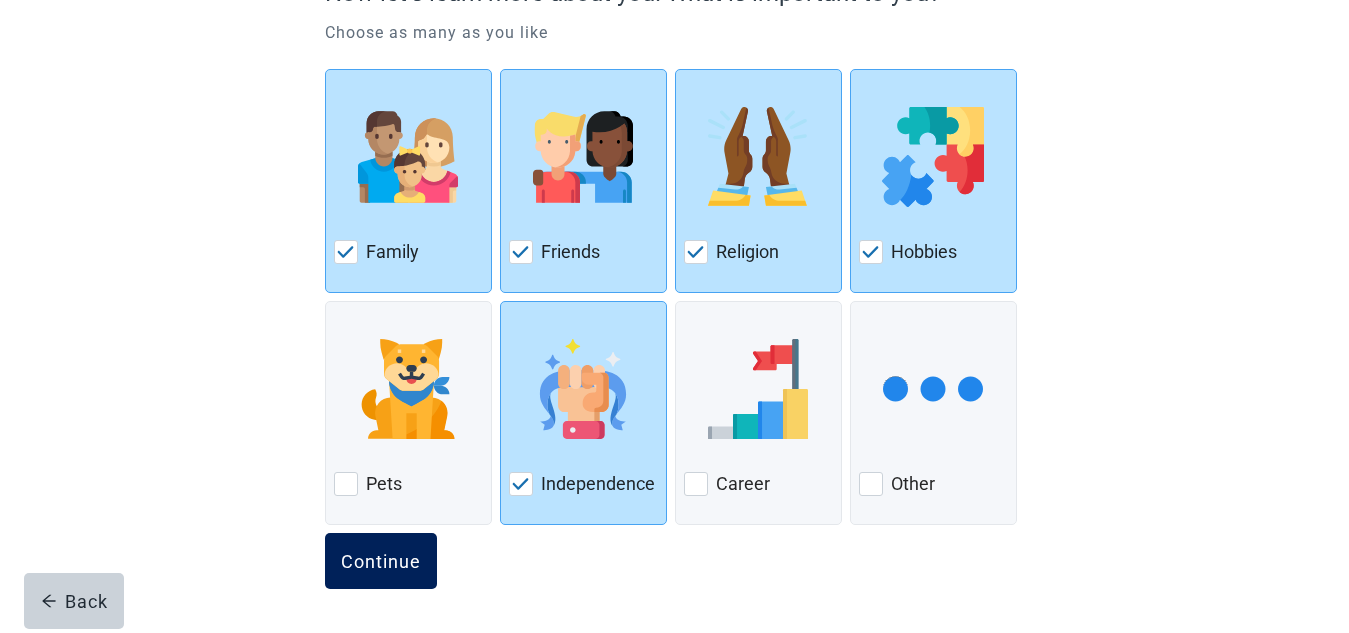 click on "Continue" at bounding box center [381, 561] 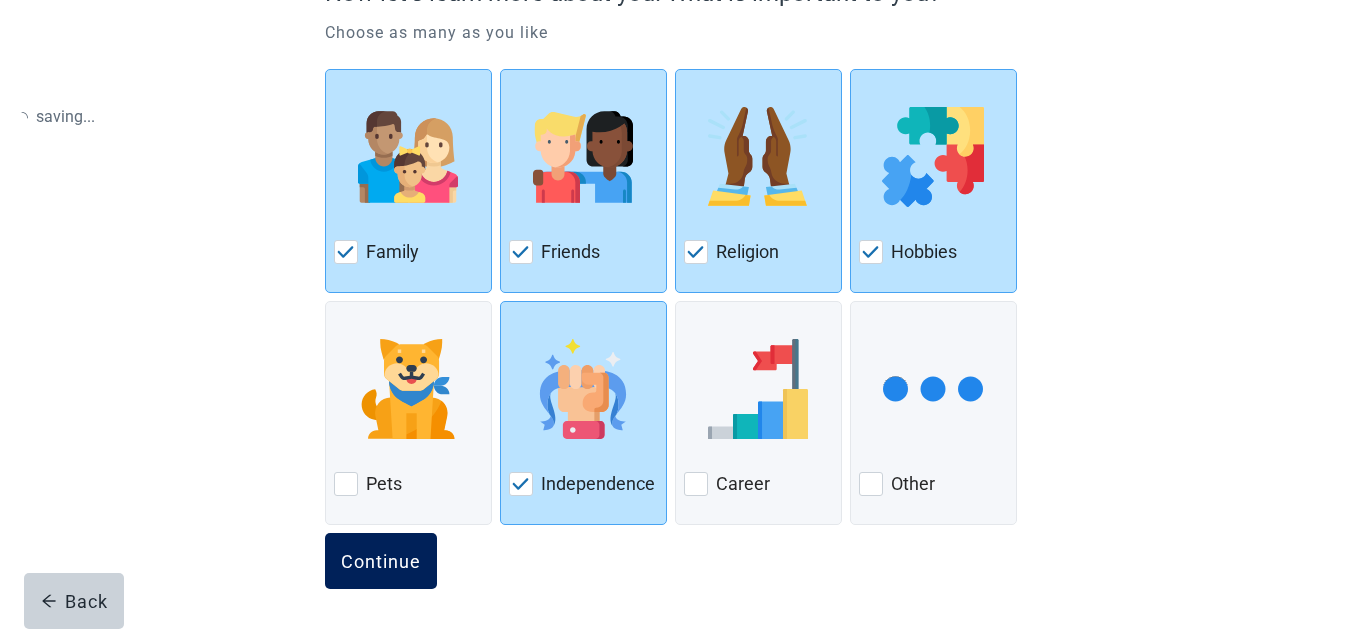 scroll, scrollTop: 0, scrollLeft: 0, axis: both 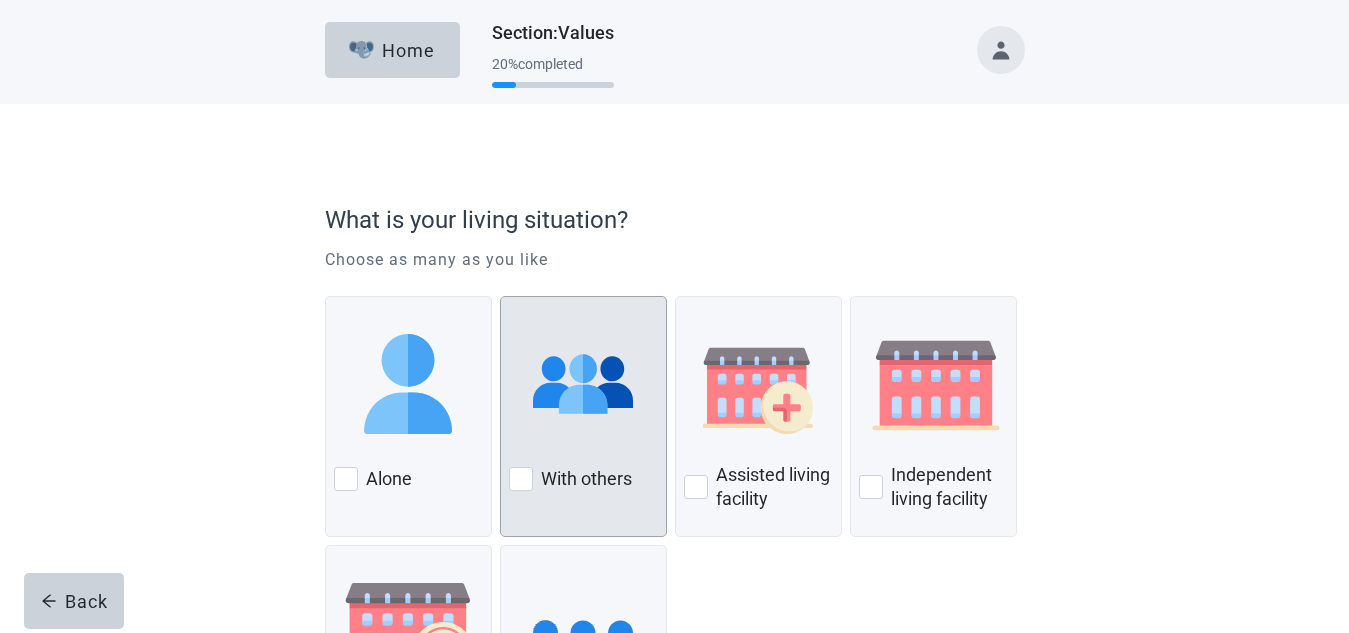 click at bounding box center [521, 479] 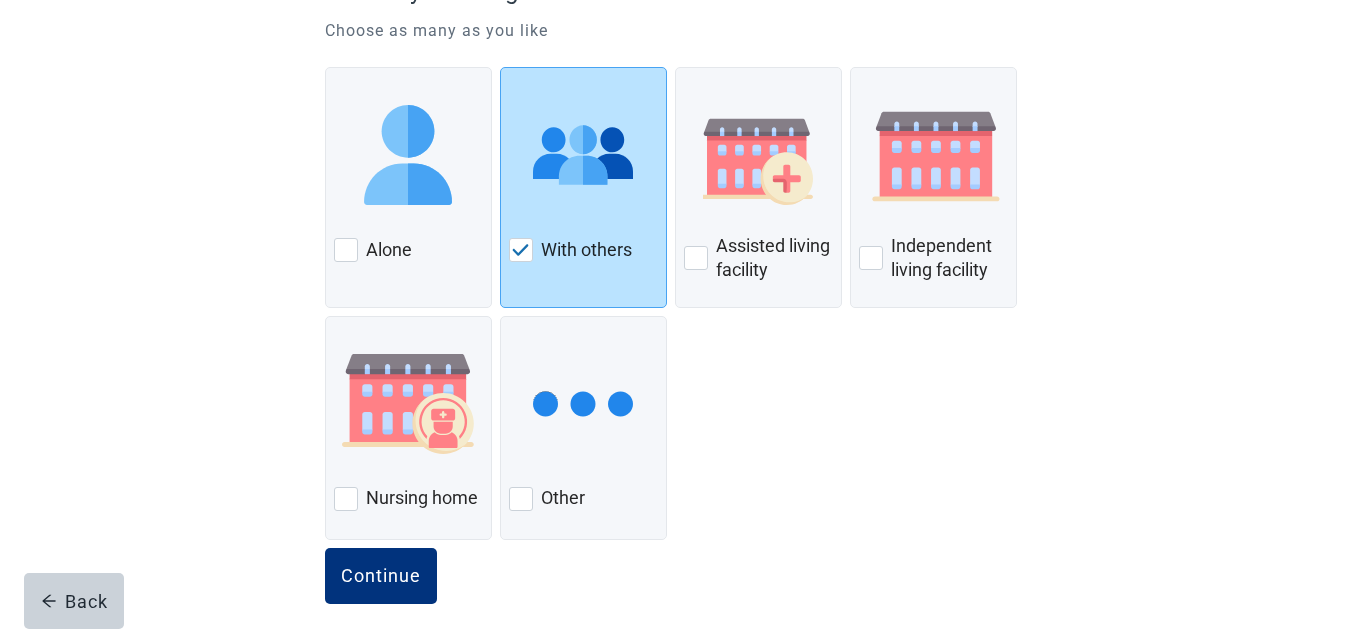 scroll, scrollTop: 244, scrollLeft: 0, axis: vertical 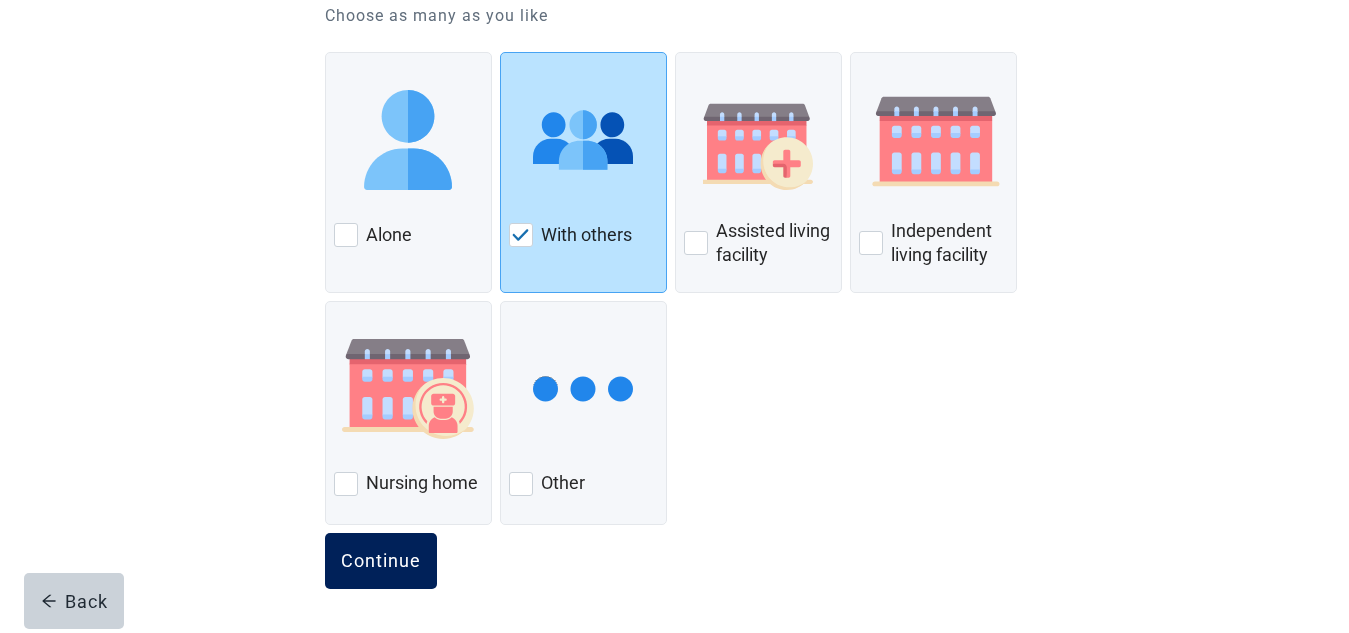 click on "Continue" at bounding box center (381, 561) 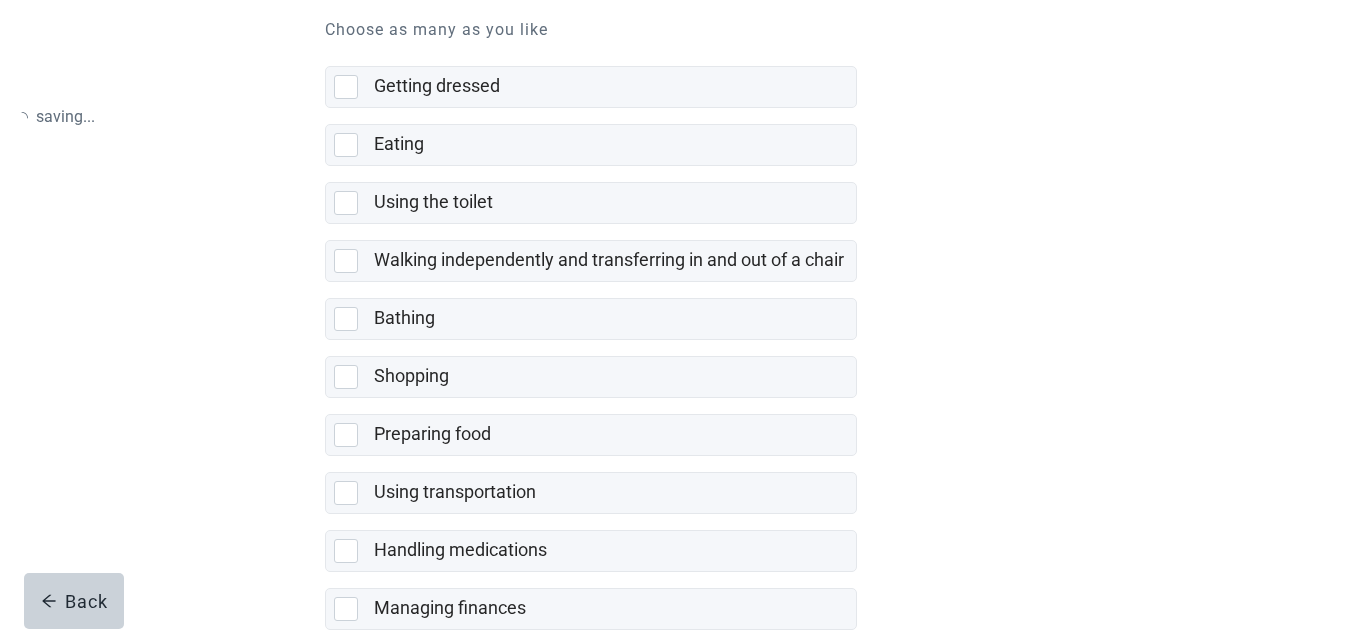 scroll, scrollTop: 0, scrollLeft: 0, axis: both 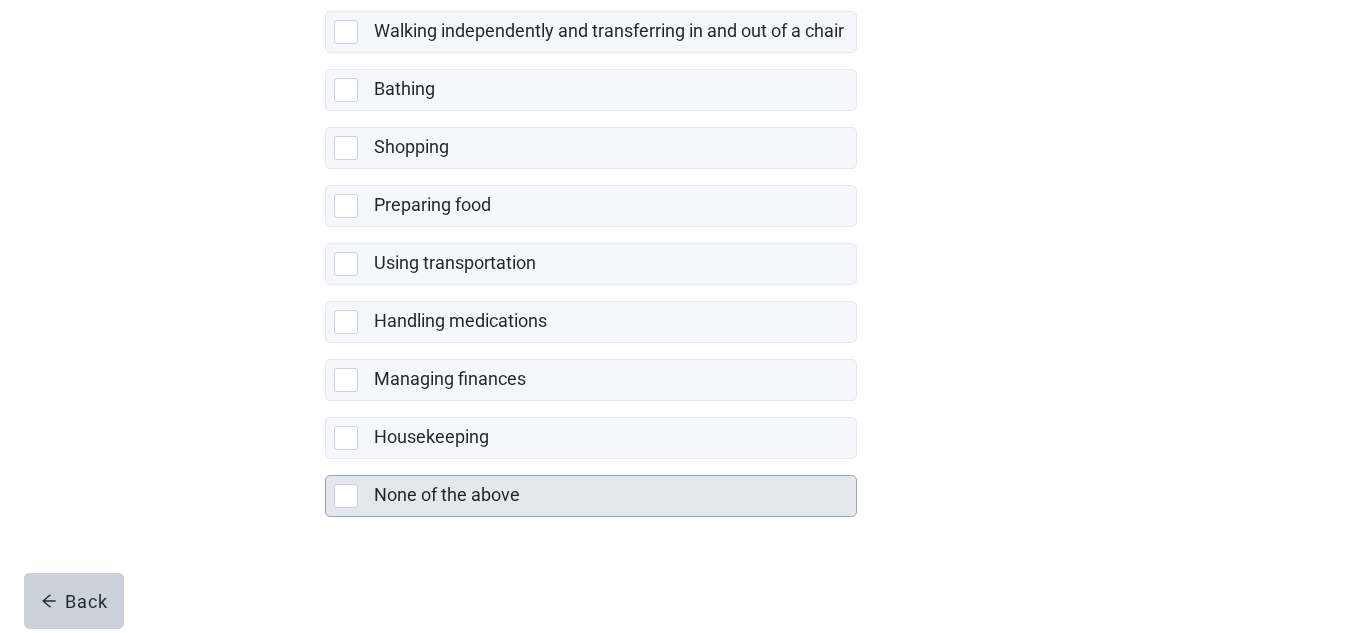 click at bounding box center [346, 496] 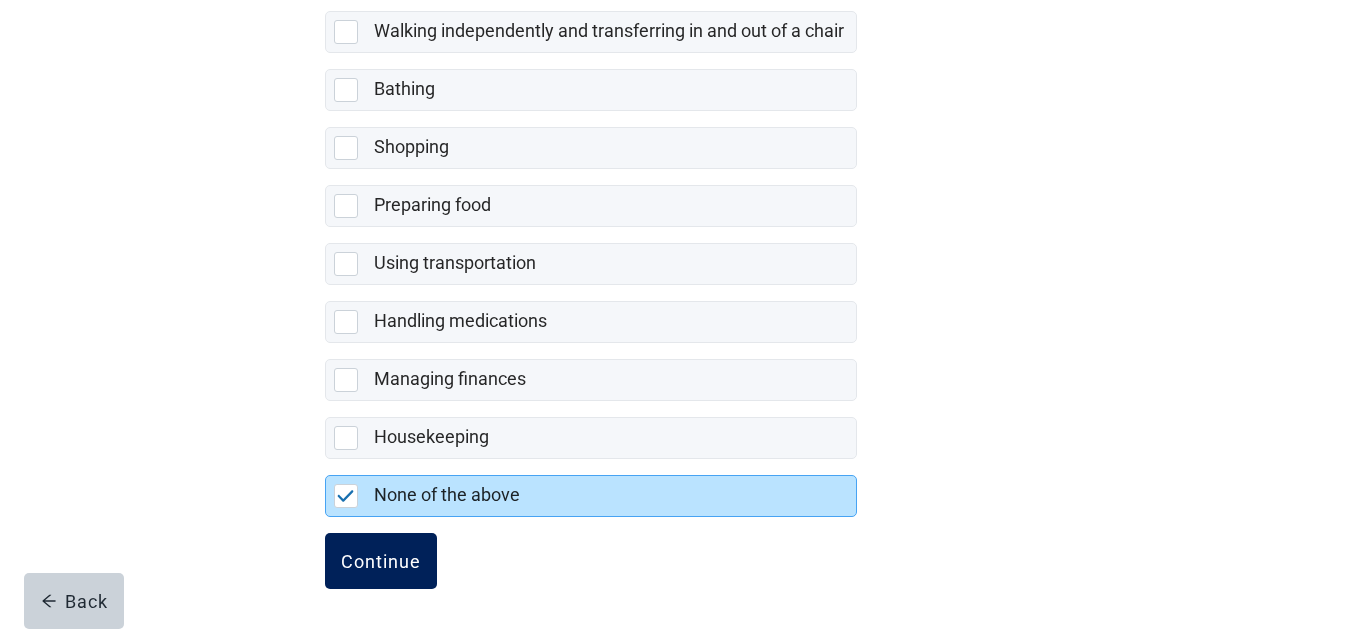 click on "Continue" at bounding box center [381, 561] 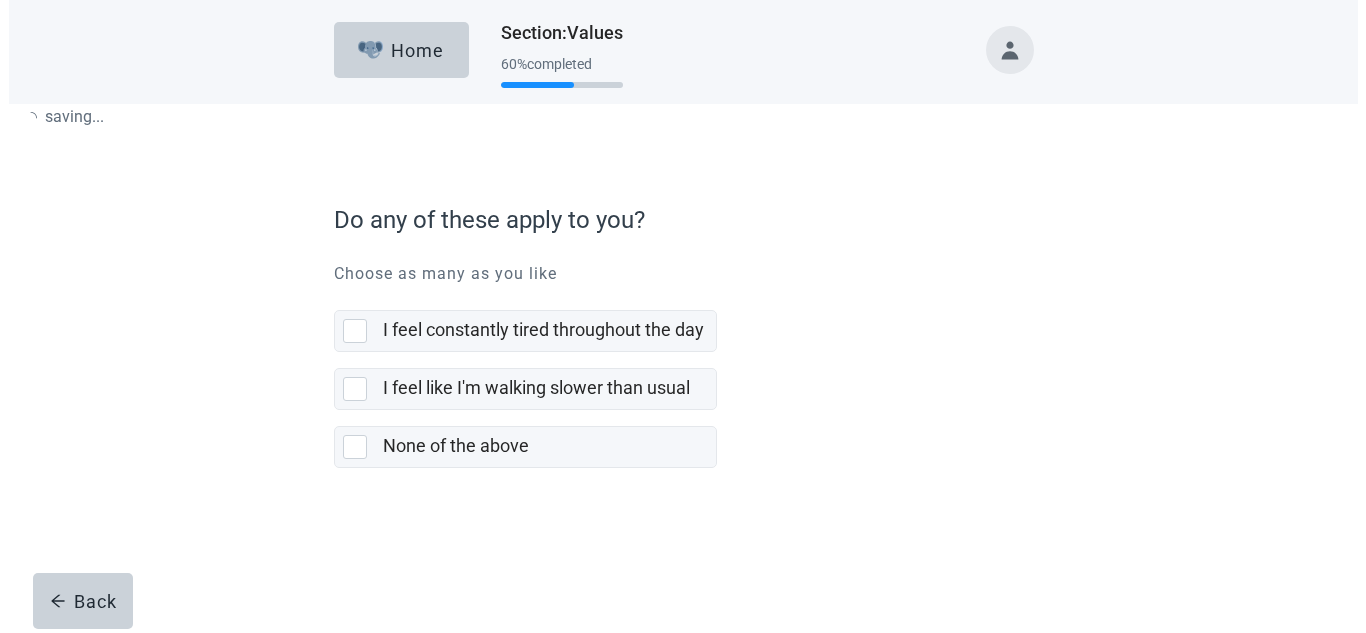 scroll, scrollTop: 0, scrollLeft: 0, axis: both 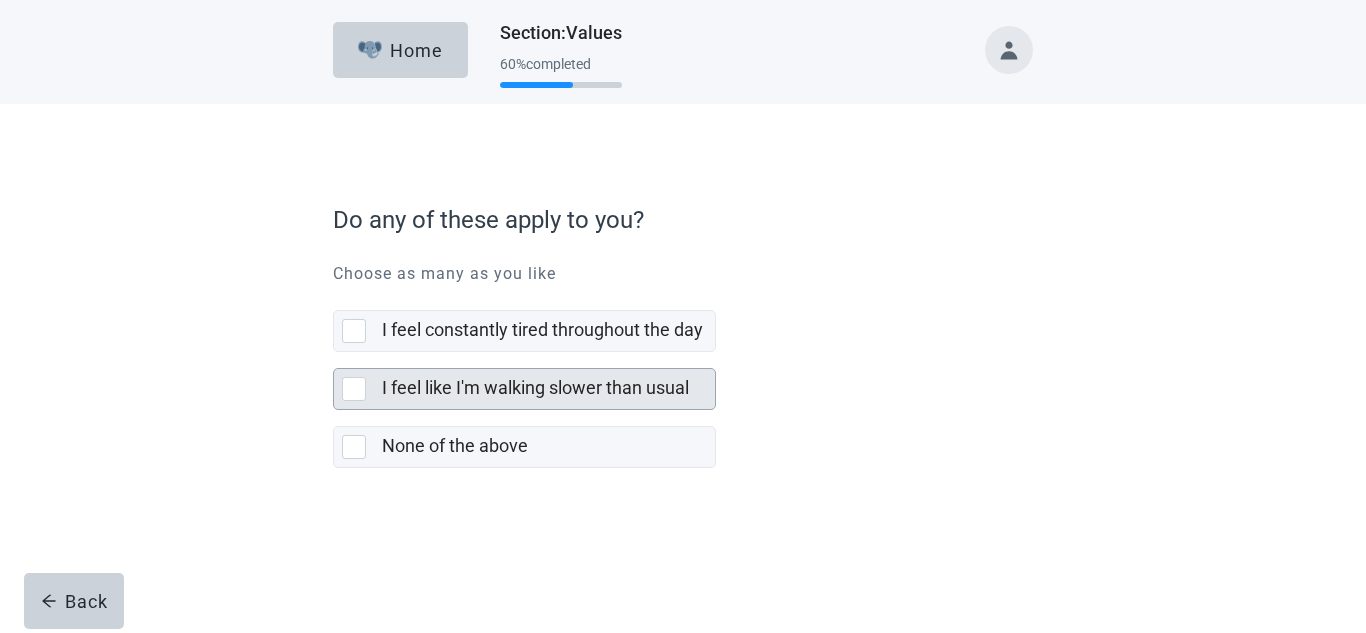 click at bounding box center [354, 389] 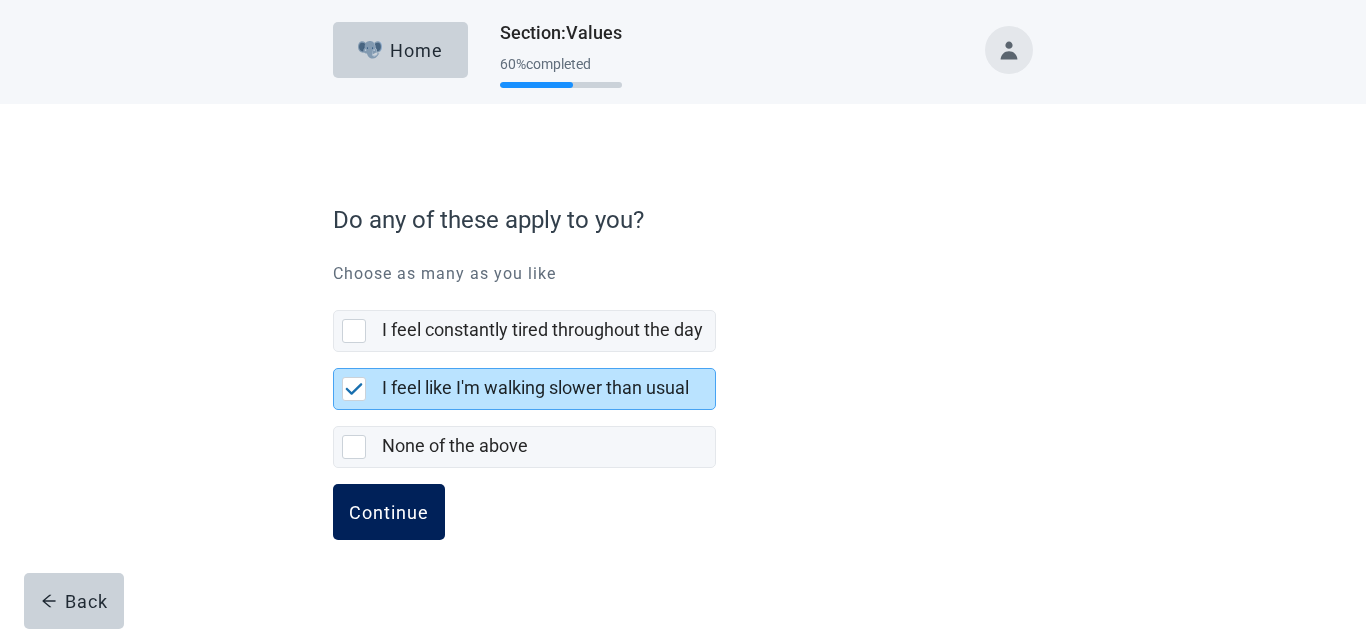 click on "Continue" at bounding box center [389, 512] 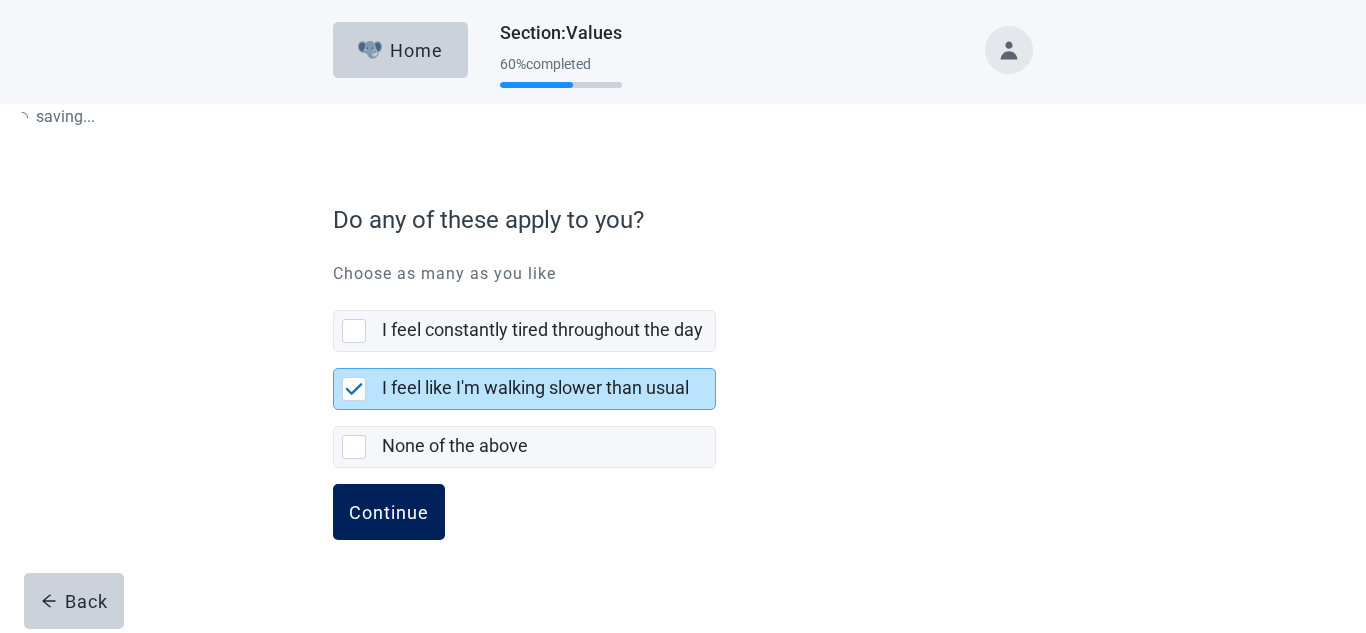 click on "Continue" at bounding box center [389, 512] 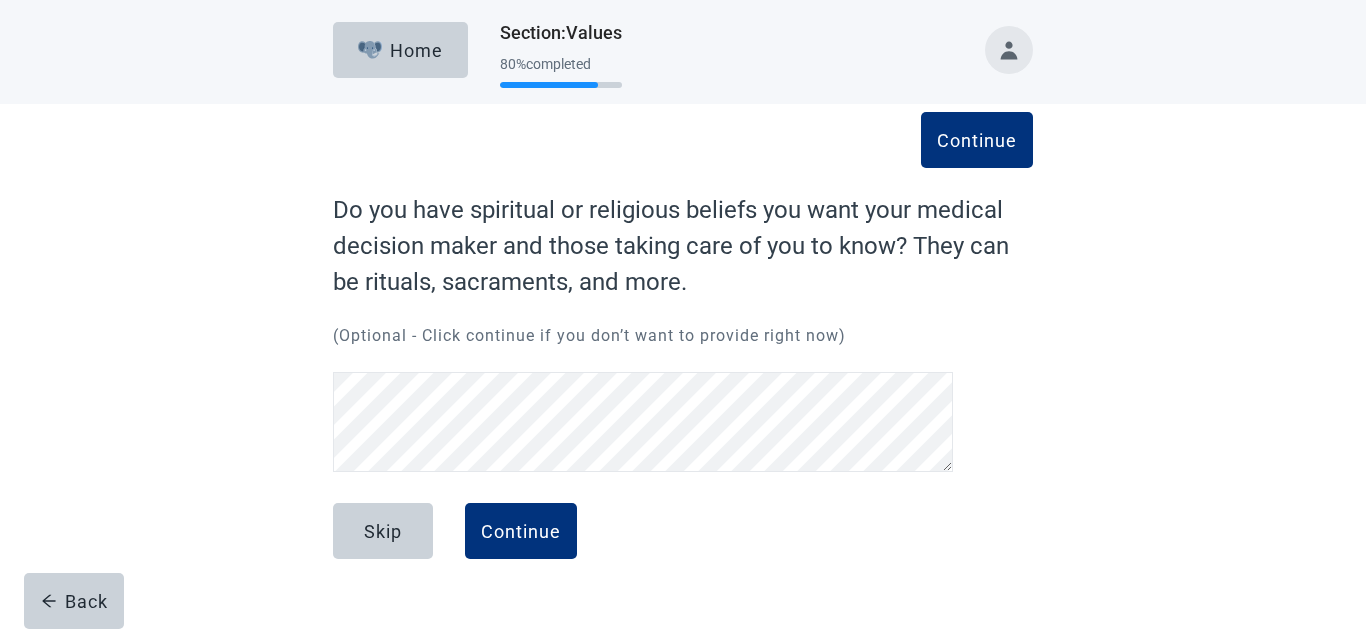scroll, scrollTop: 41, scrollLeft: 0, axis: vertical 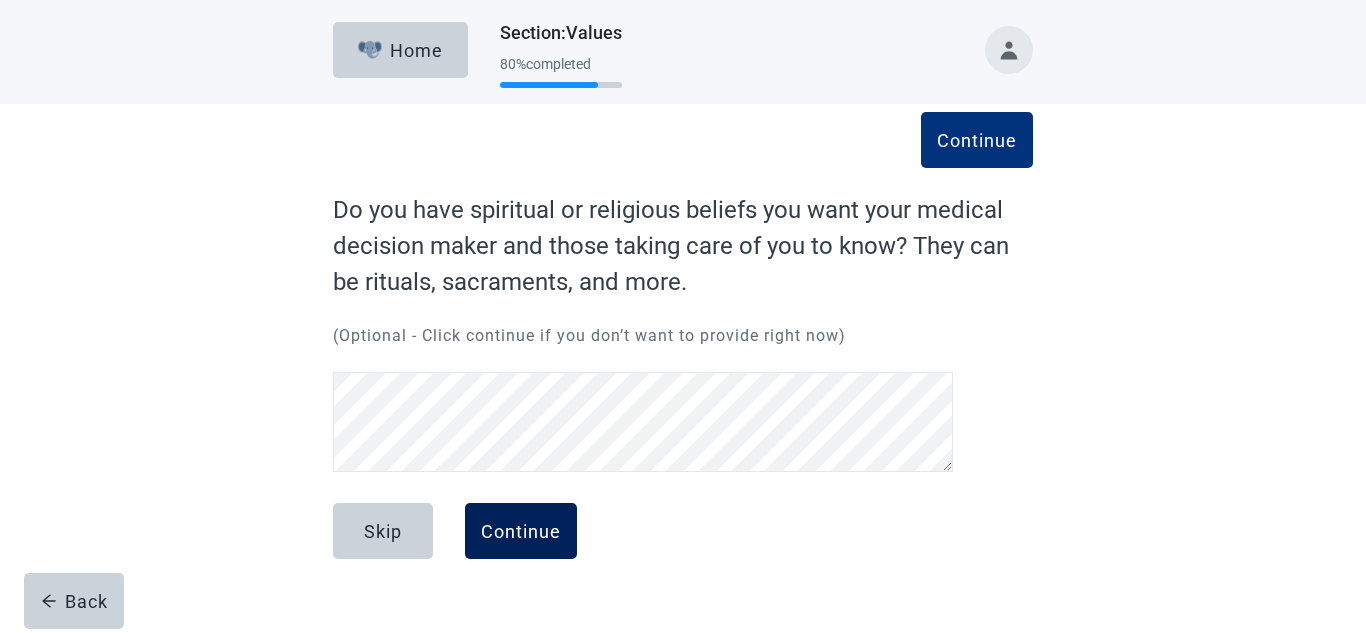 click on "Continue" at bounding box center (521, 531) 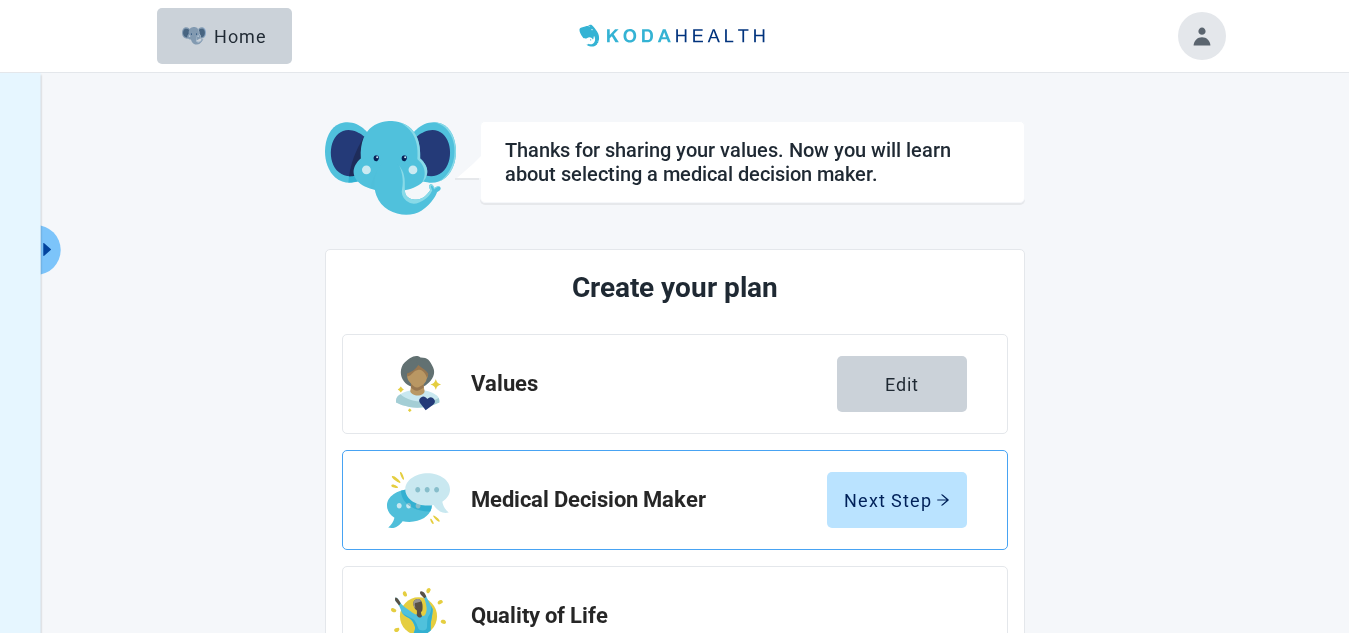 drag, startPoint x: 863, startPoint y: 507, endPoint x: 802, endPoint y: 461, distance: 76.40026 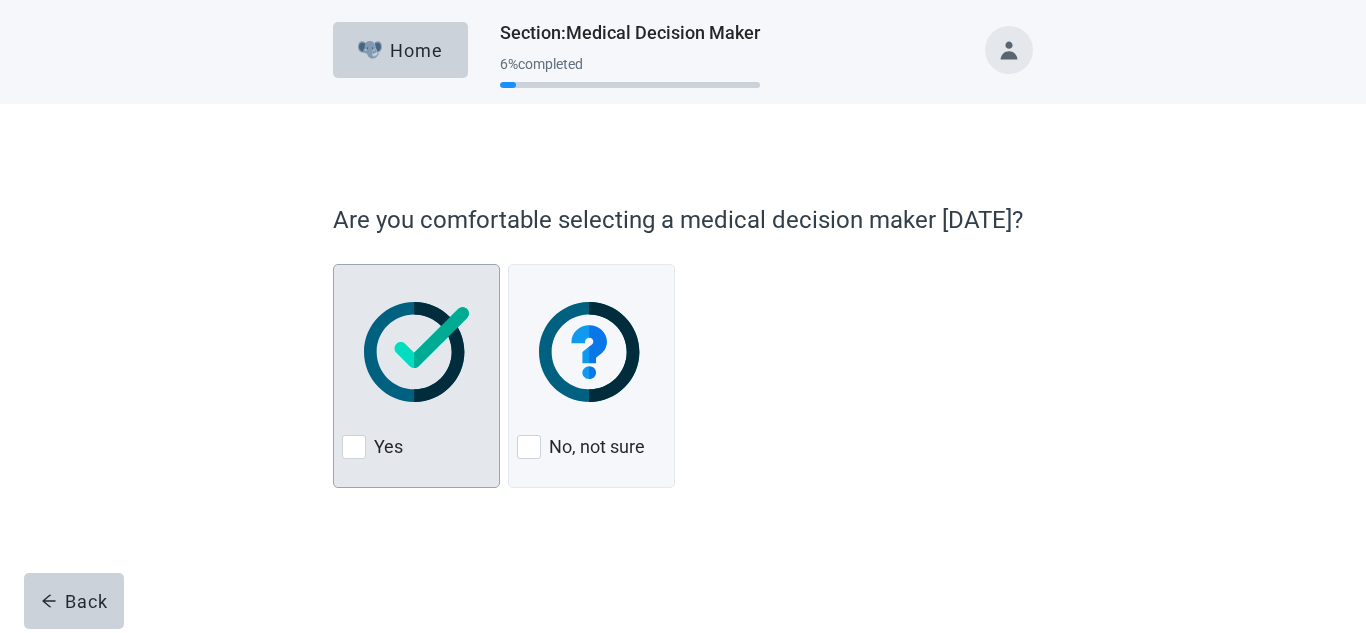click at bounding box center (416, 352) 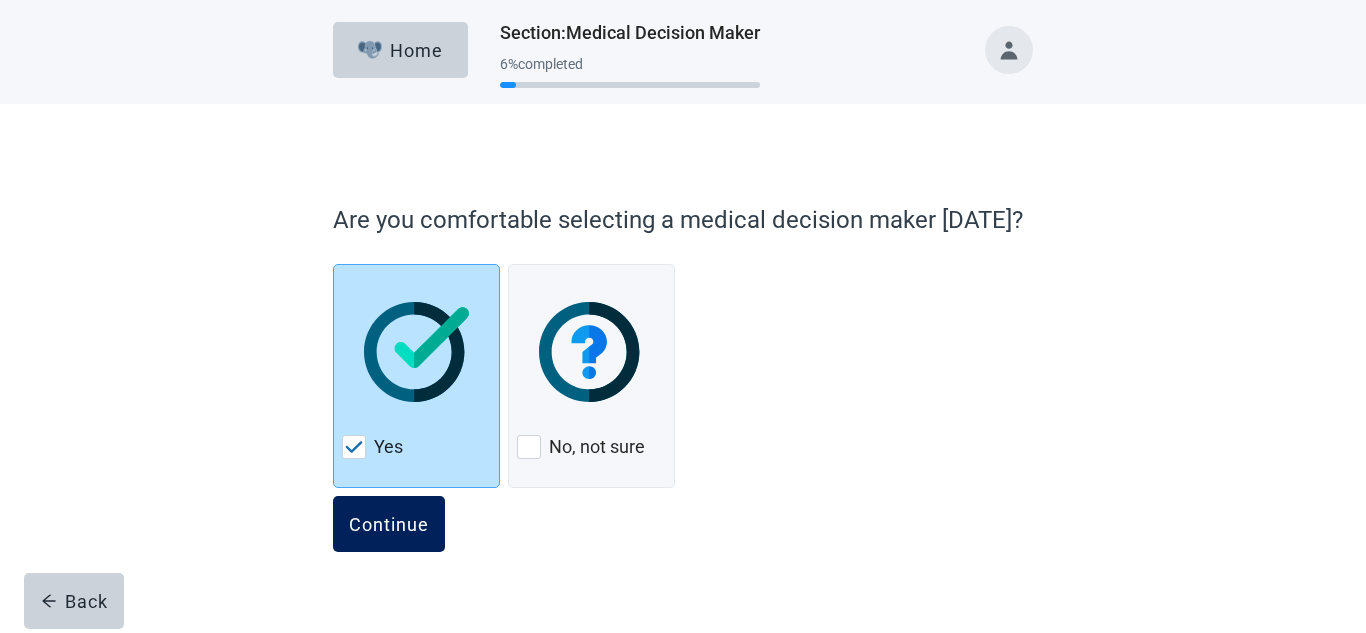 click on "Continue" at bounding box center [389, 524] 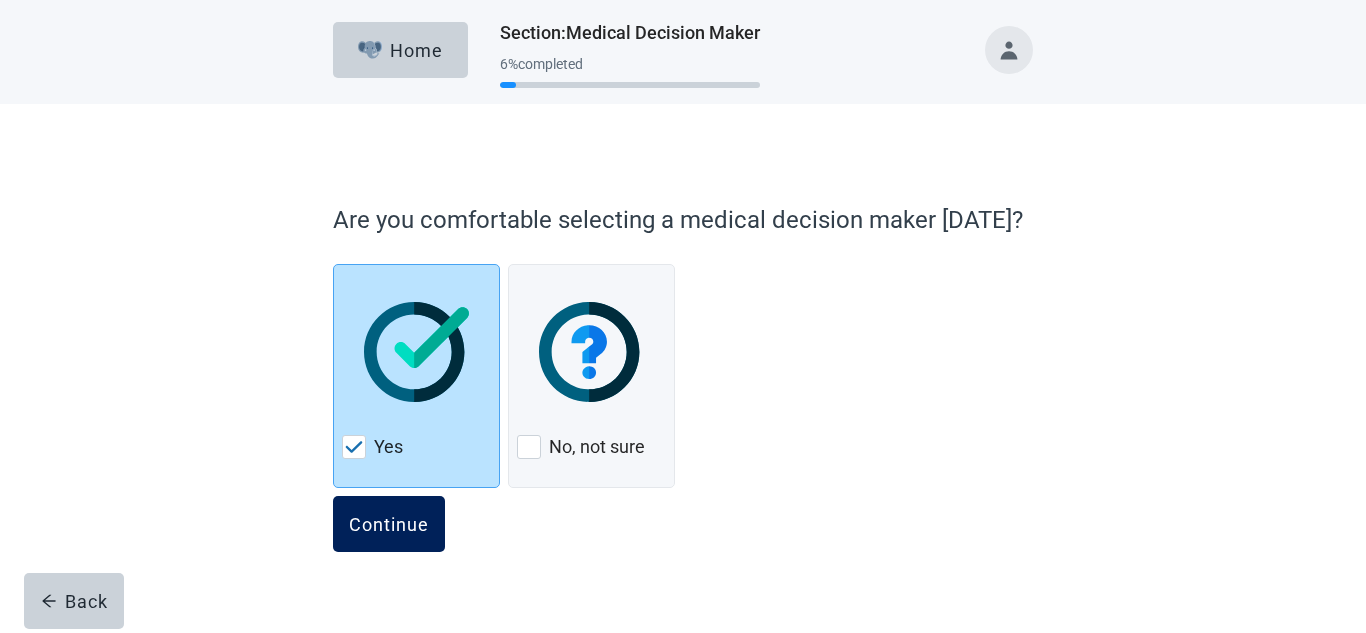 click on "Continue" at bounding box center [389, 524] 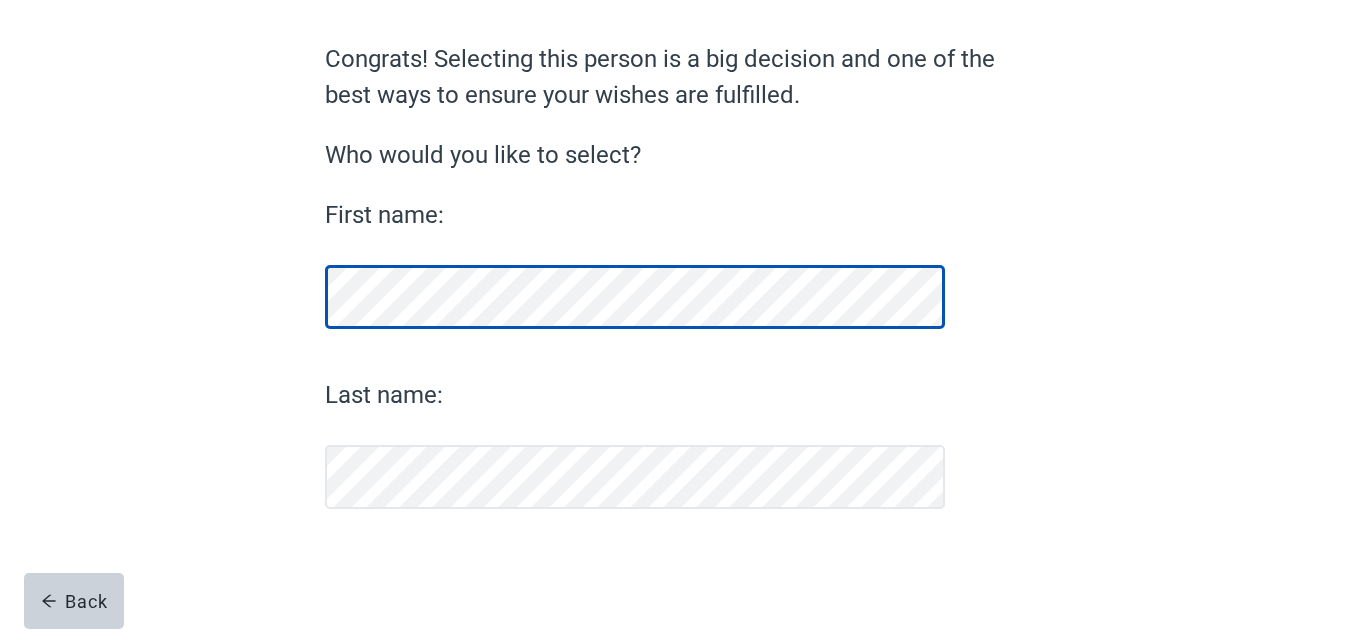 scroll, scrollTop: 151, scrollLeft: 0, axis: vertical 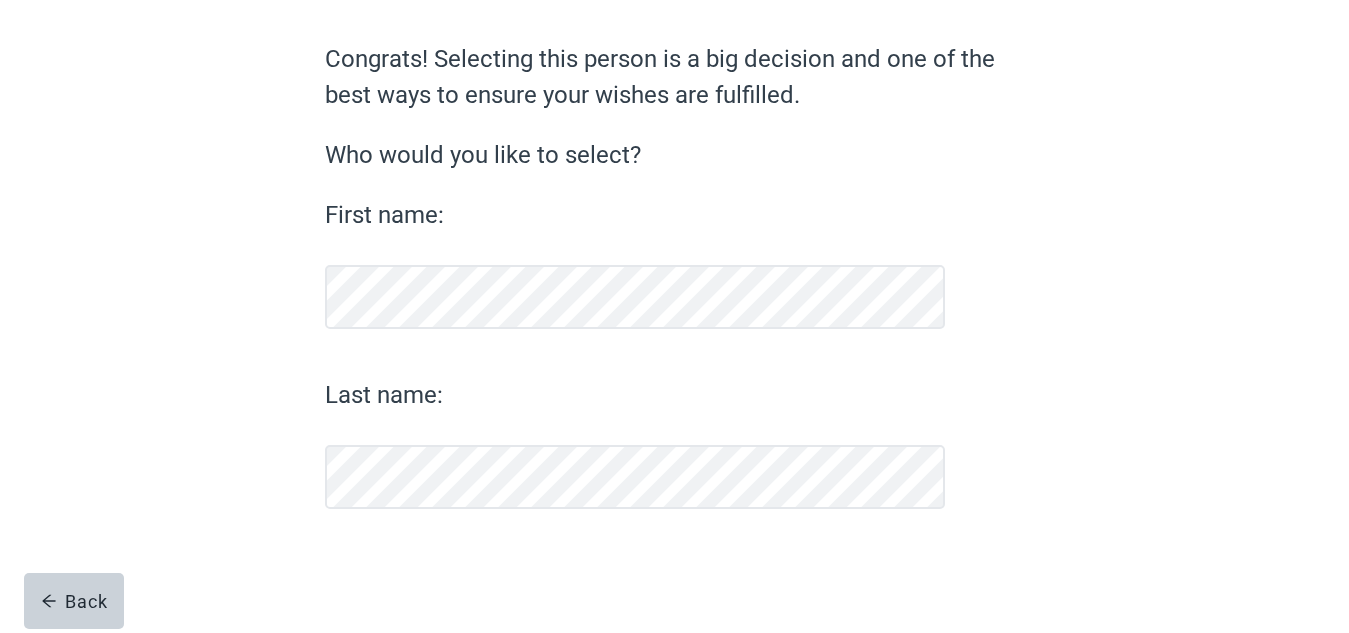 click at bounding box center (675, 583) 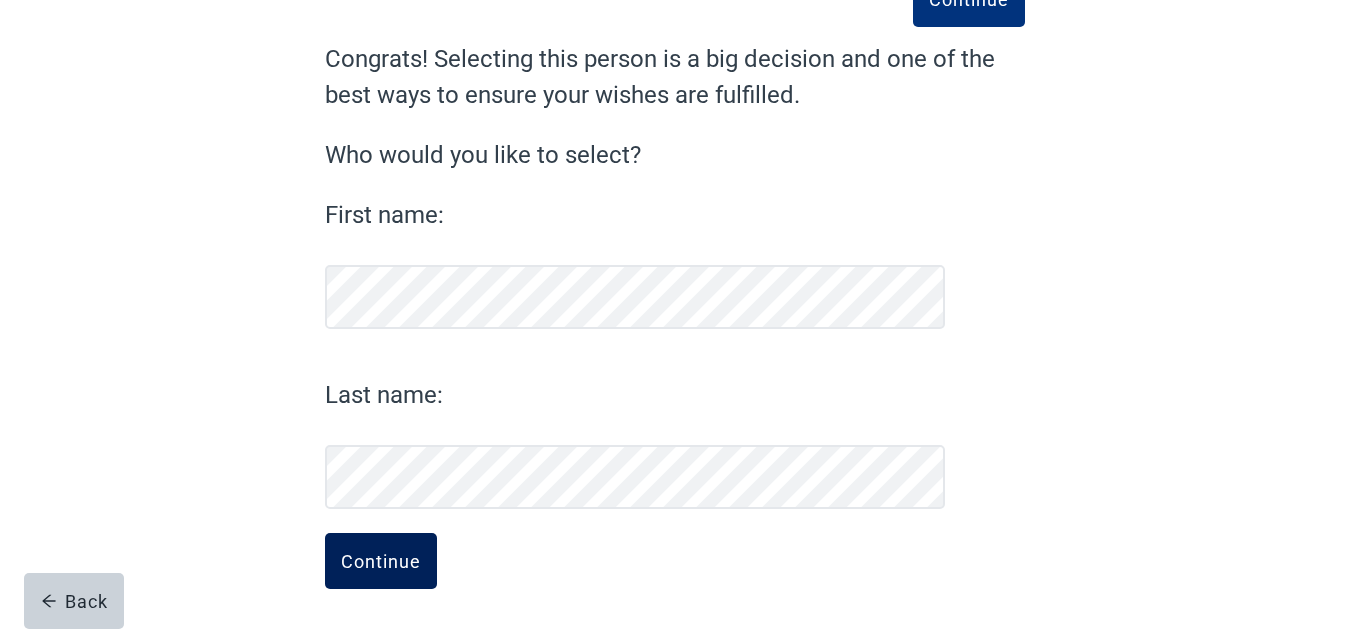 click on "Continue" at bounding box center [381, 561] 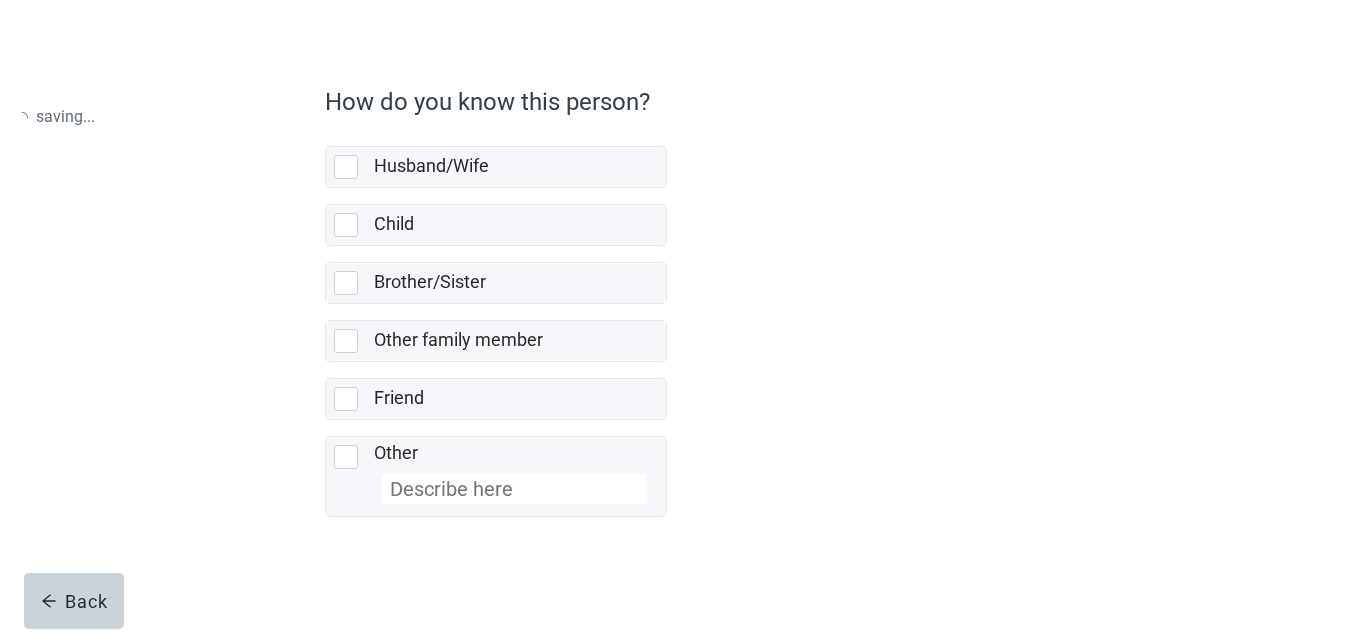 scroll, scrollTop: 0, scrollLeft: 0, axis: both 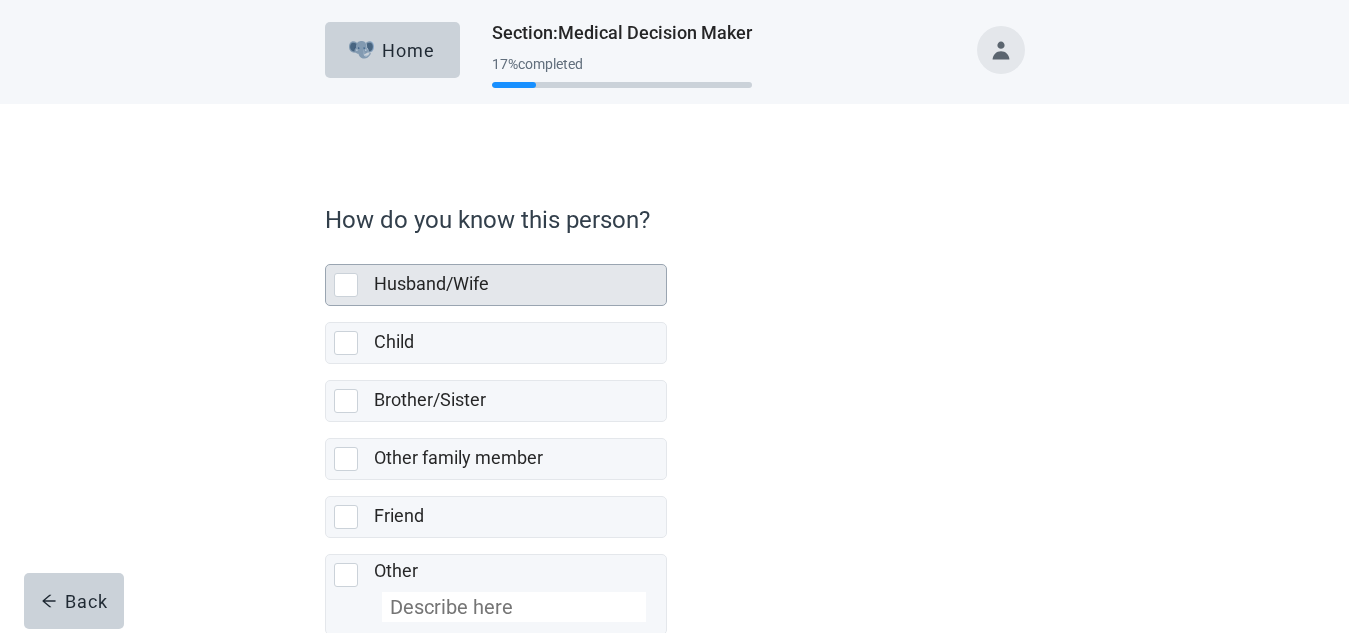 click at bounding box center (346, 285) 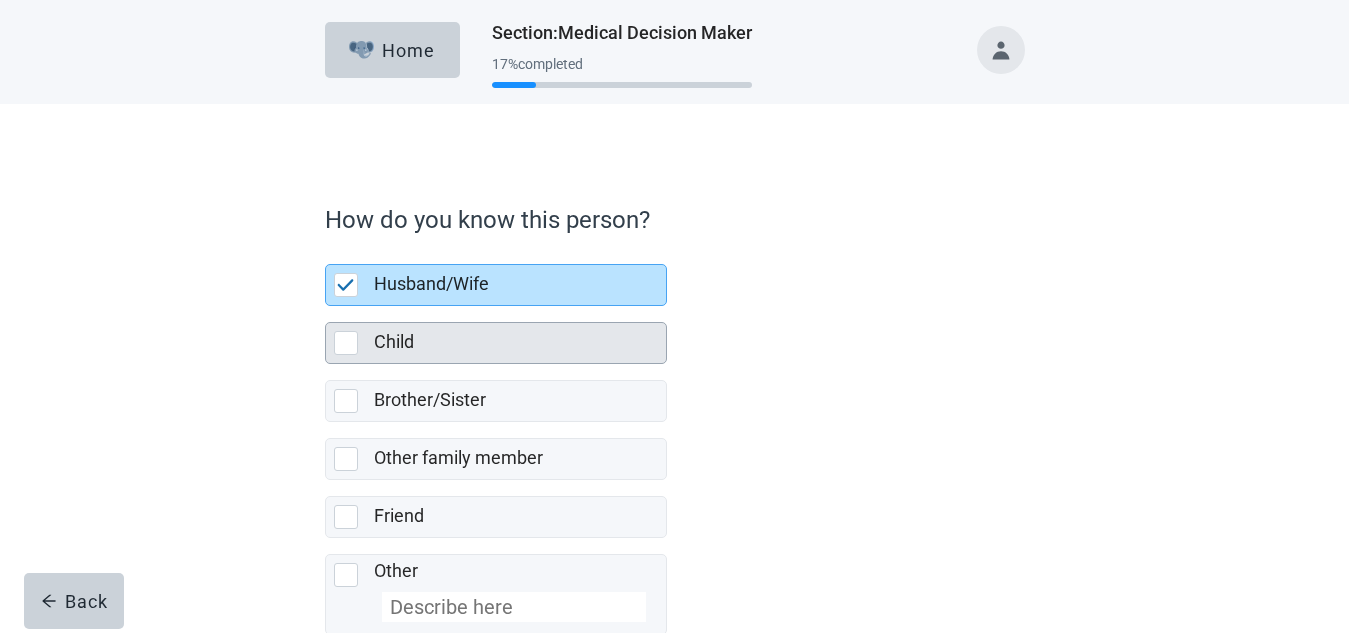 click at bounding box center (346, 343) 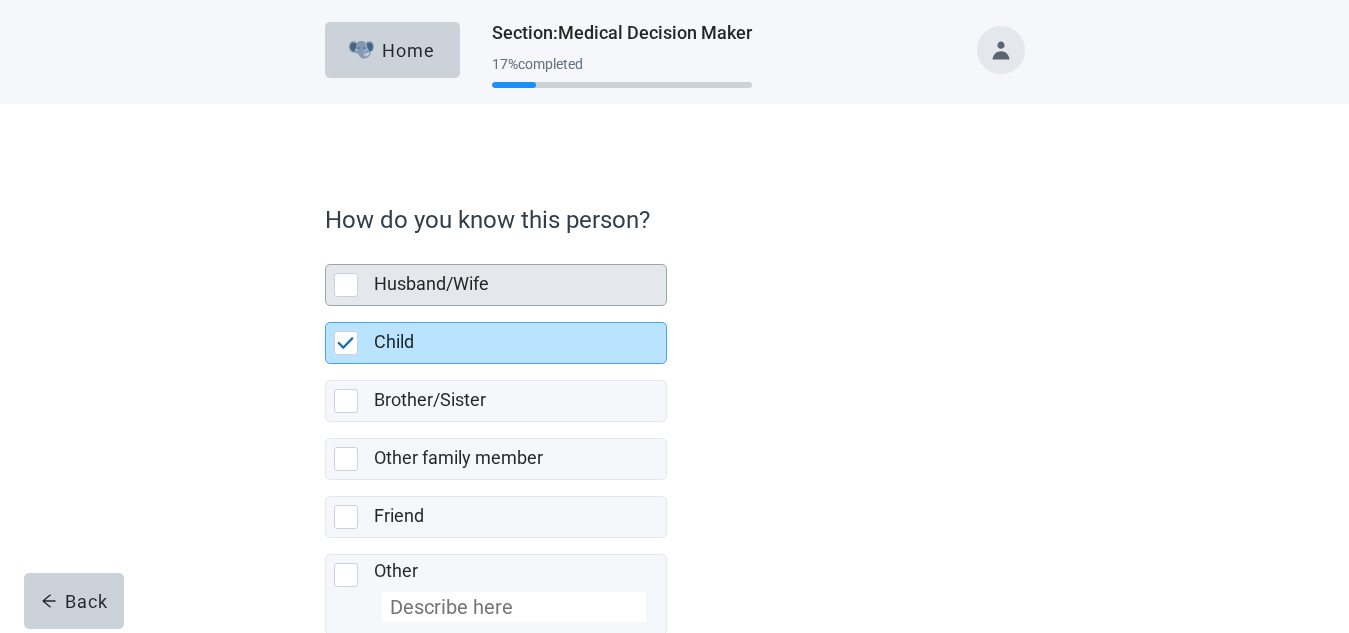 click at bounding box center (346, 285) 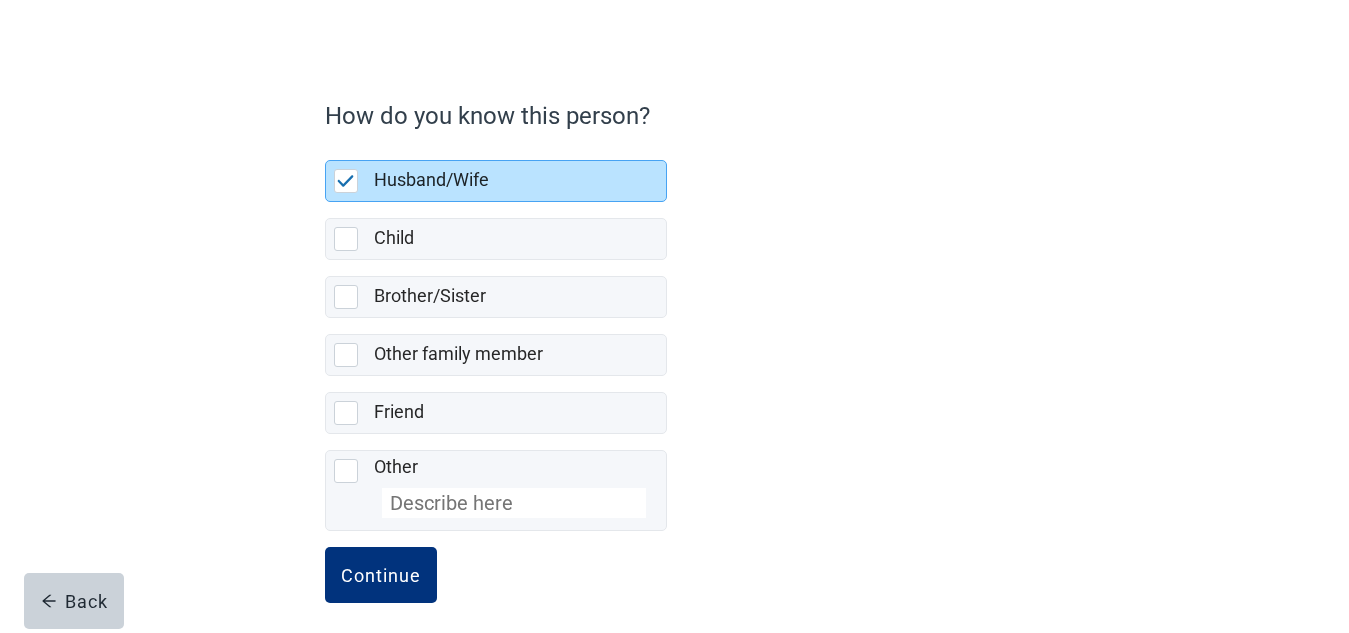 scroll, scrollTop: 118, scrollLeft: 0, axis: vertical 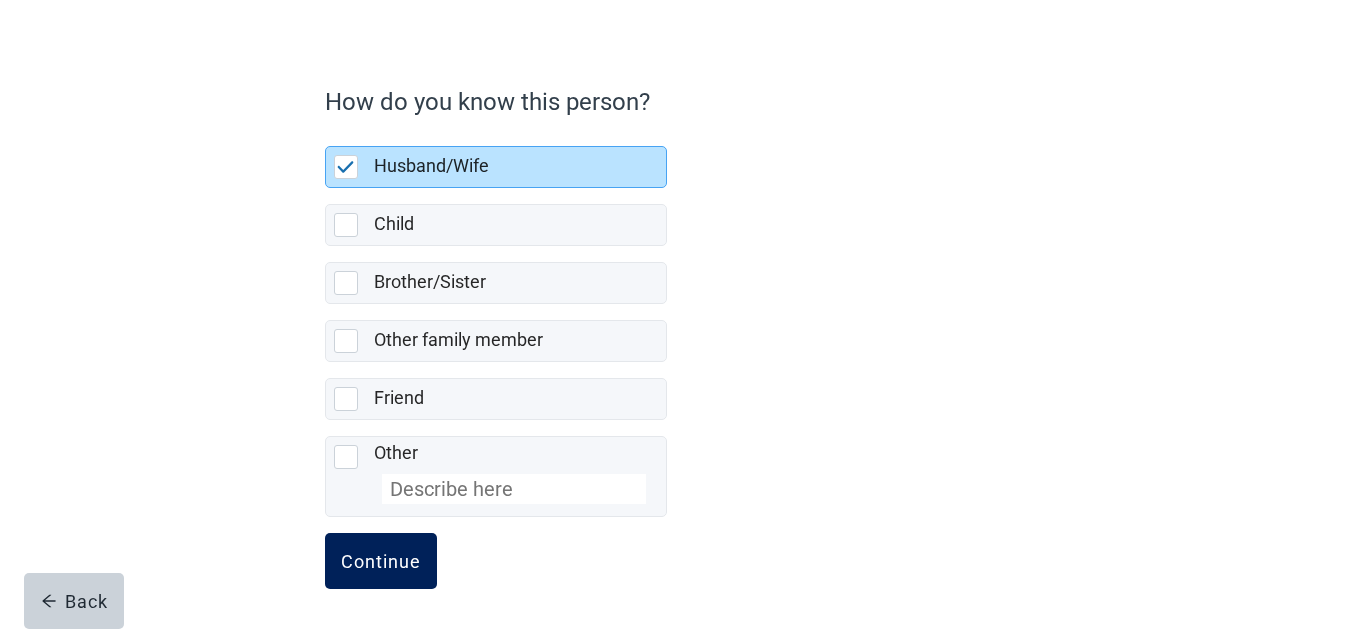 click on "Continue" at bounding box center [381, 561] 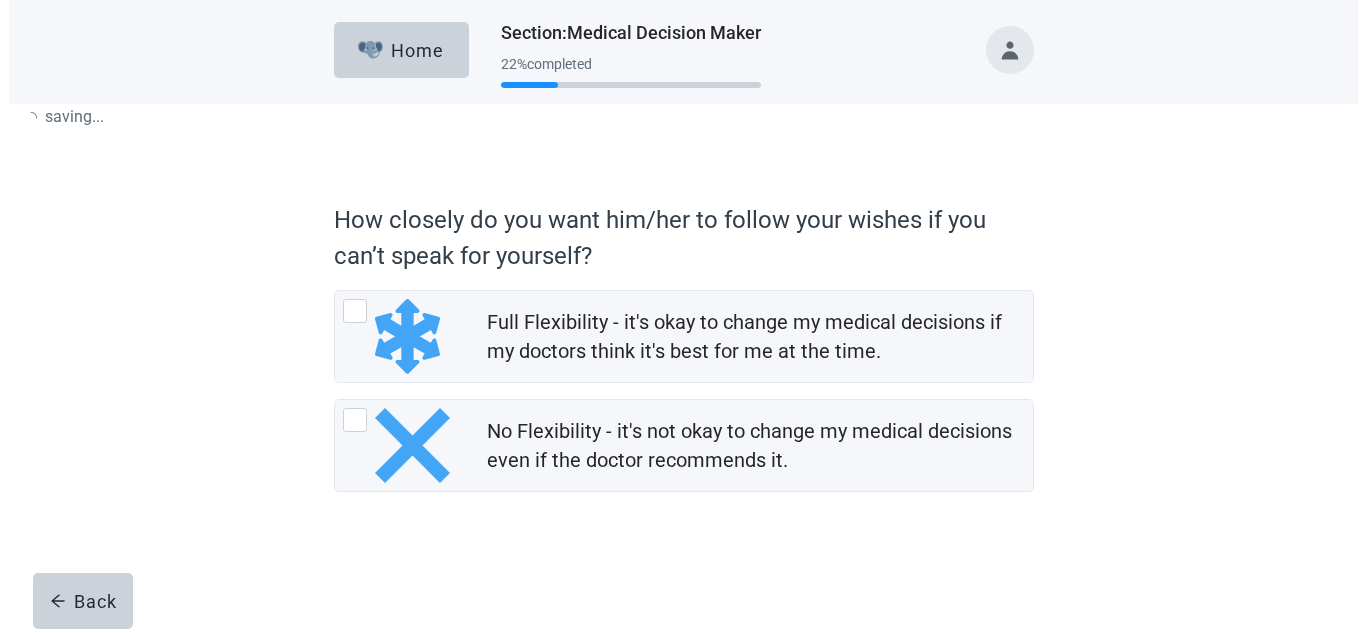scroll, scrollTop: 0, scrollLeft: 0, axis: both 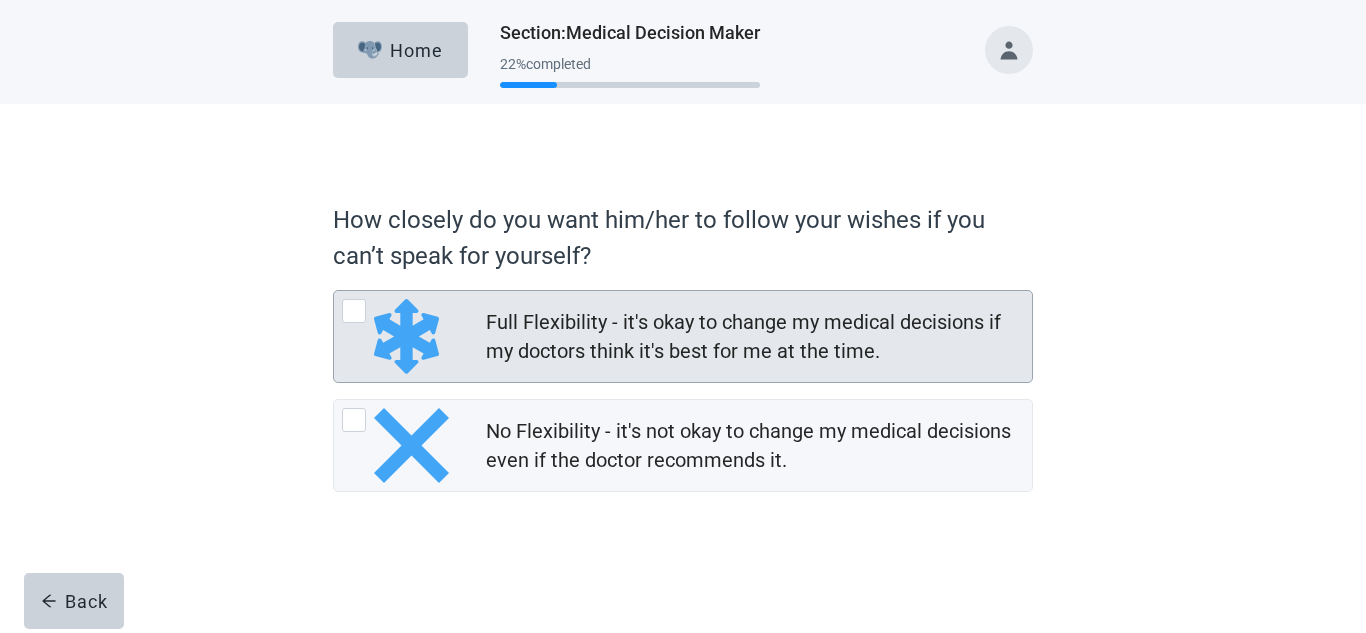 click at bounding box center [354, 311] 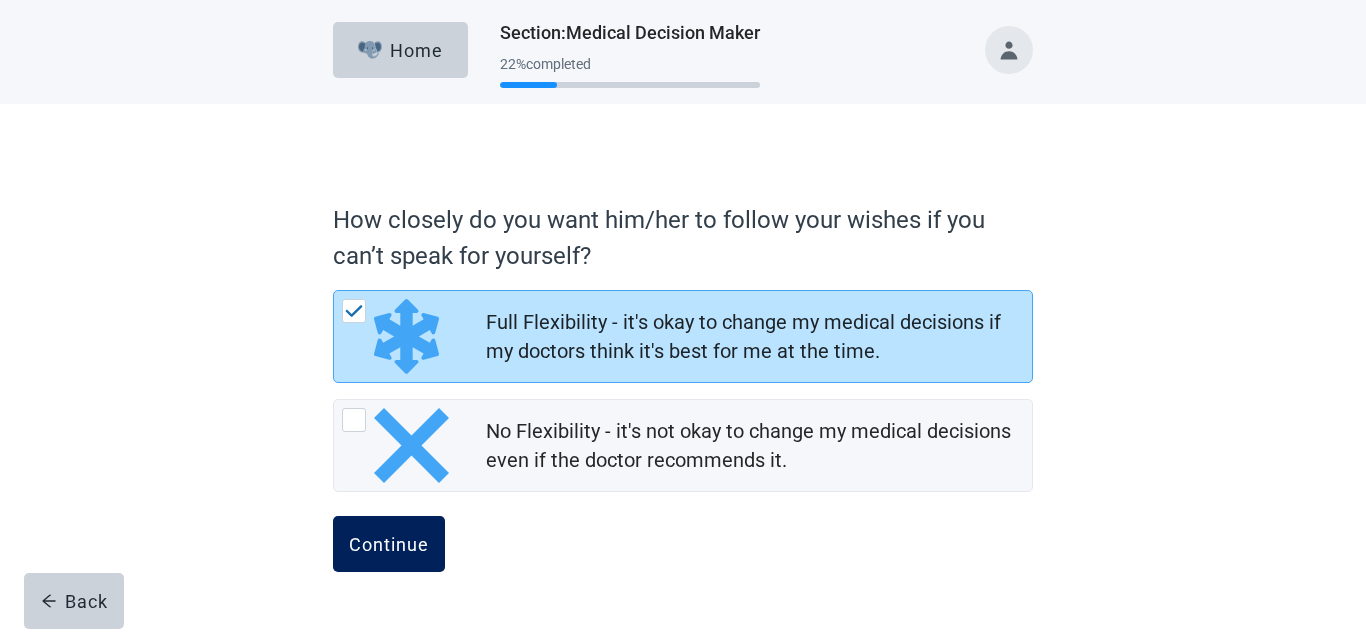 click on "Continue" at bounding box center [389, 544] 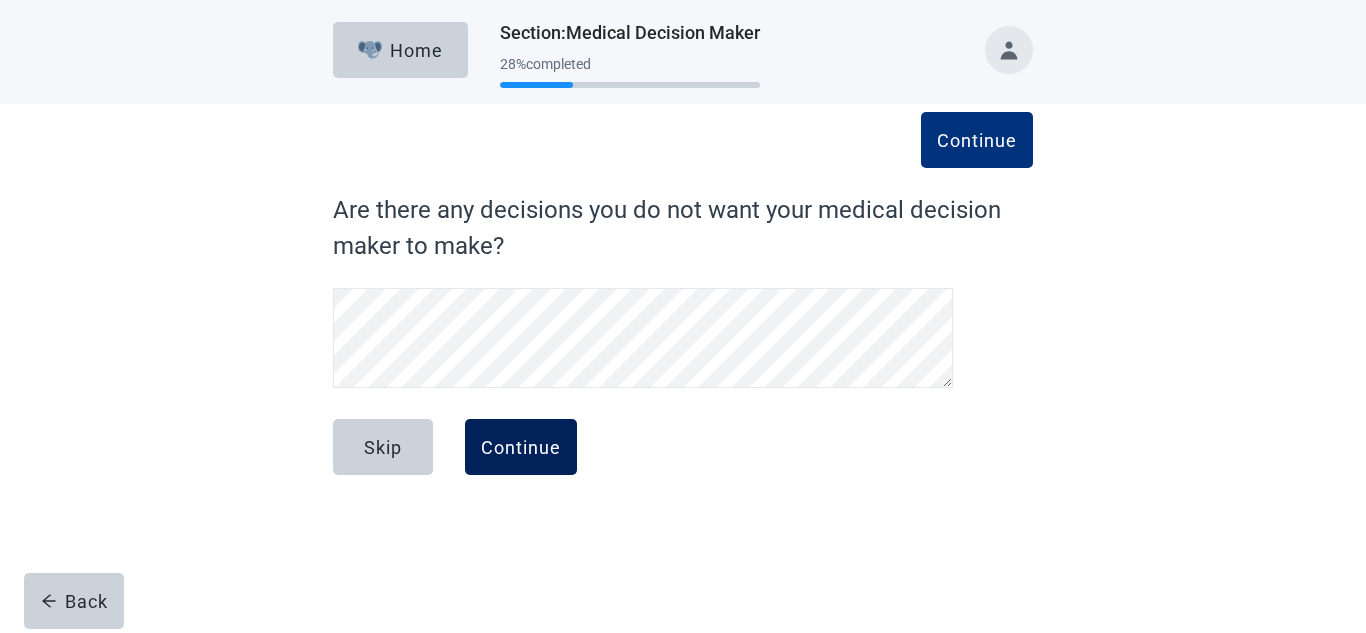 click on "Continue" at bounding box center (521, 447) 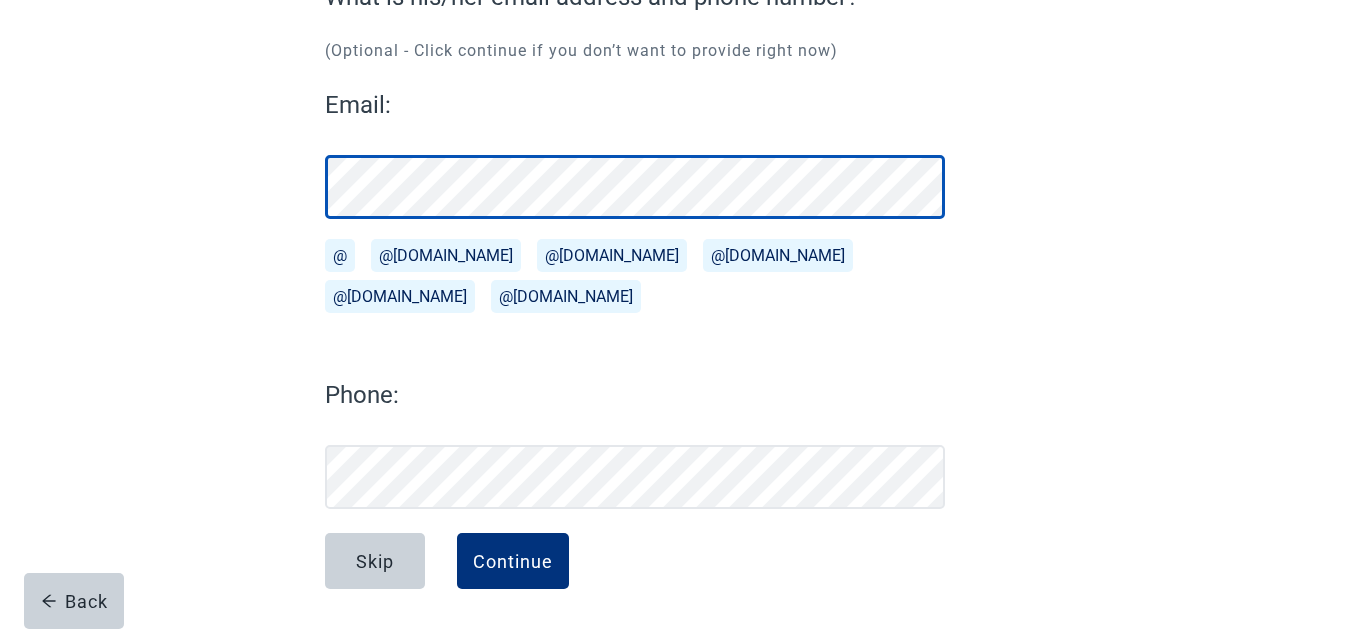 scroll, scrollTop: 213, scrollLeft: 0, axis: vertical 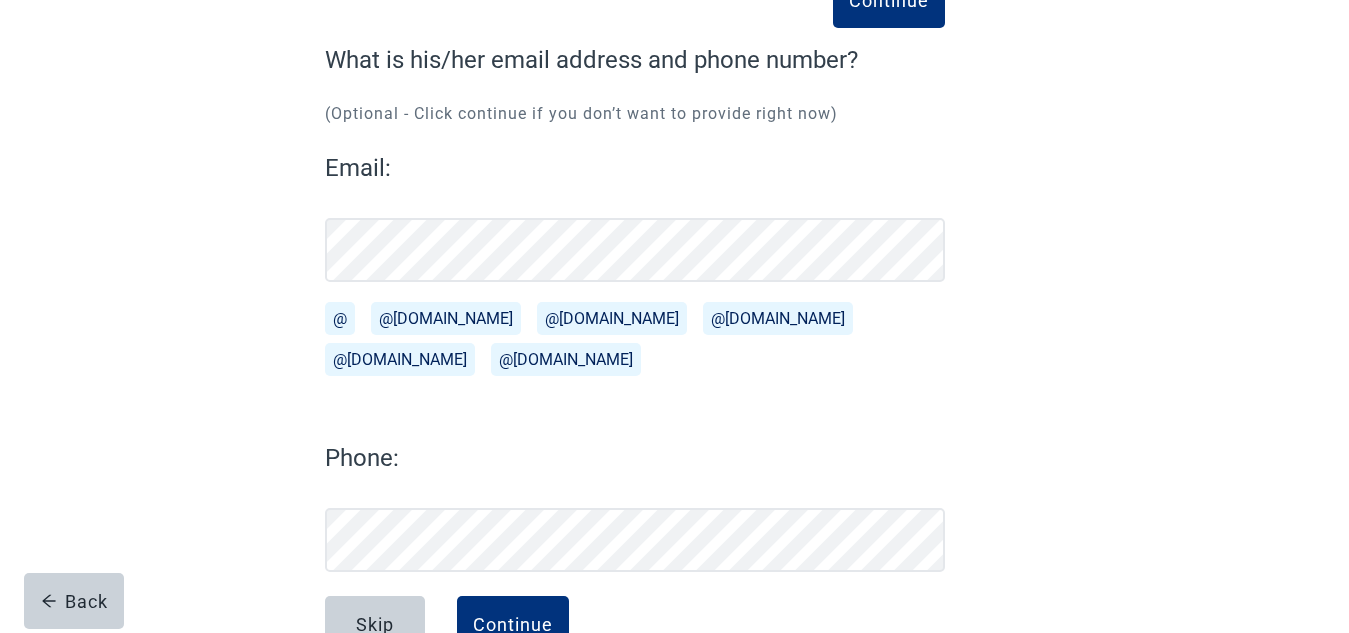 click on "@gmail.com" at bounding box center (446, 318) 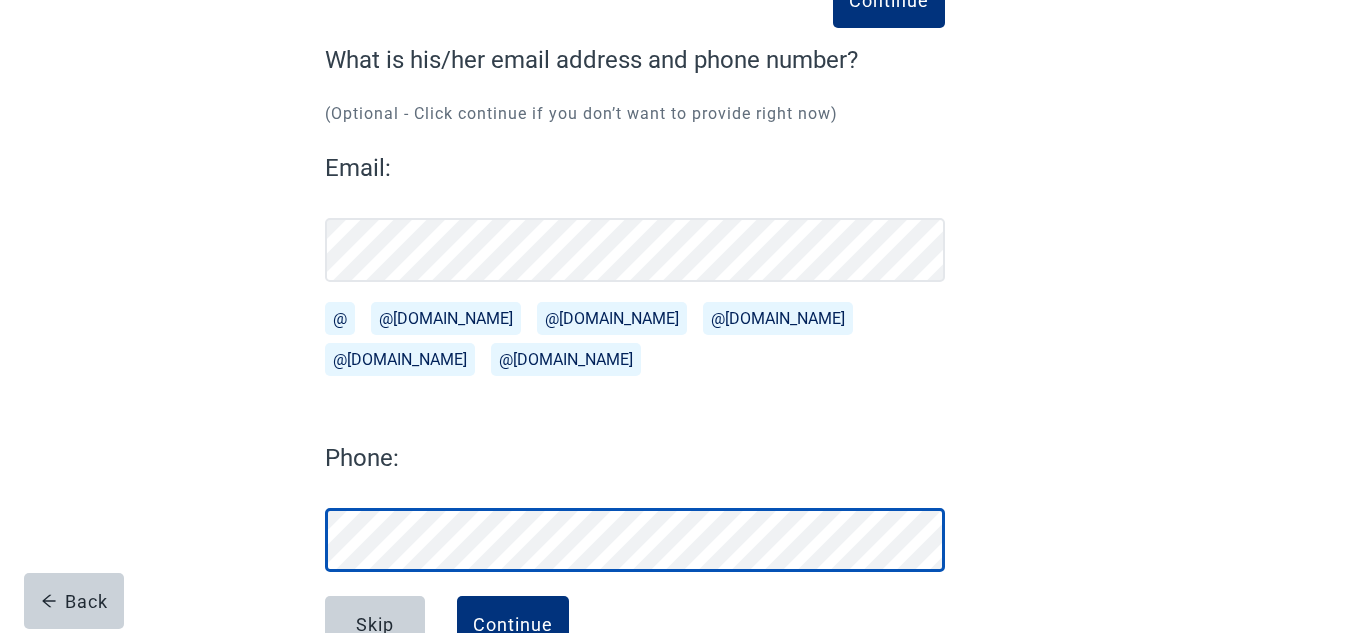 scroll, scrollTop: 213, scrollLeft: 0, axis: vertical 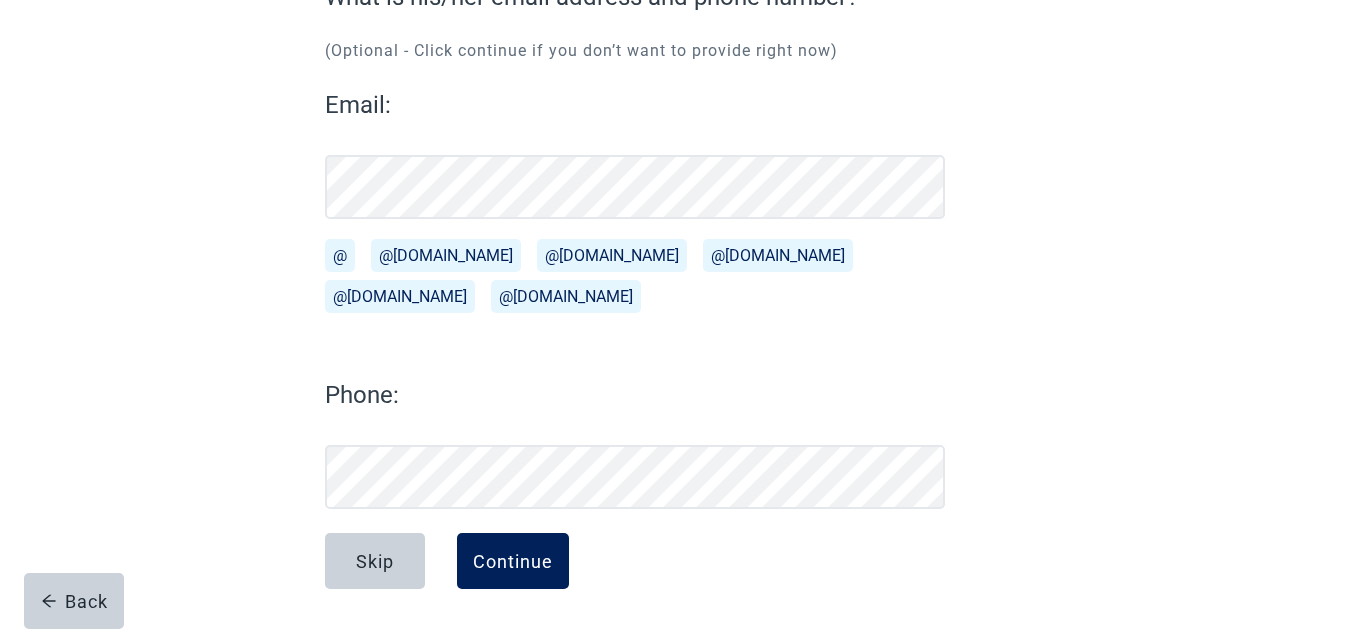 click on "Continue" at bounding box center (513, 561) 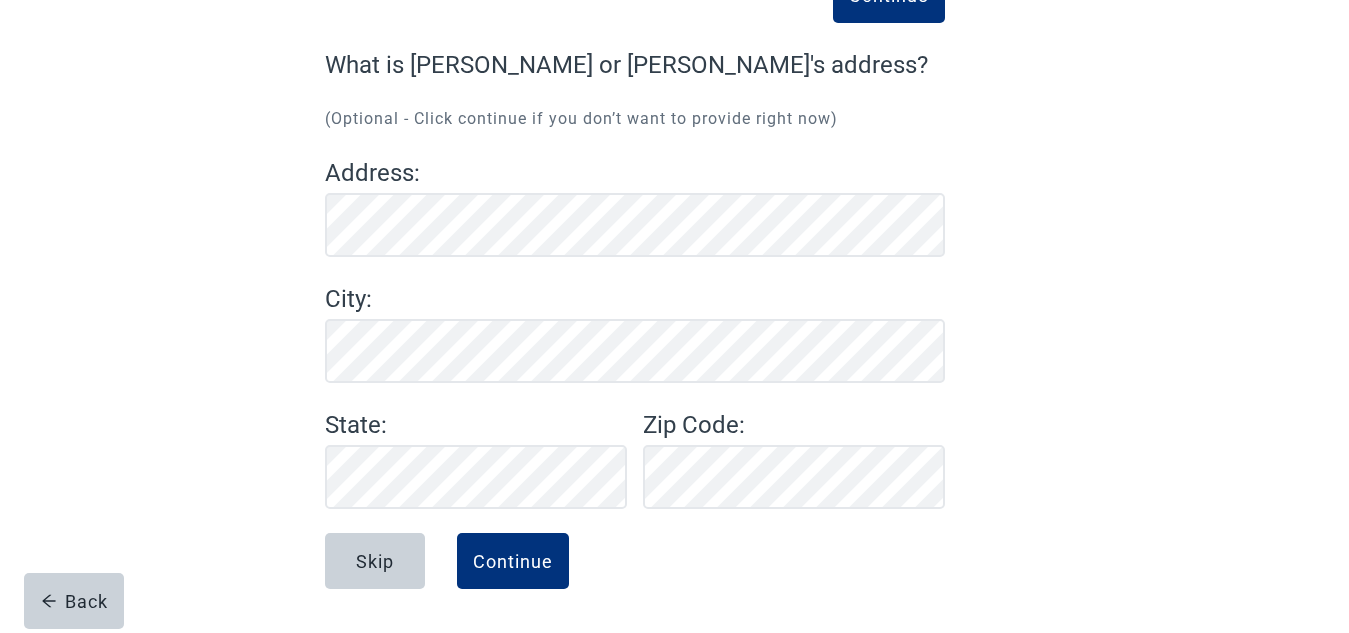 scroll, scrollTop: 145, scrollLeft: 0, axis: vertical 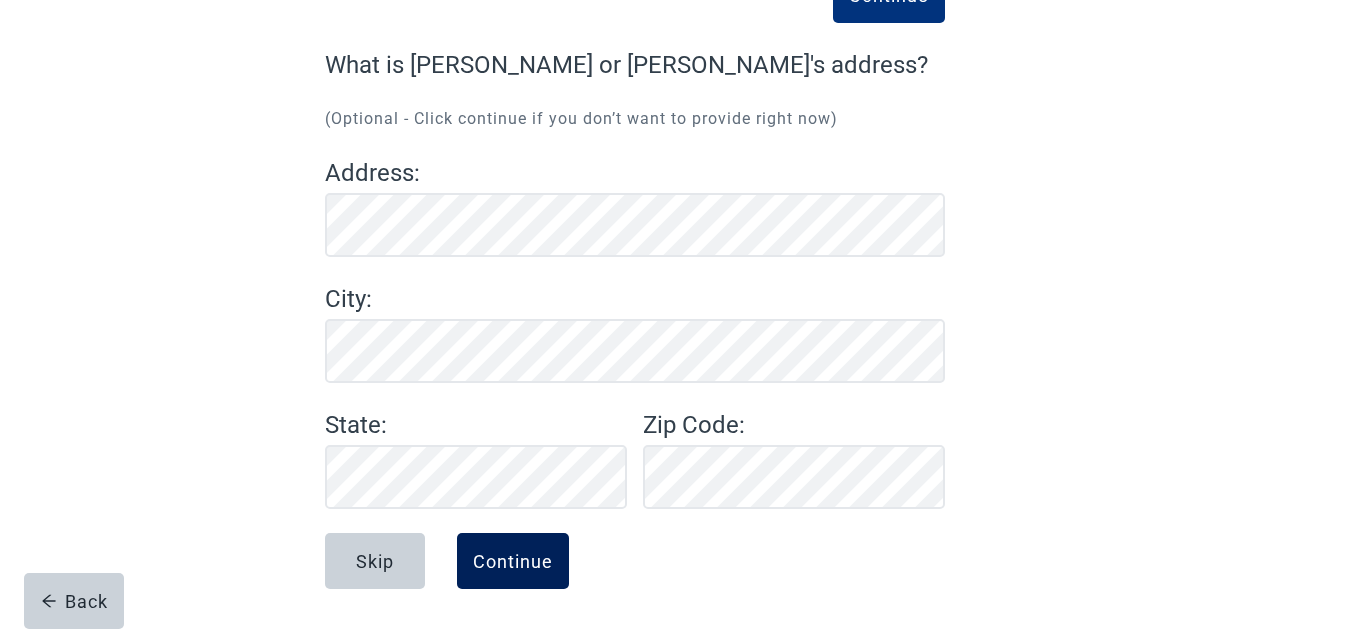 click on "Continue" at bounding box center (513, 561) 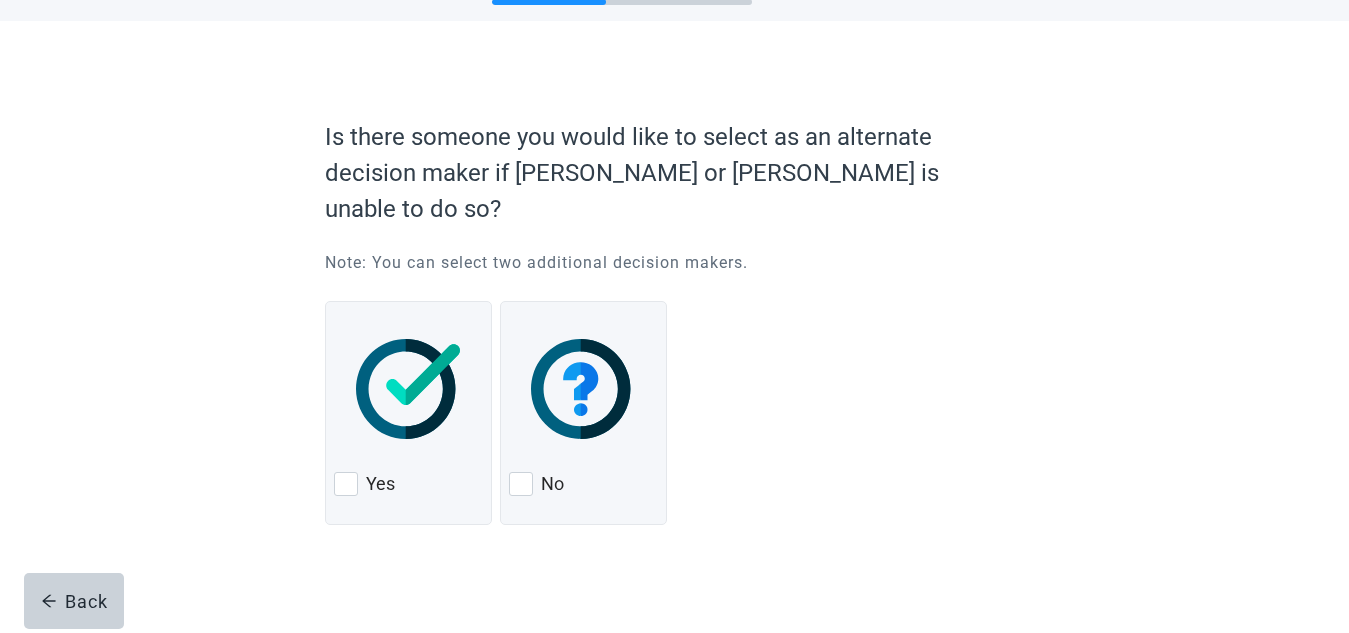 scroll, scrollTop: 0, scrollLeft: 0, axis: both 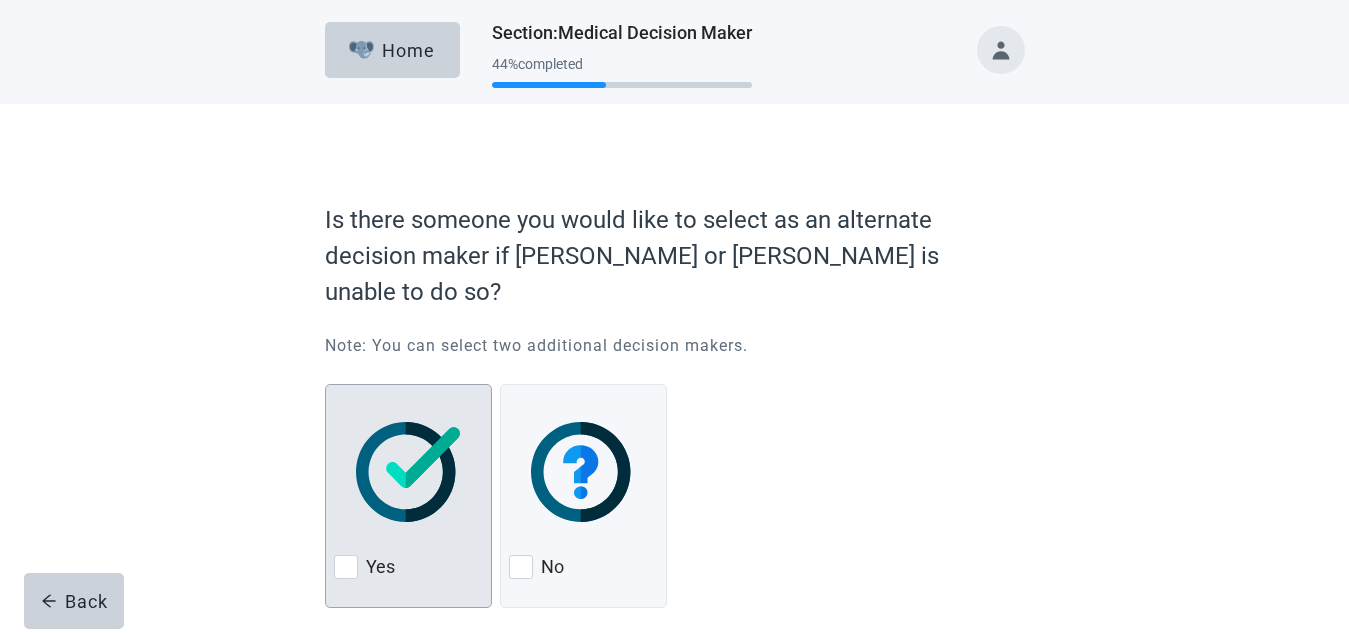 click at bounding box center [408, 472] 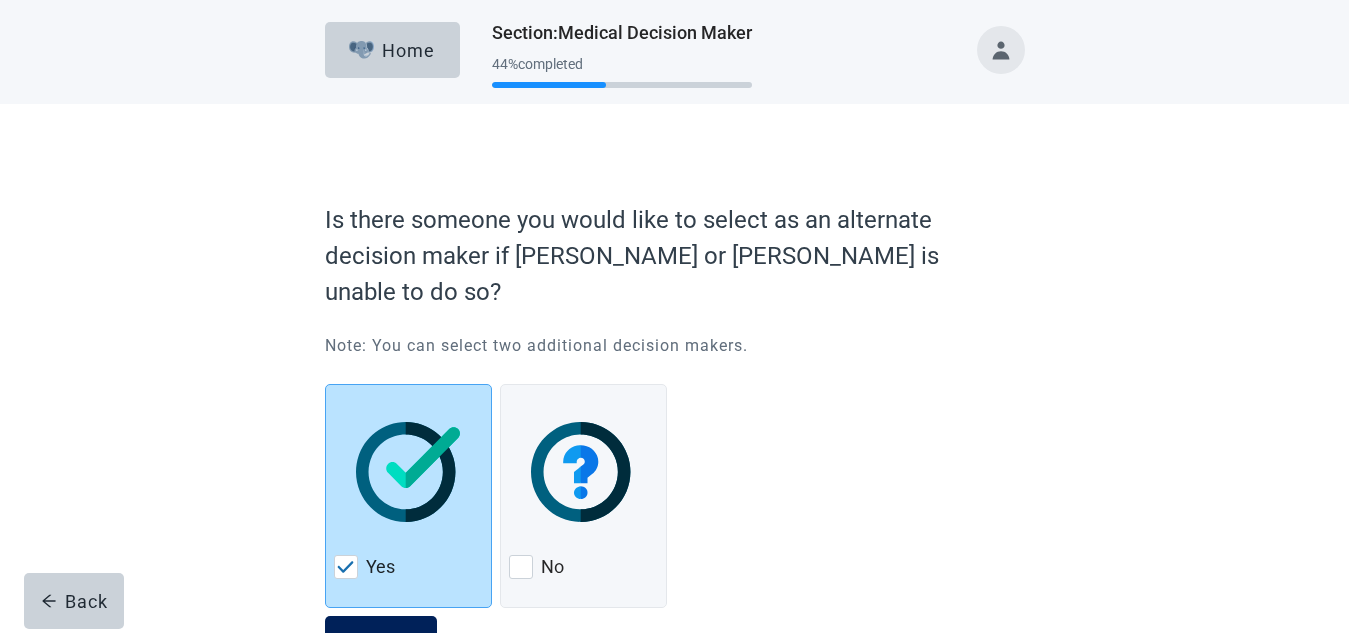 click on "Continue" at bounding box center (381, 644) 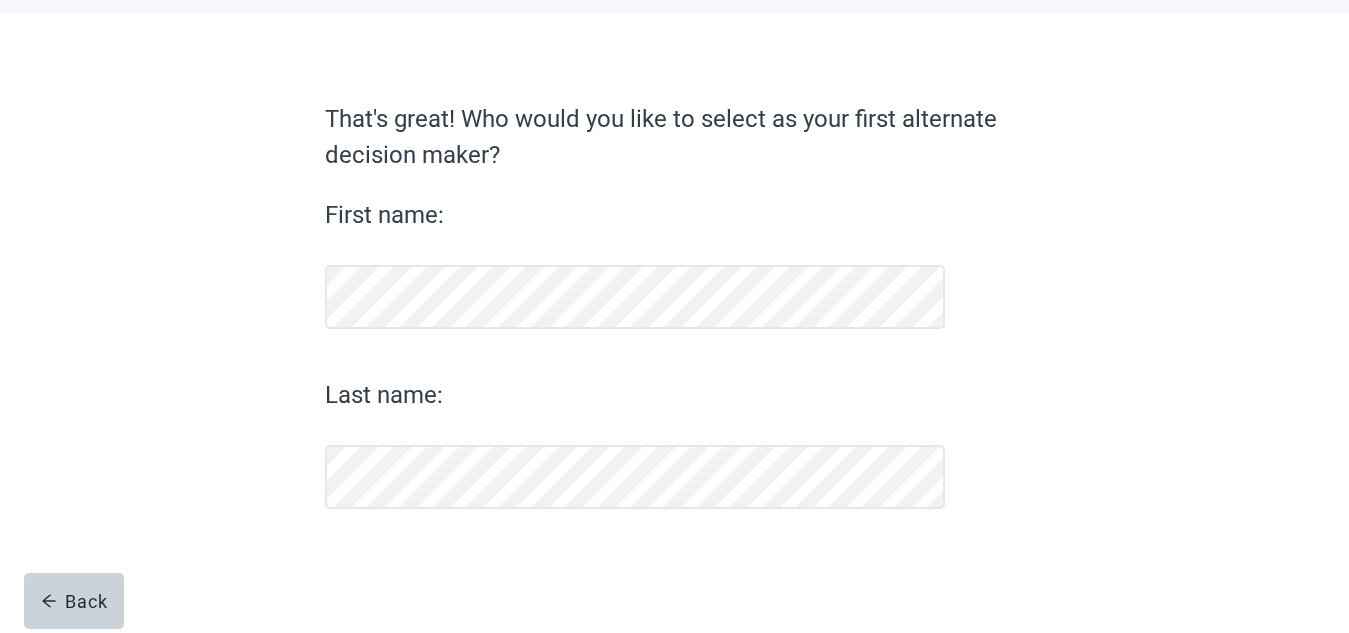 scroll, scrollTop: 91, scrollLeft: 0, axis: vertical 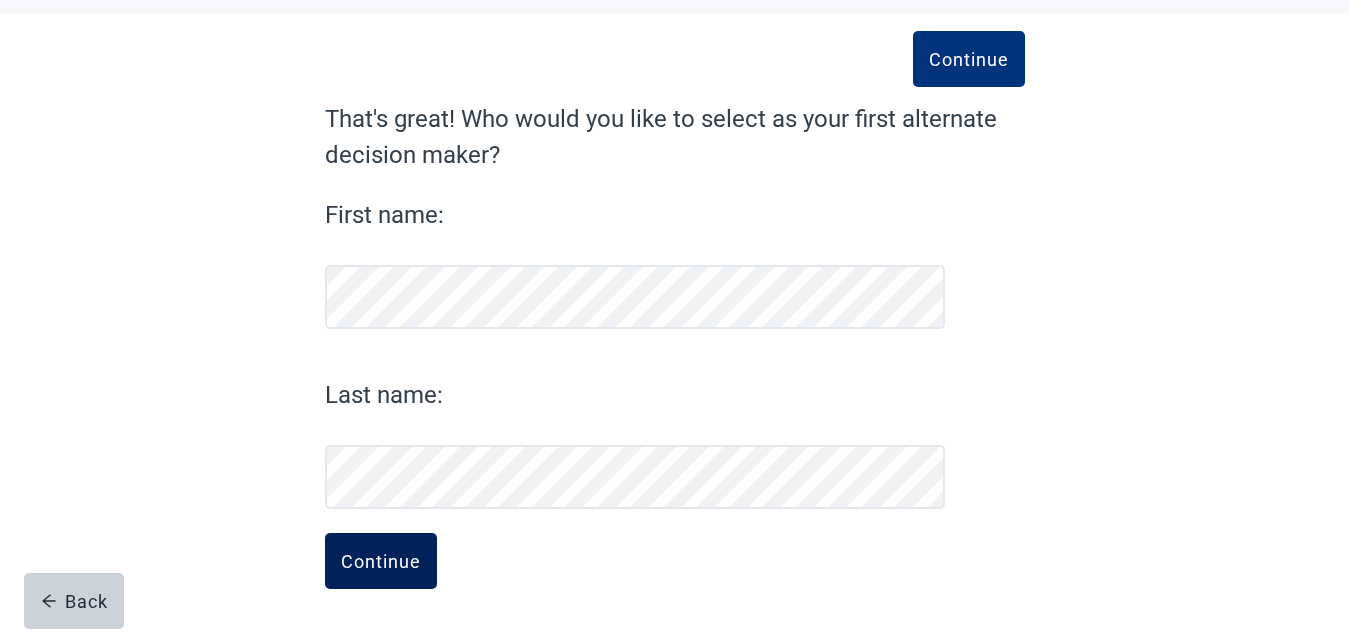 click on "Continue" at bounding box center [381, 561] 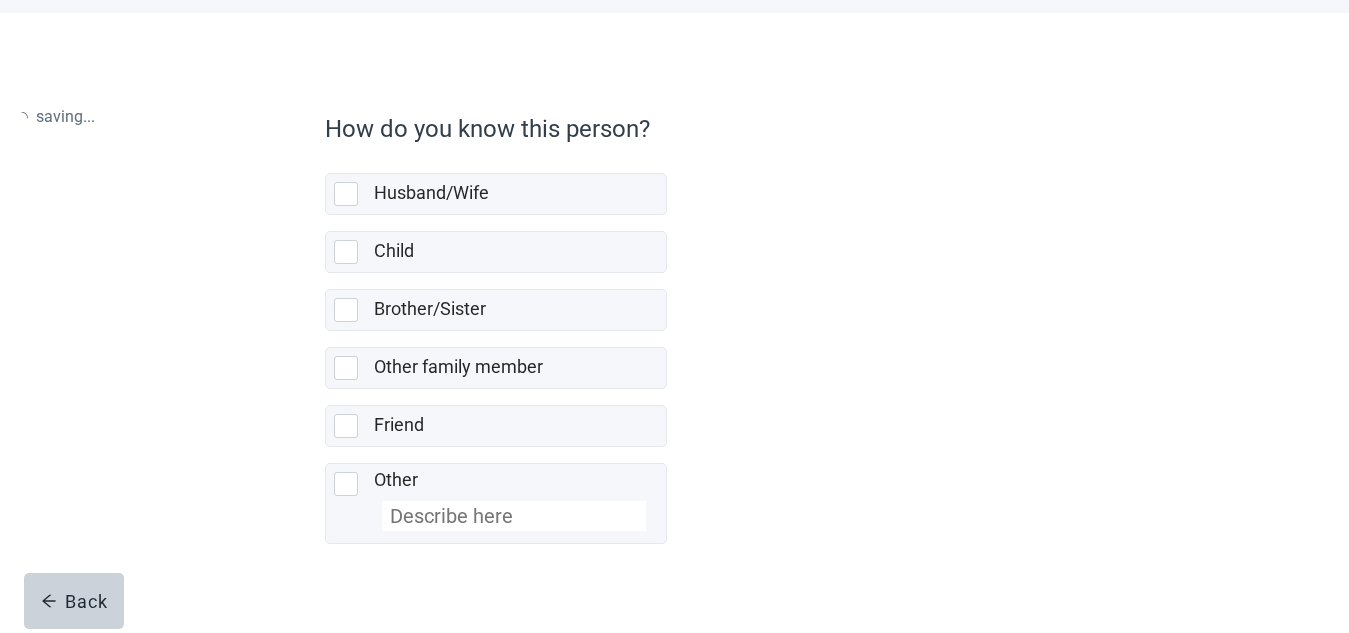 scroll, scrollTop: 0, scrollLeft: 0, axis: both 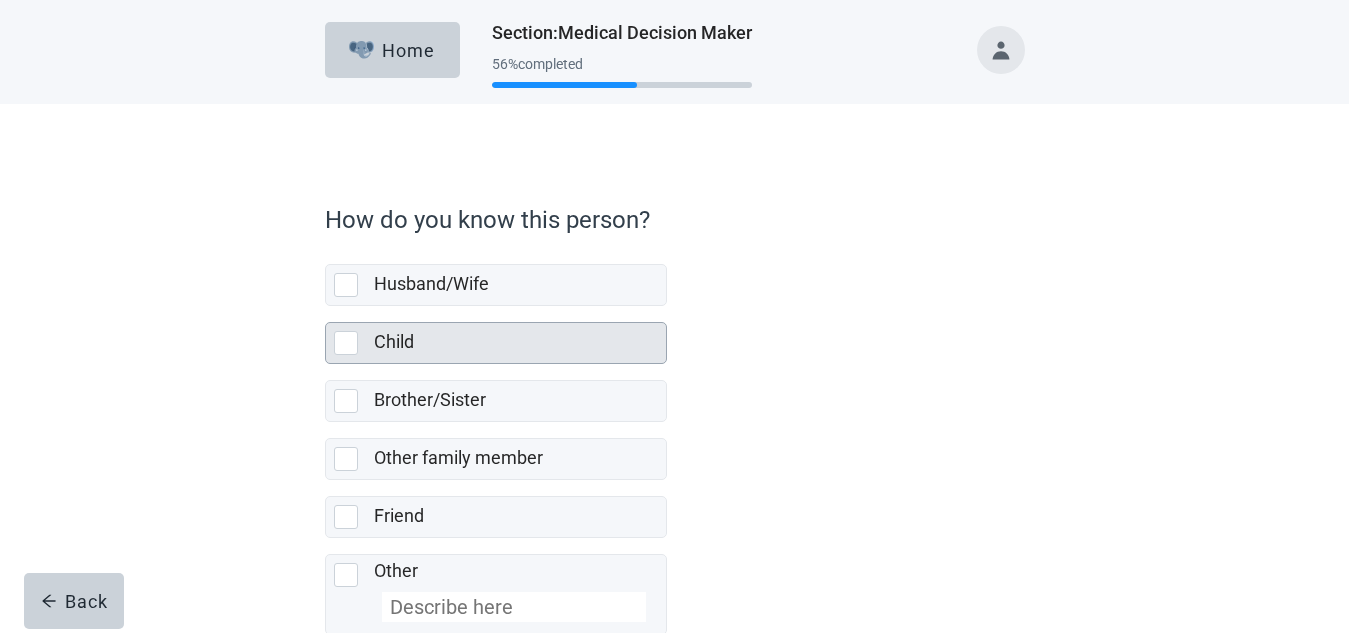 click at bounding box center (346, 343) 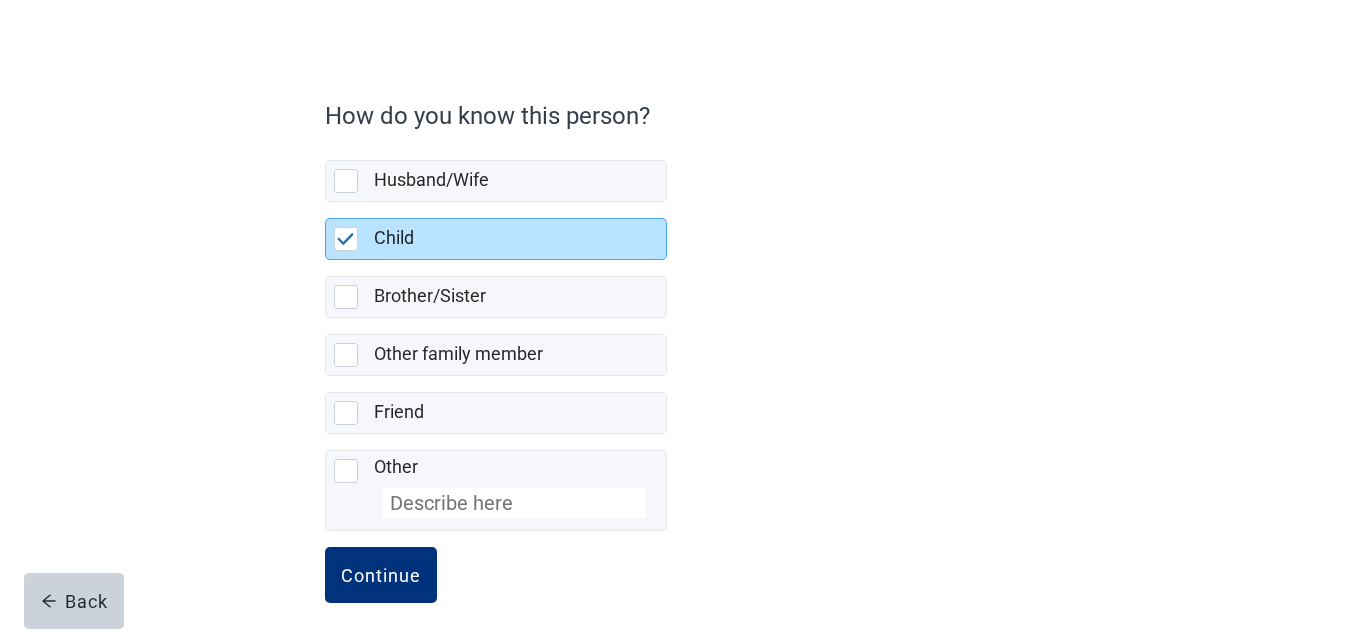 scroll, scrollTop: 118, scrollLeft: 0, axis: vertical 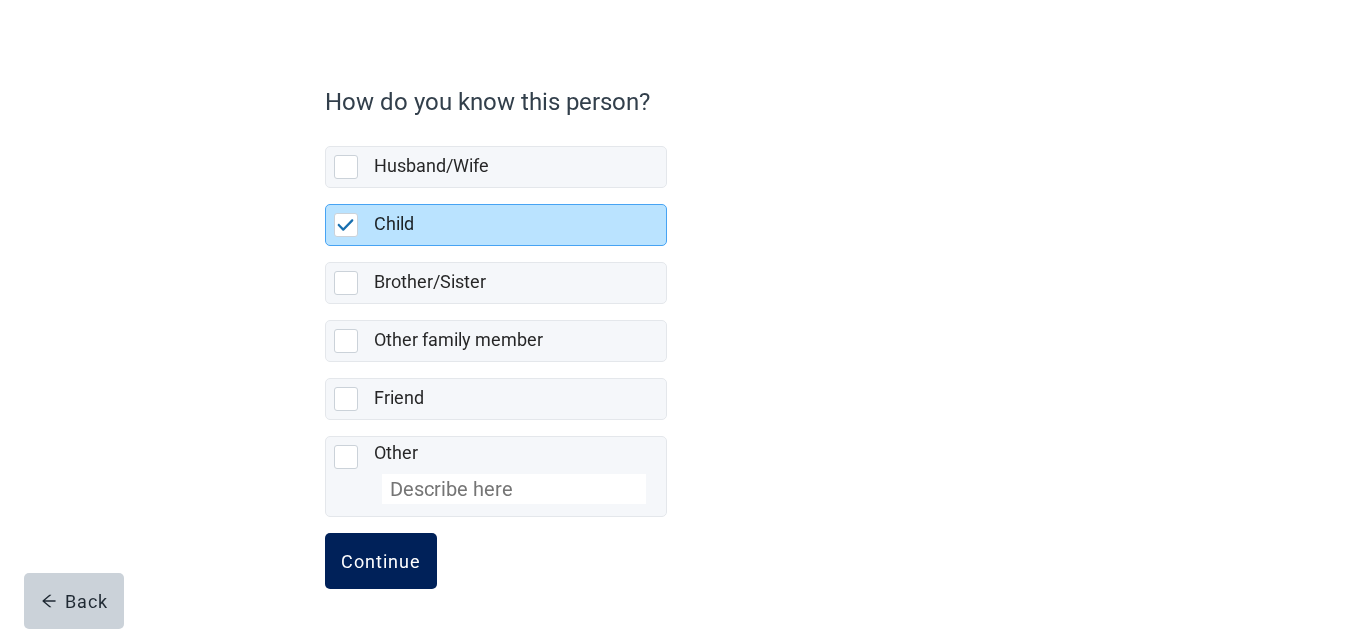 click on "Continue" at bounding box center [381, 561] 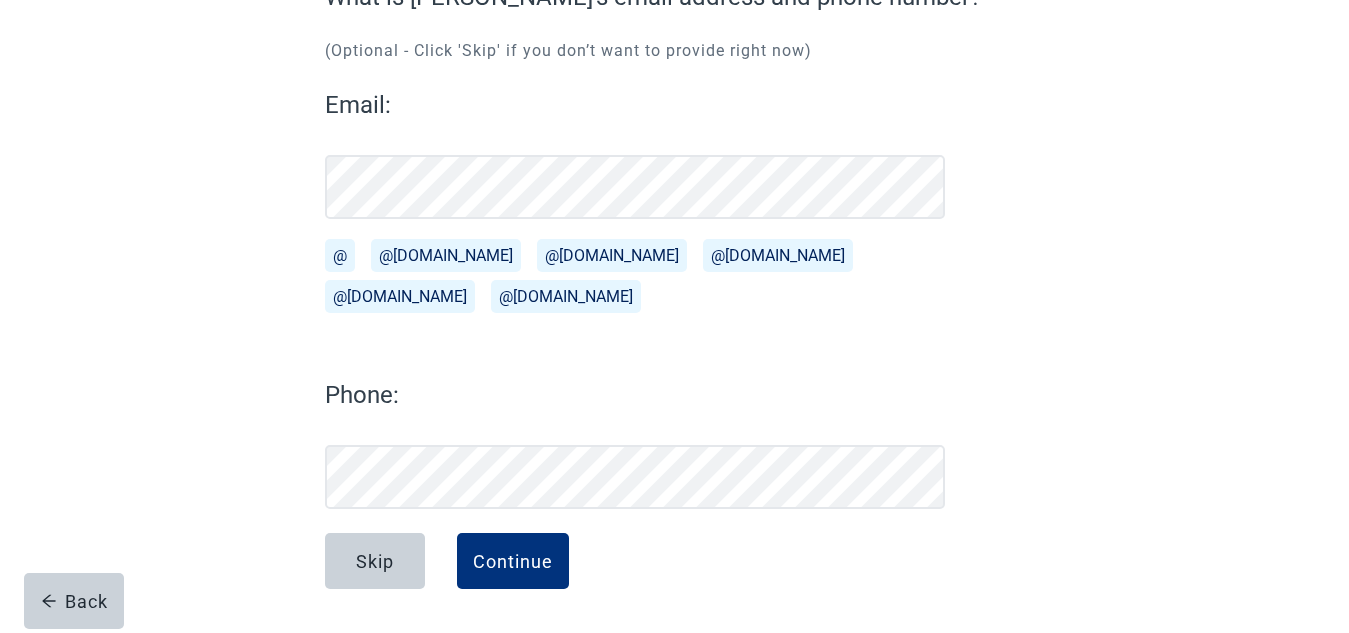 scroll, scrollTop: 213, scrollLeft: 0, axis: vertical 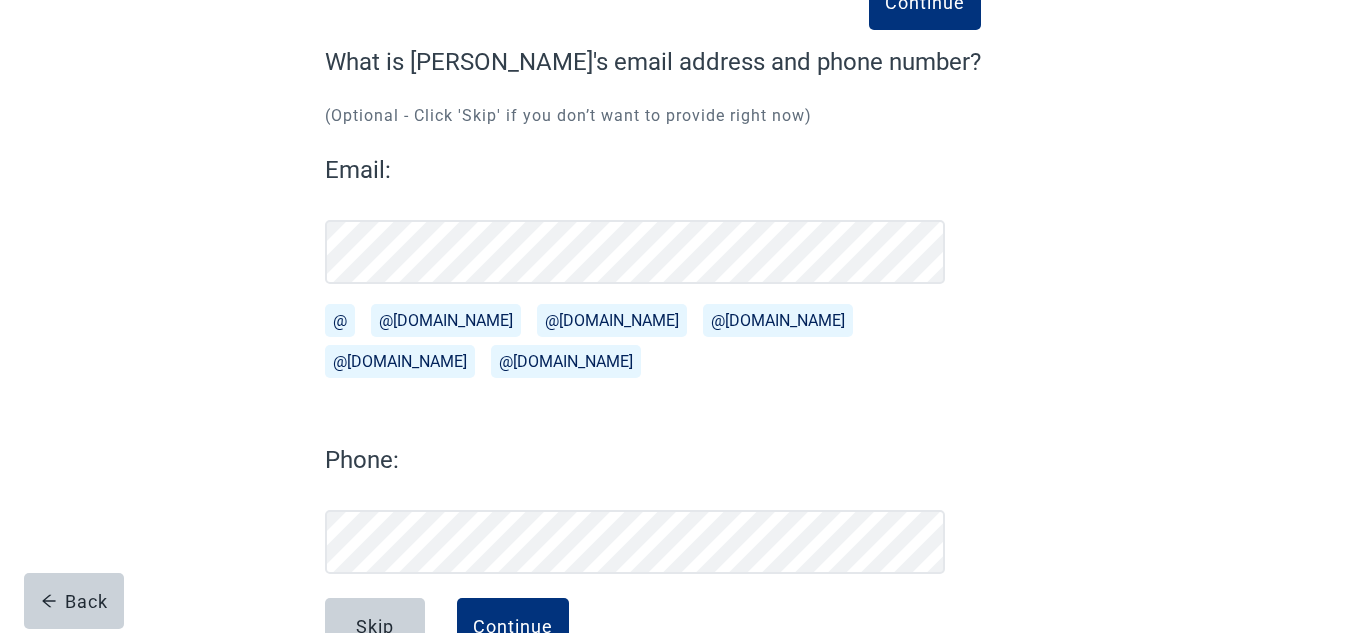 click on "@gmail.com" at bounding box center (446, 320) 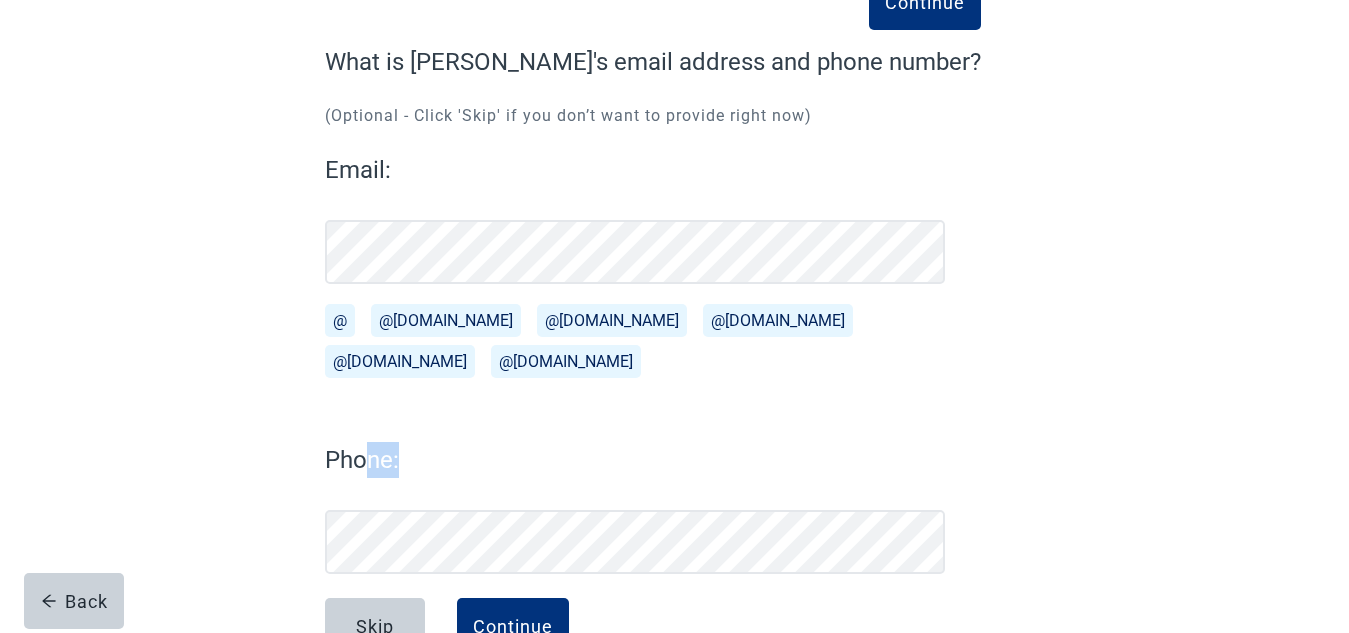 drag, startPoint x: 370, startPoint y: 467, endPoint x: 853, endPoint y: 456, distance: 483.12524 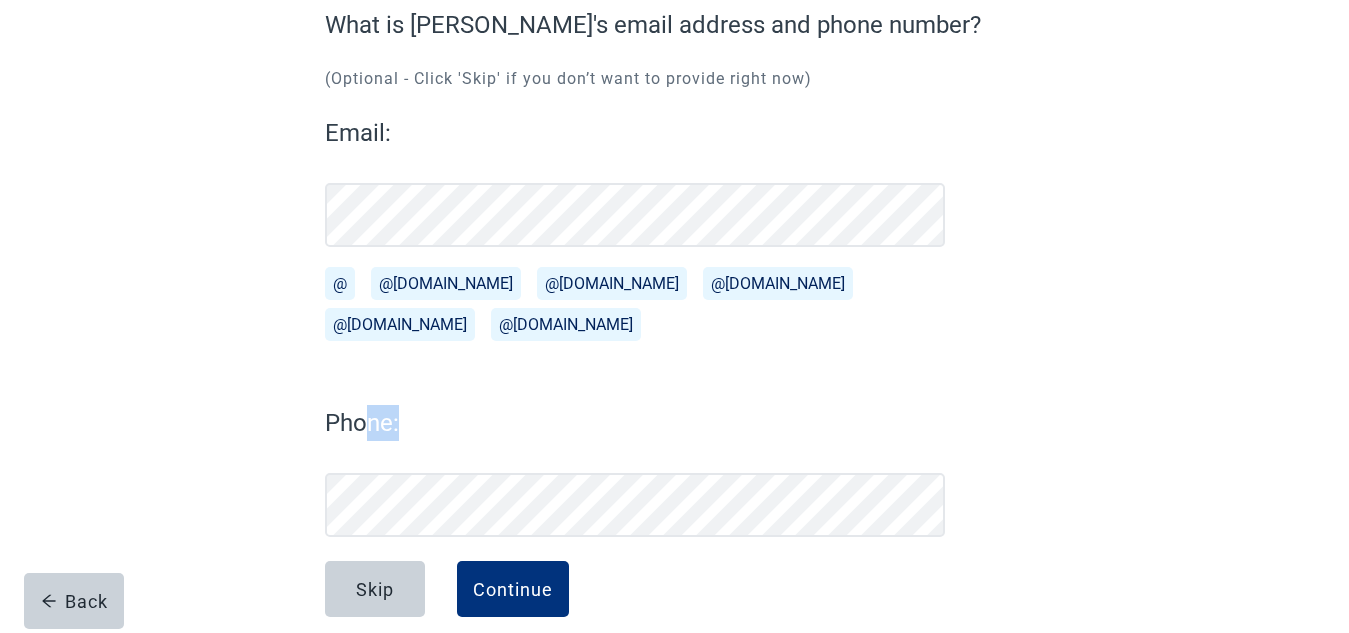 scroll, scrollTop: 213, scrollLeft: 0, axis: vertical 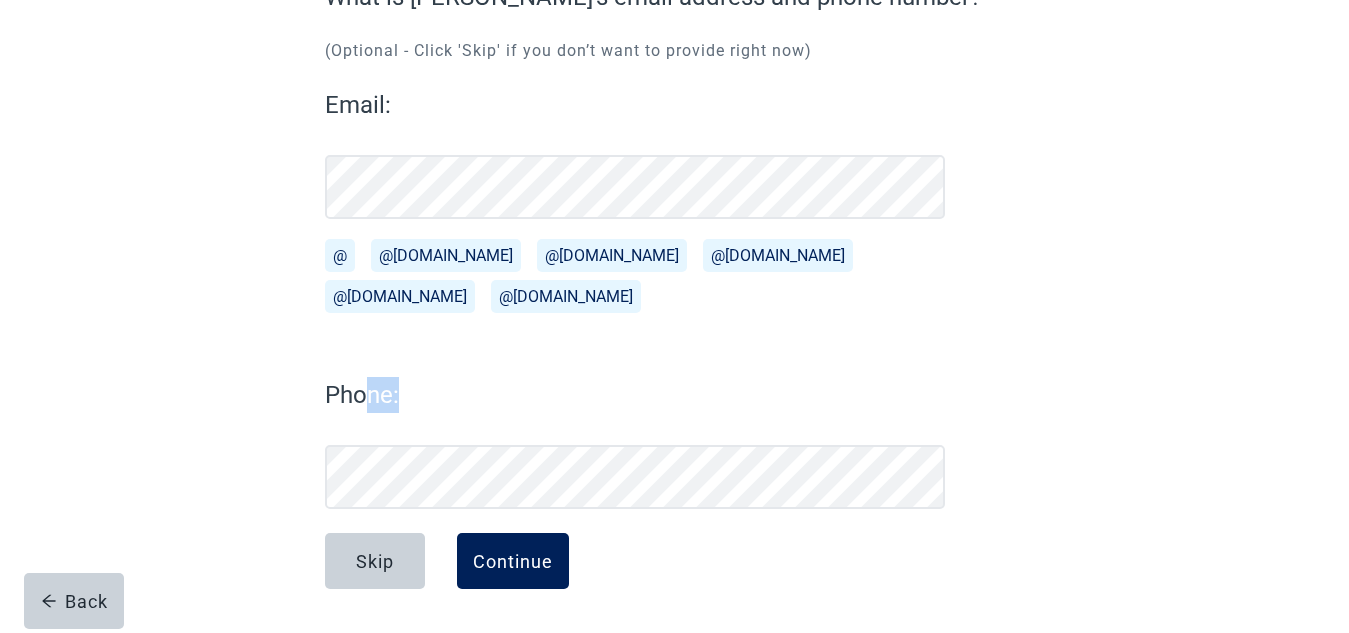 click on "Continue" at bounding box center [513, 561] 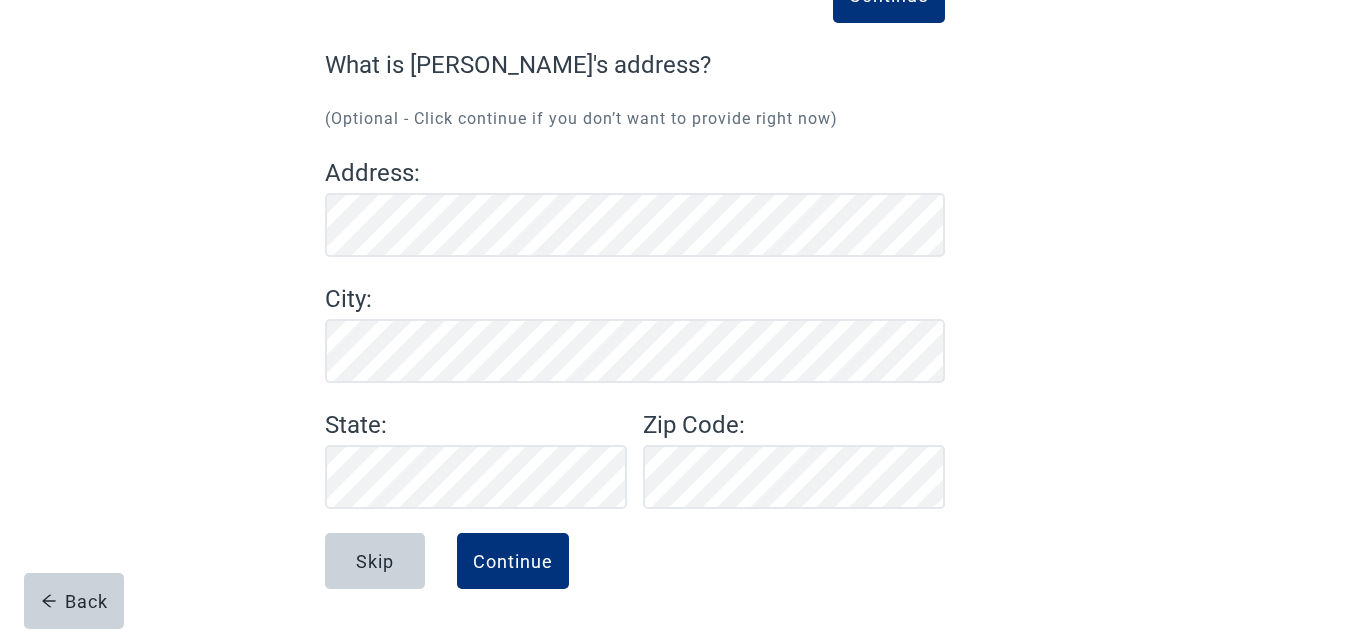 scroll, scrollTop: 145, scrollLeft: 0, axis: vertical 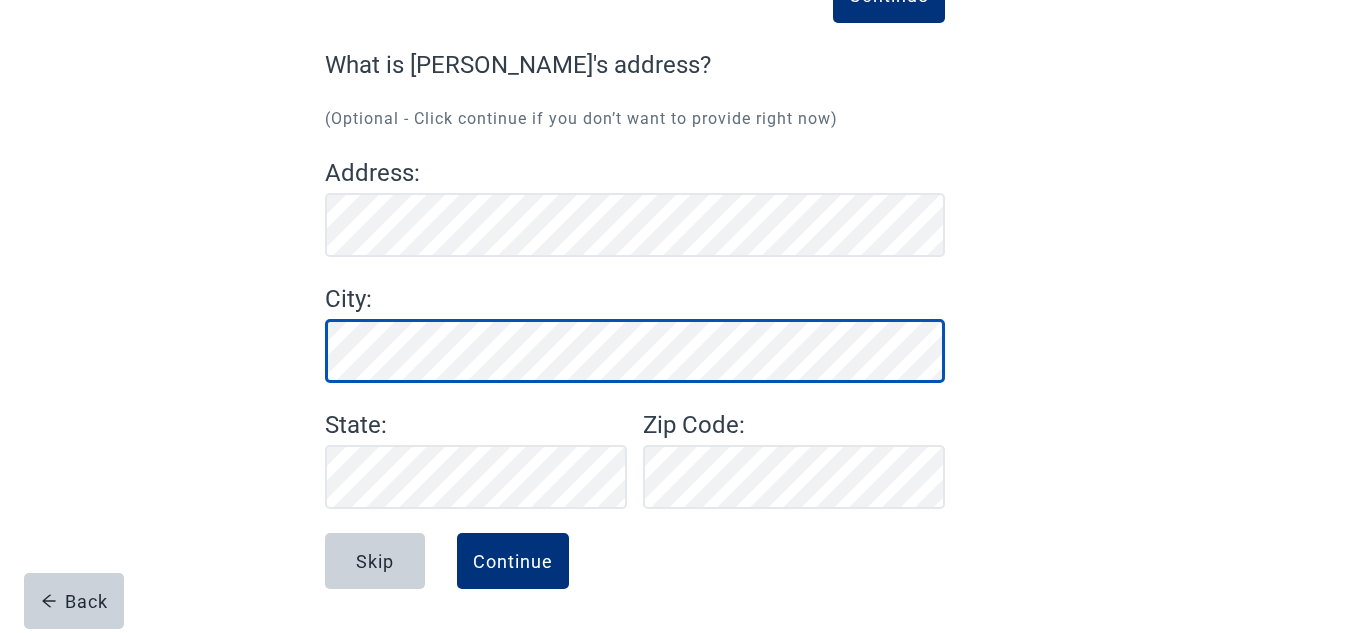 click on "Continue What is Daniel's address? (Optional - Click continue if you don’t want to provide right now) Address : City : State : Zip Code : Back Skip Continue" at bounding box center [675, 316] 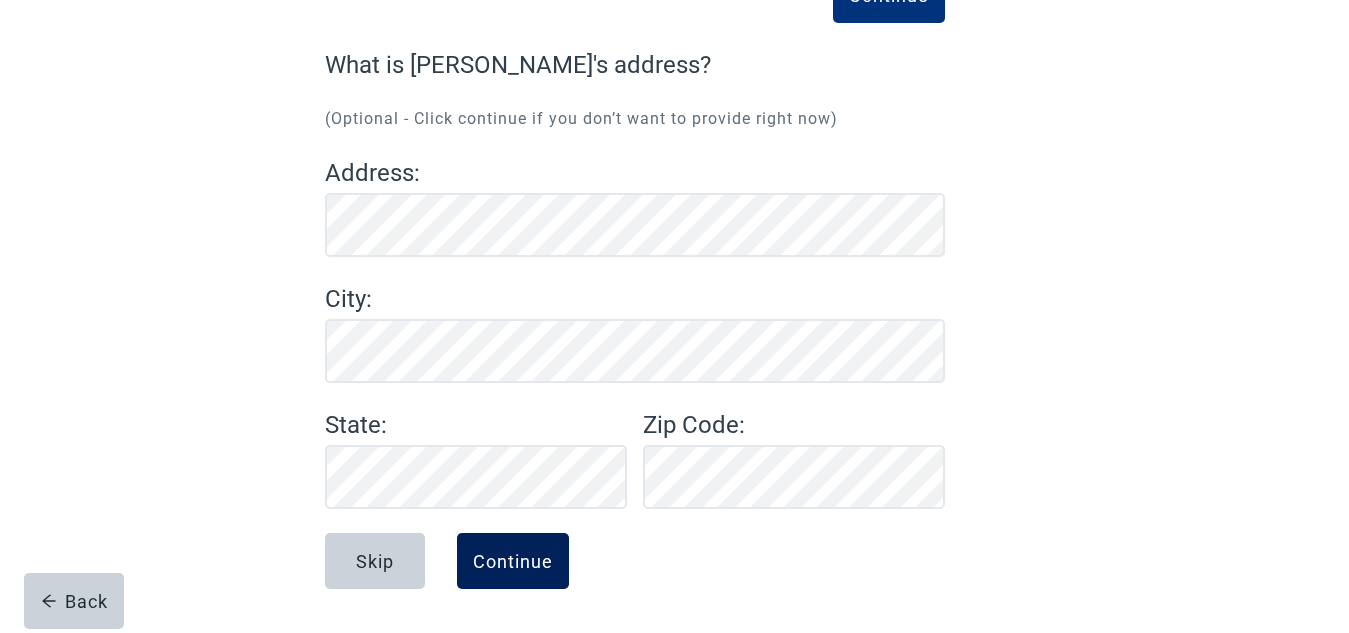 click on "Continue" at bounding box center (513, 561) 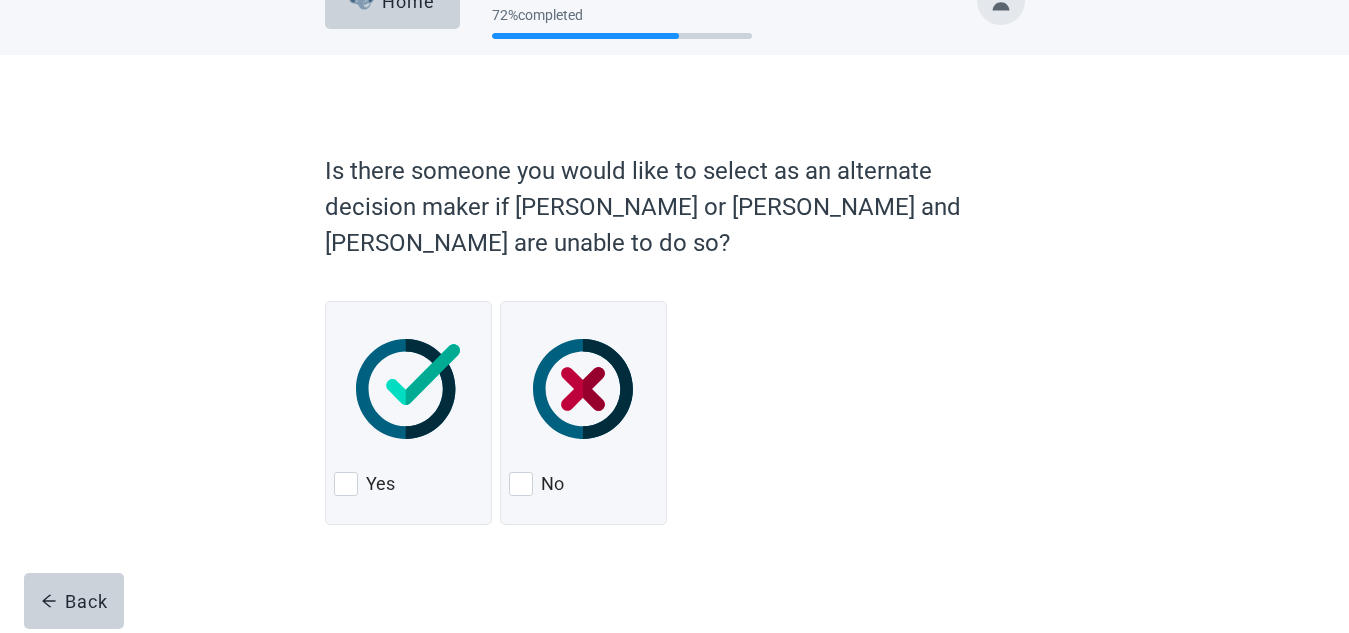 scroll, scrollTop: 0, scrollLeft: 0, axis: both 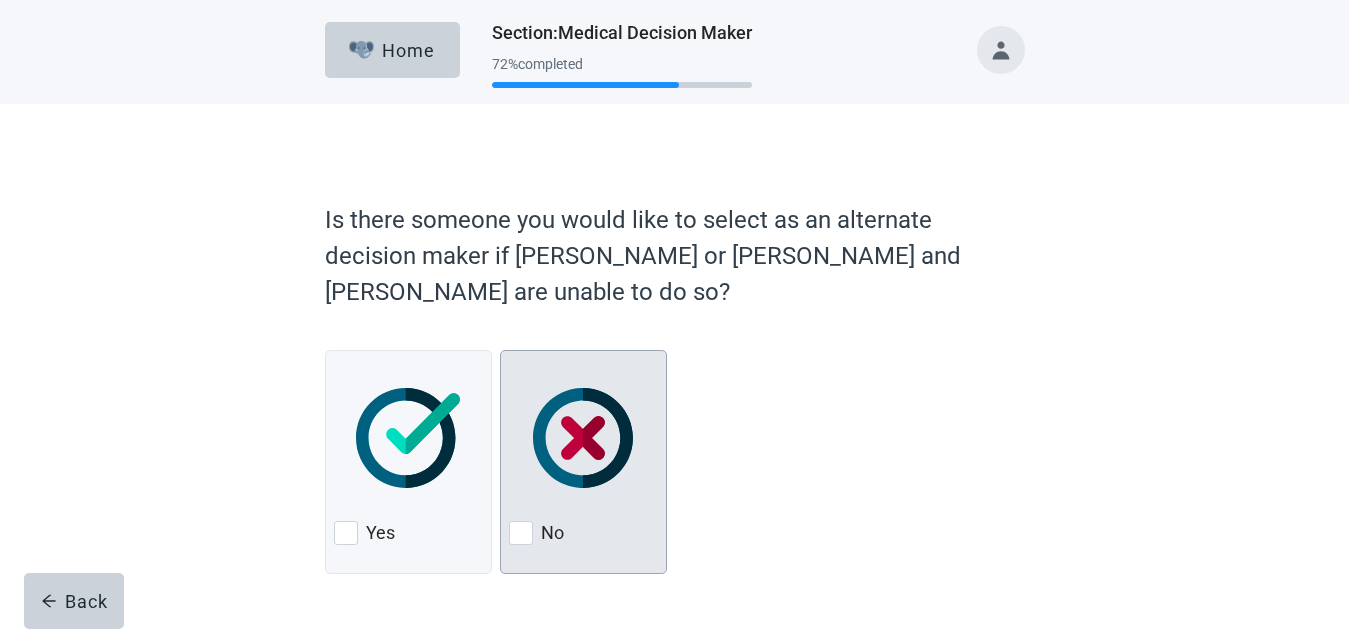 click at bounding box center (521, 533) 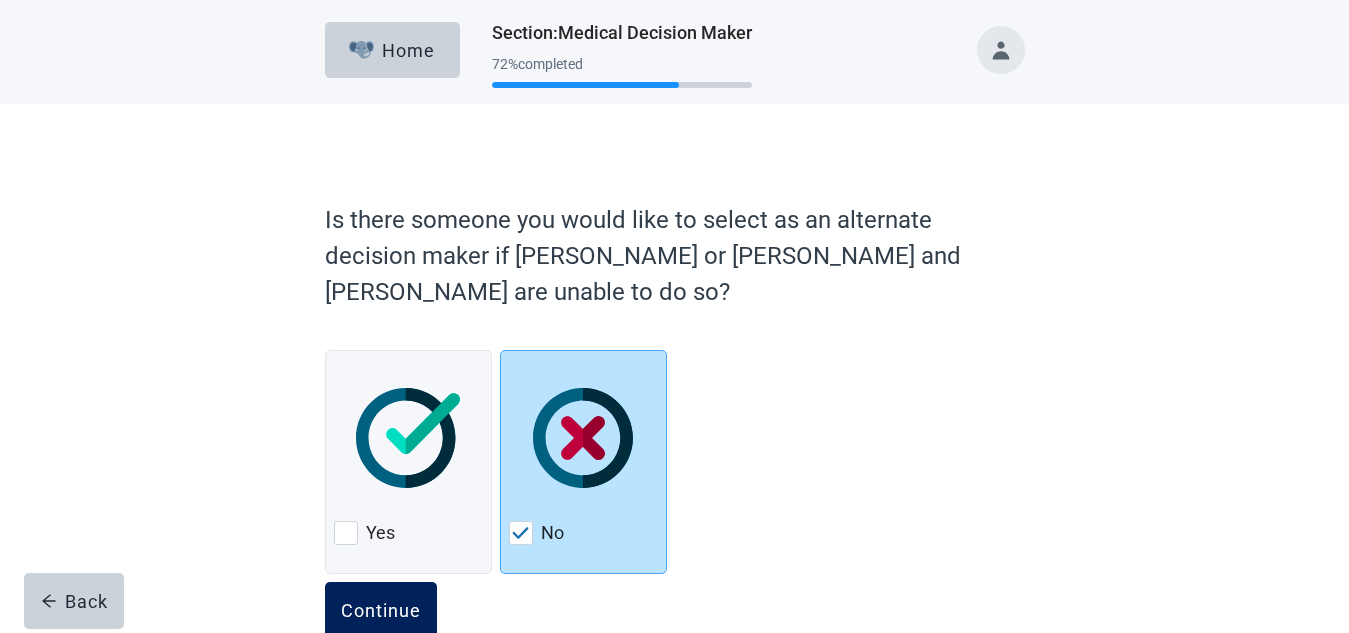 click on "Continue" at bounding box center [381, 610] 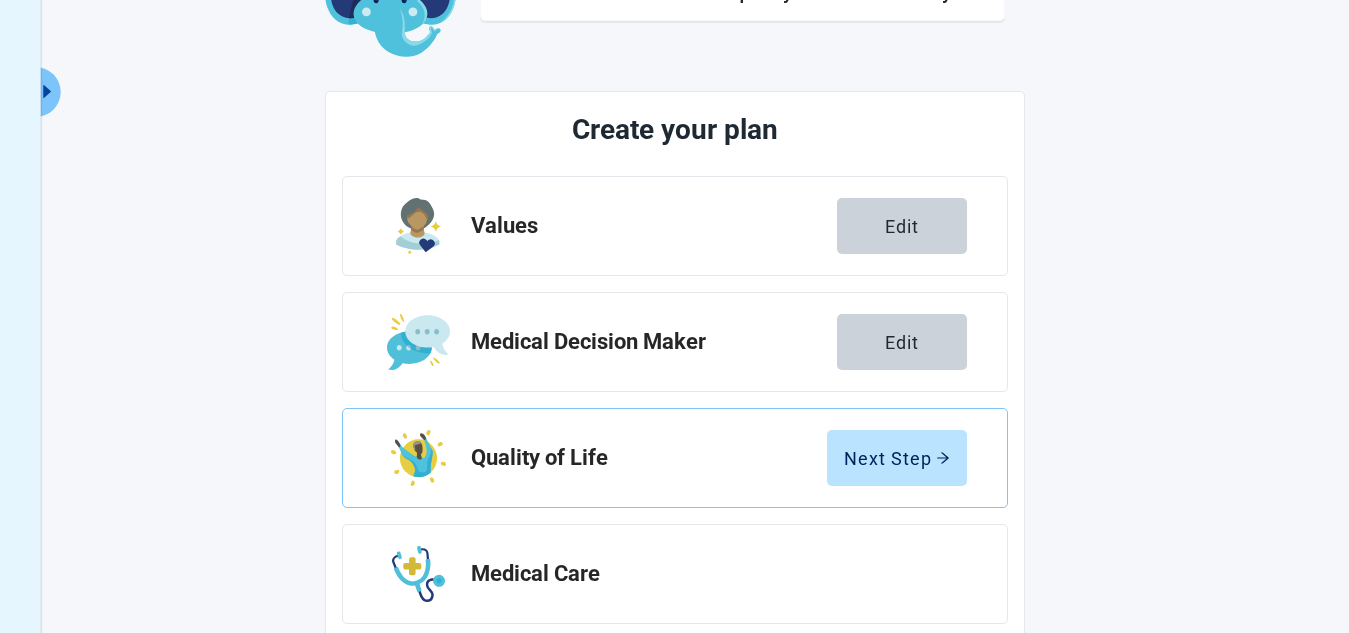 scroll, scrollTop: 160, scrollLeft: 0, axis: vertical 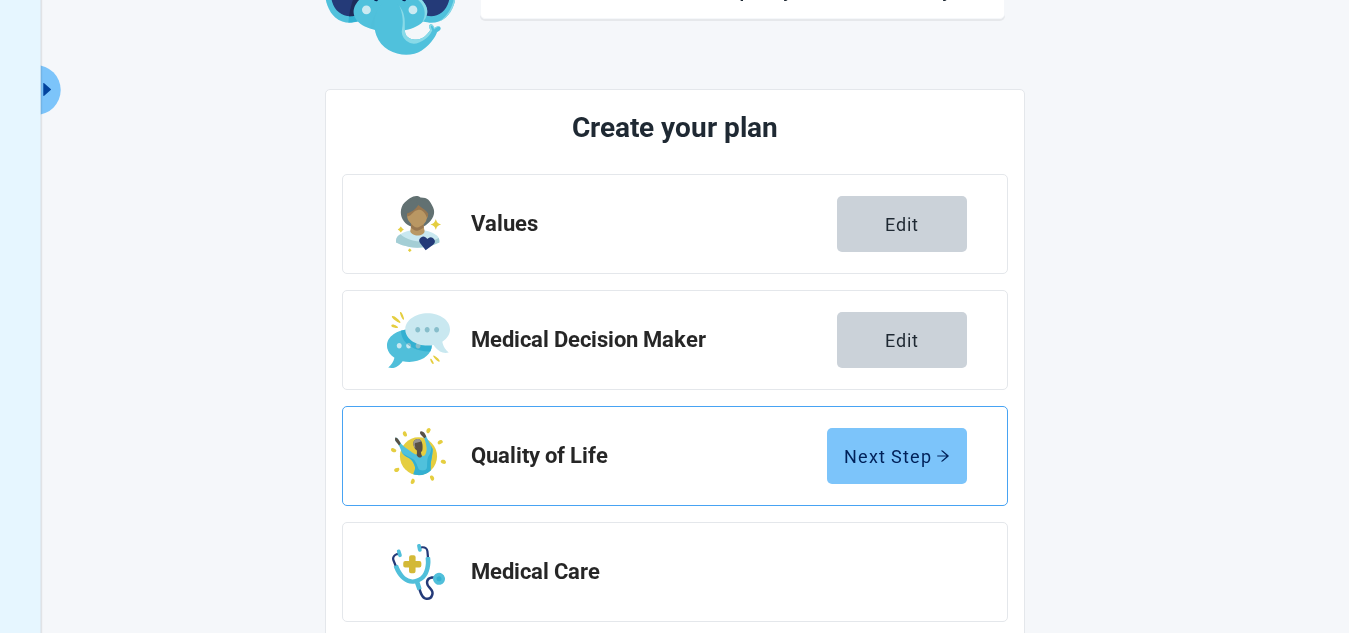 click on "Next Step" at bounding box center [897, 456] 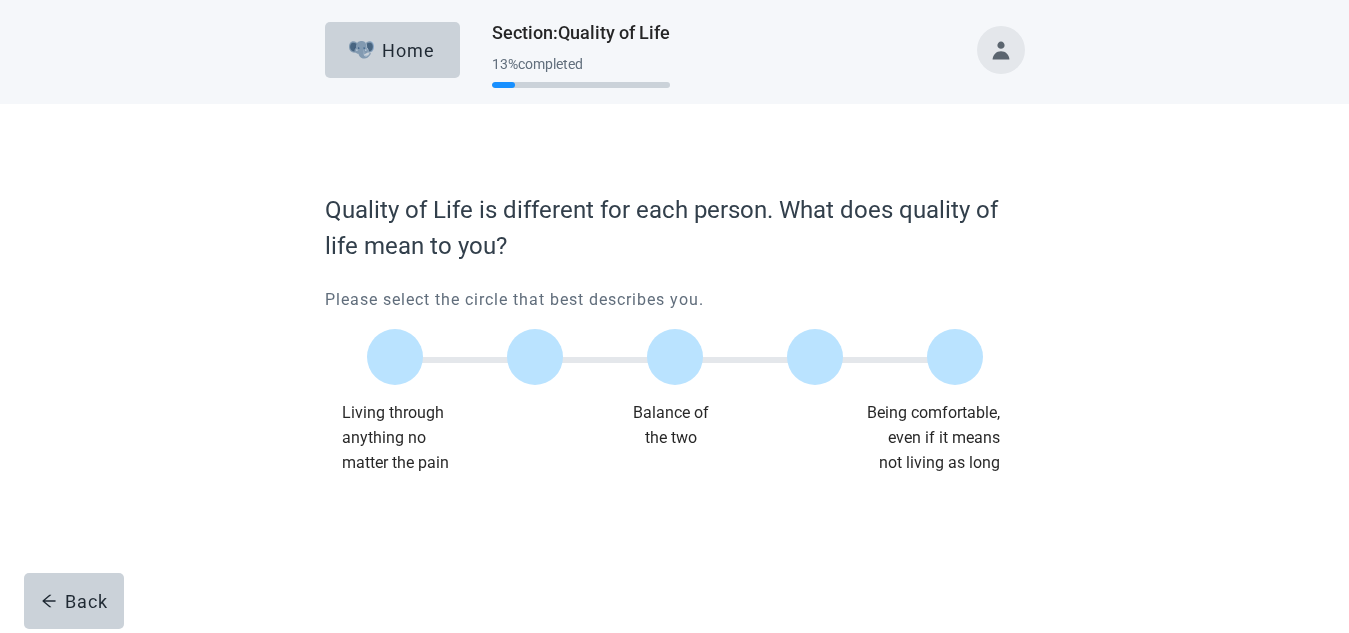 scroll, scrollTop: 0, scrollLeft: 0, axis: both 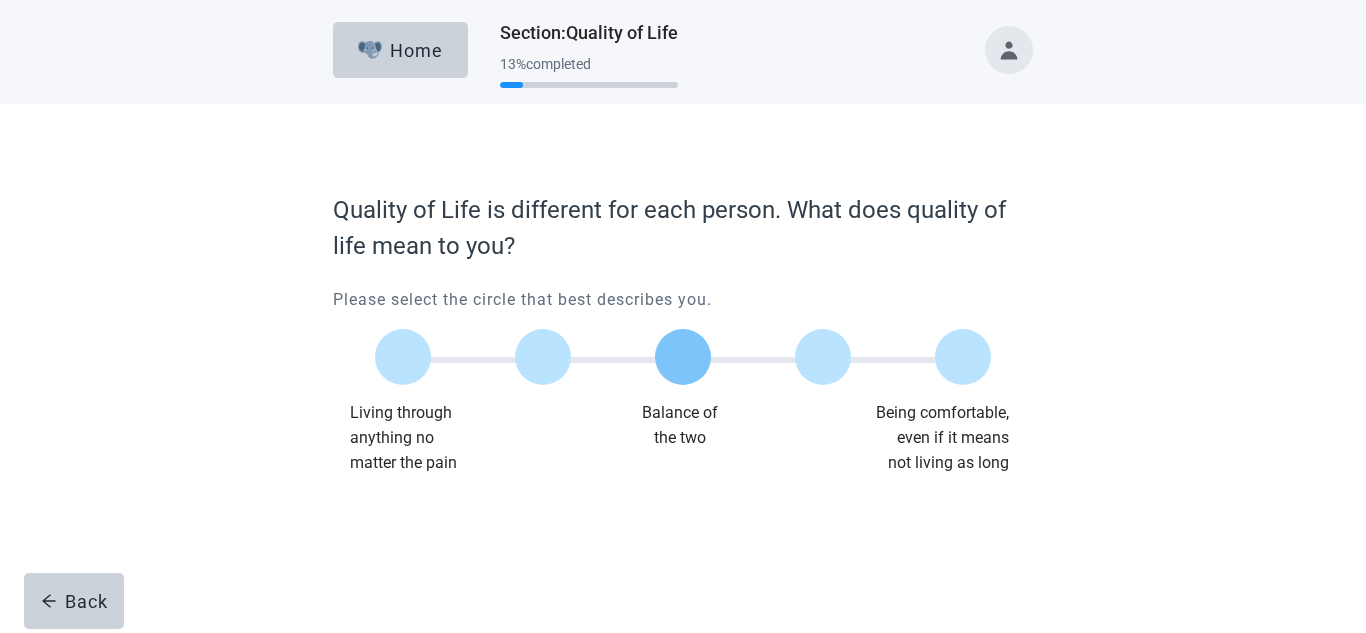 click at bounding box center (683, 357) 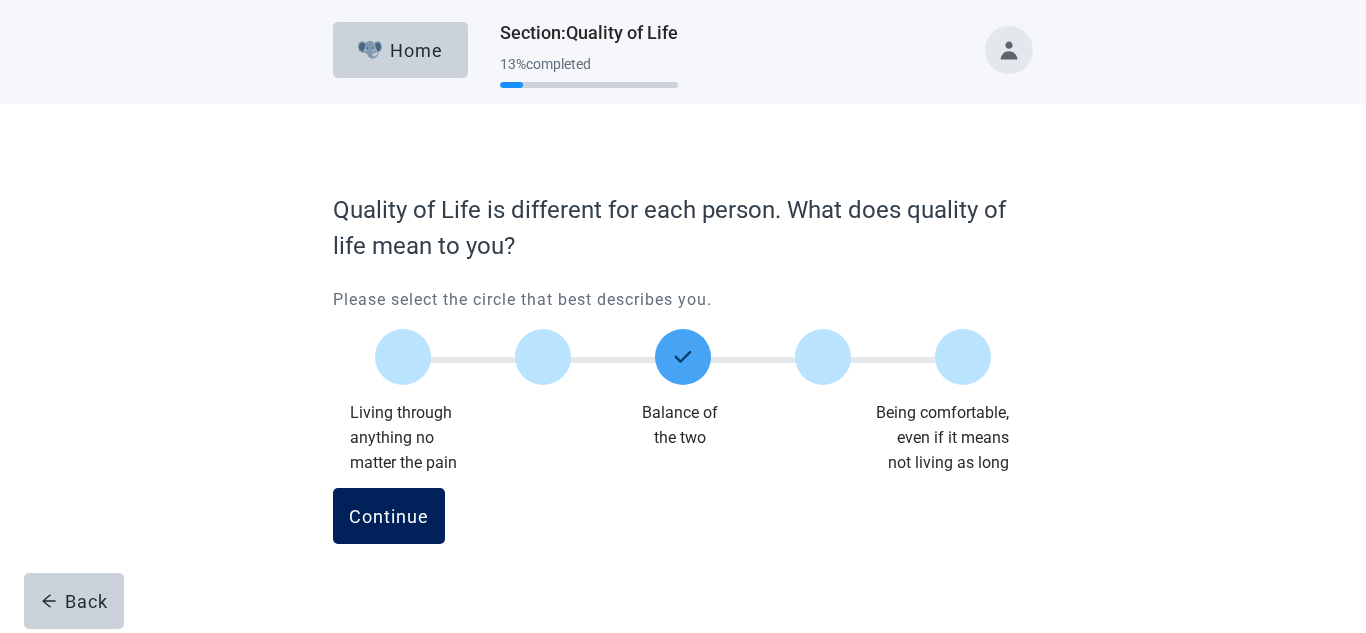 click on "Continue" at bounding box center [389, 516] 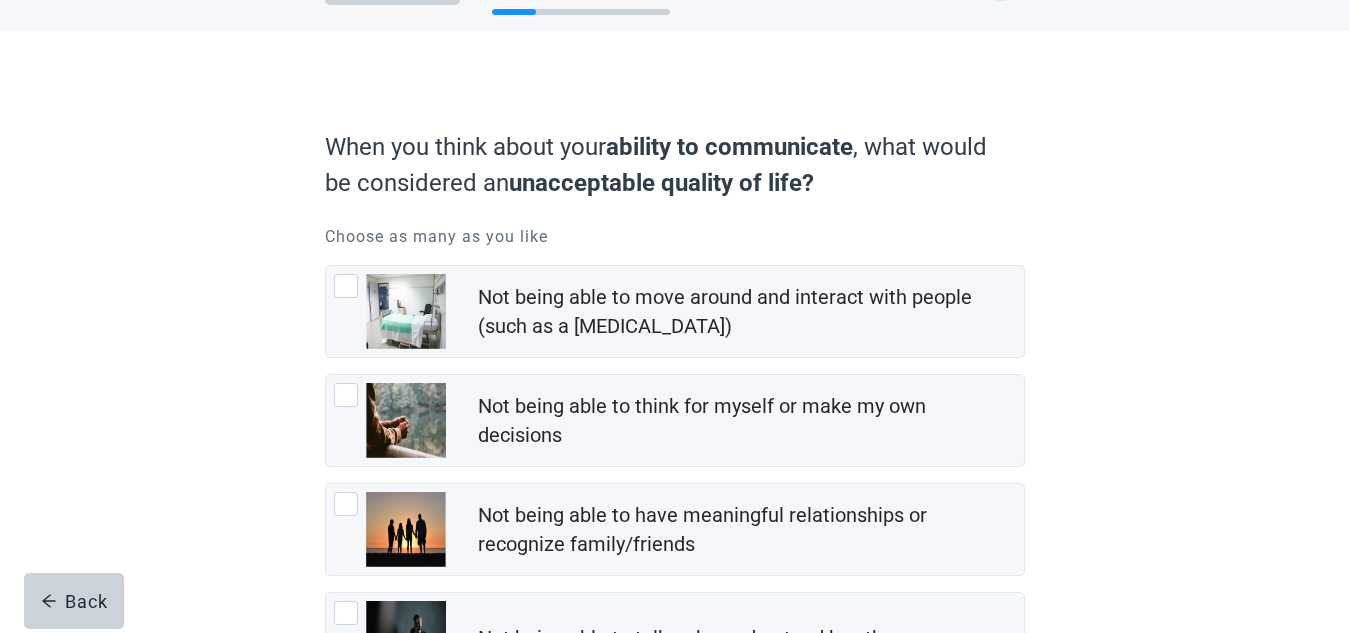 scroll, scrollTop: 88, scrollLeft: 0, axis: vertical 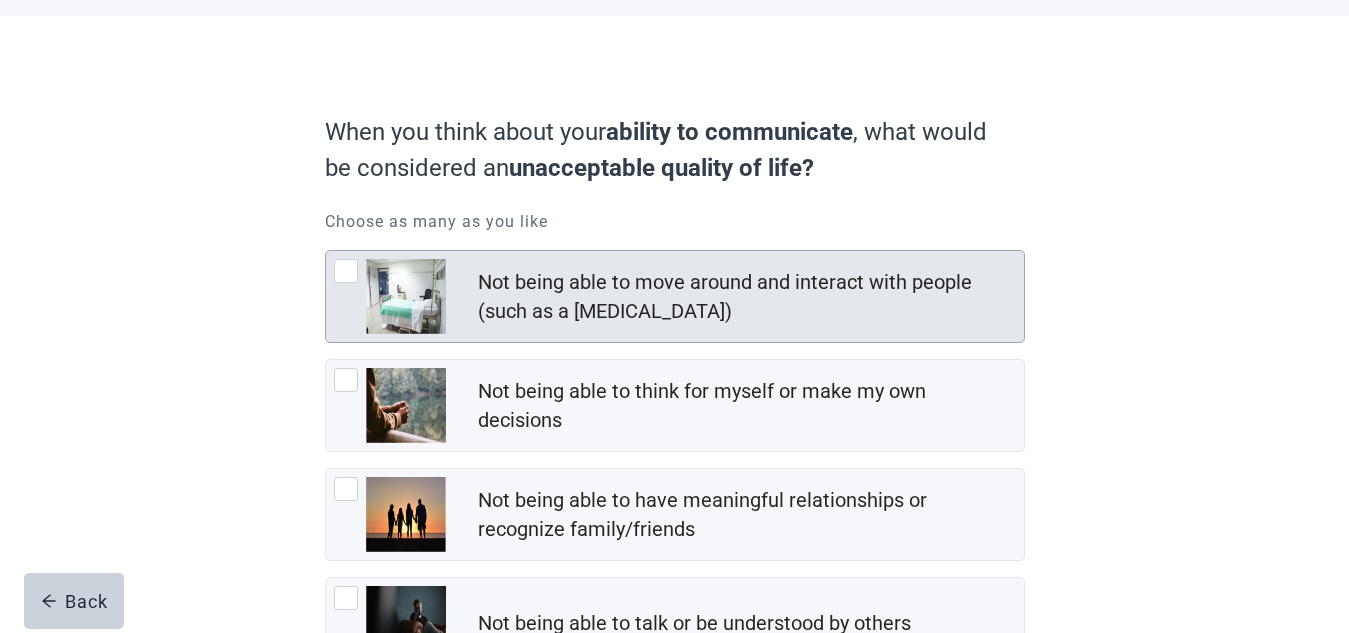 click at bounding box center (346, 271) 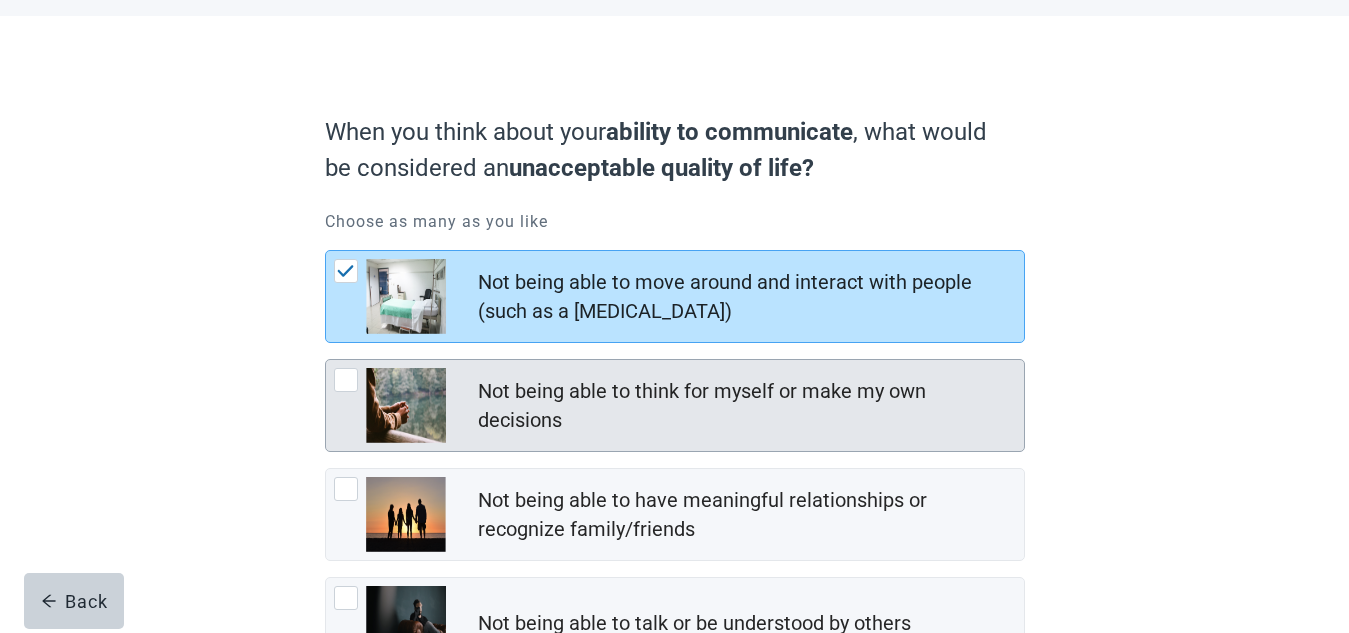click at bounding box center [346, 380] 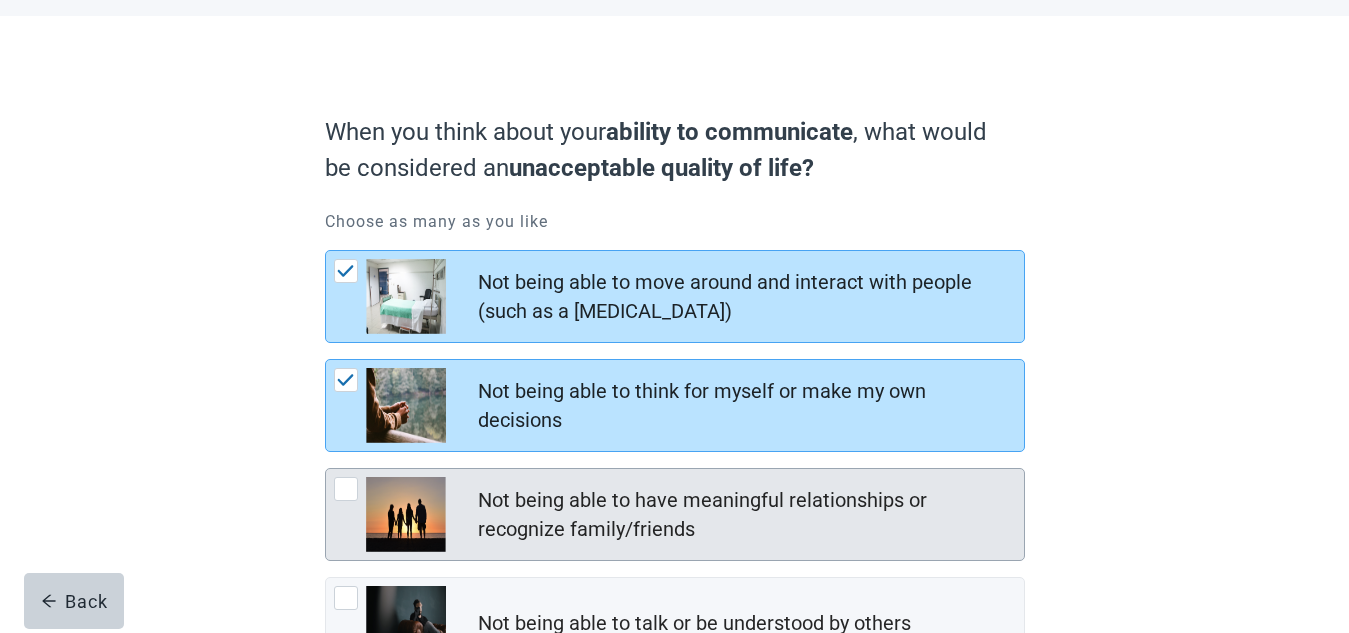 click at bounding box center (346, 489) 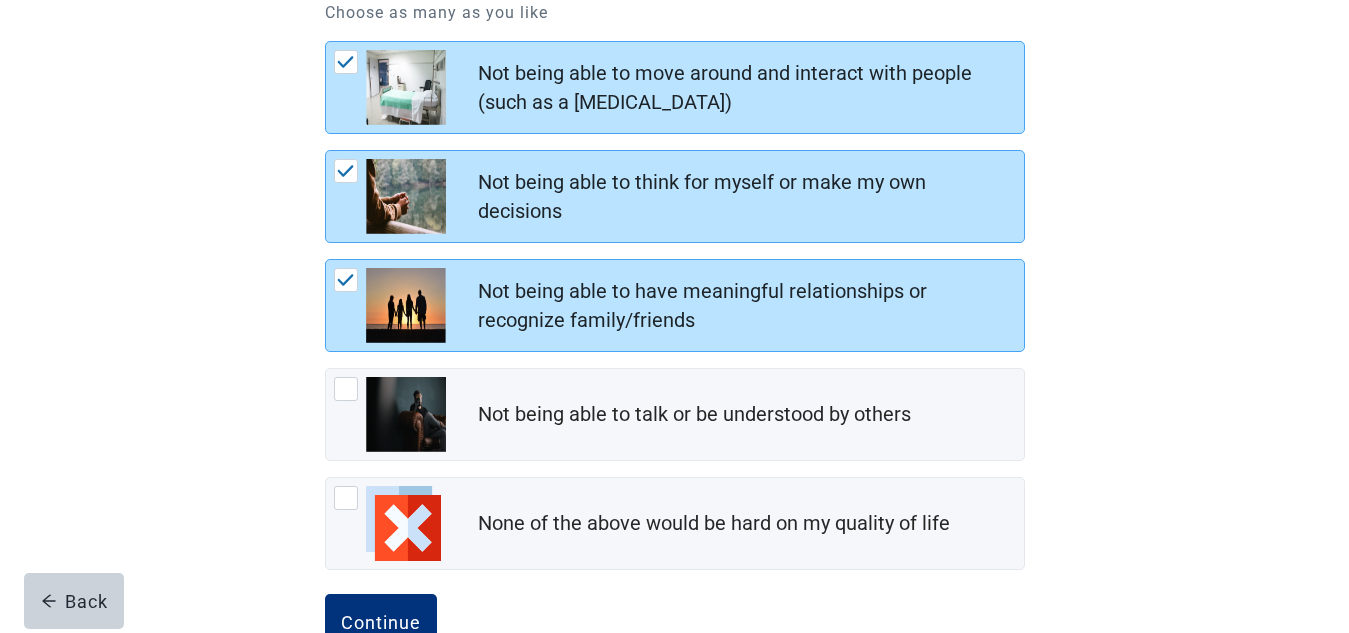 scroll, scrollTop: 298, scrollLeft: 0, axis: vertical 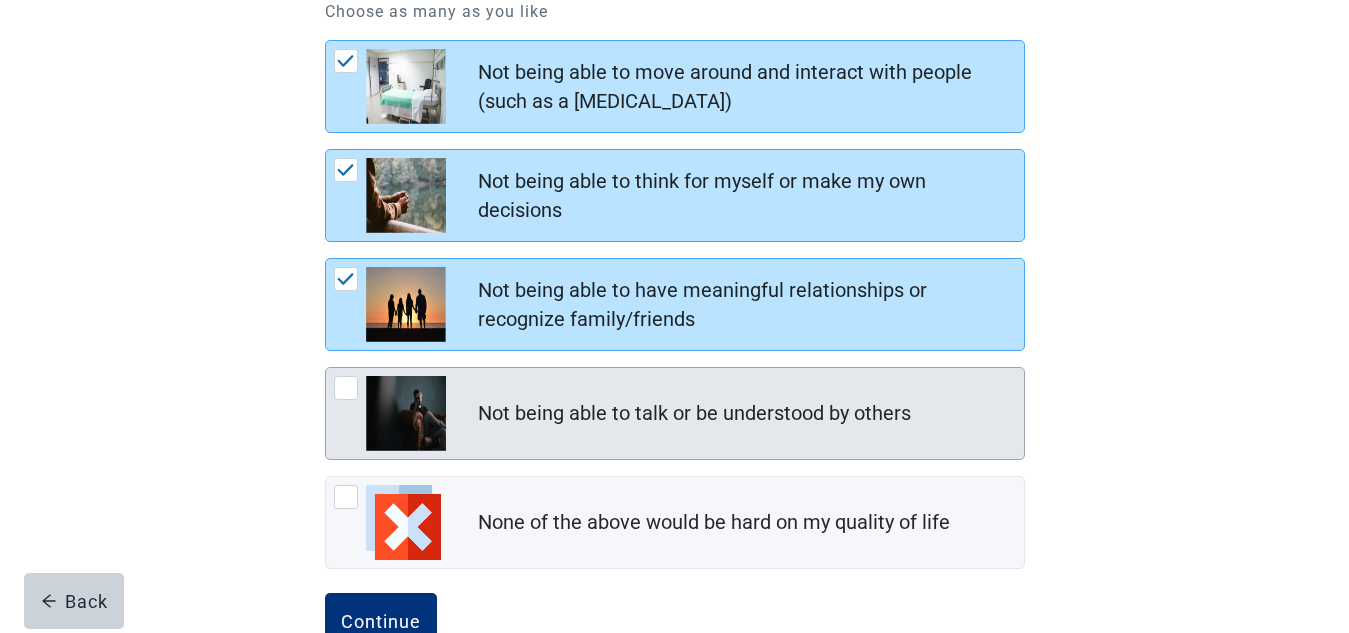 click at bounding box center [346, 388] 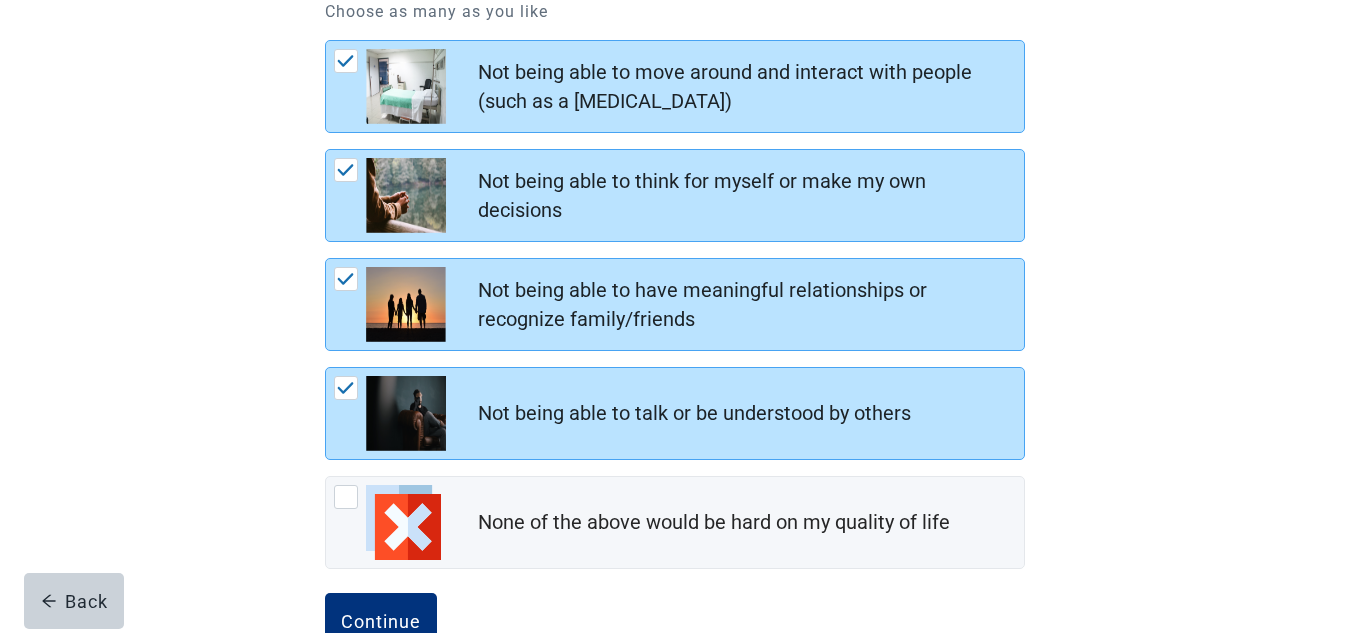 scroll, scrollTop: 358, scrollLeft: 0, axis: vertical 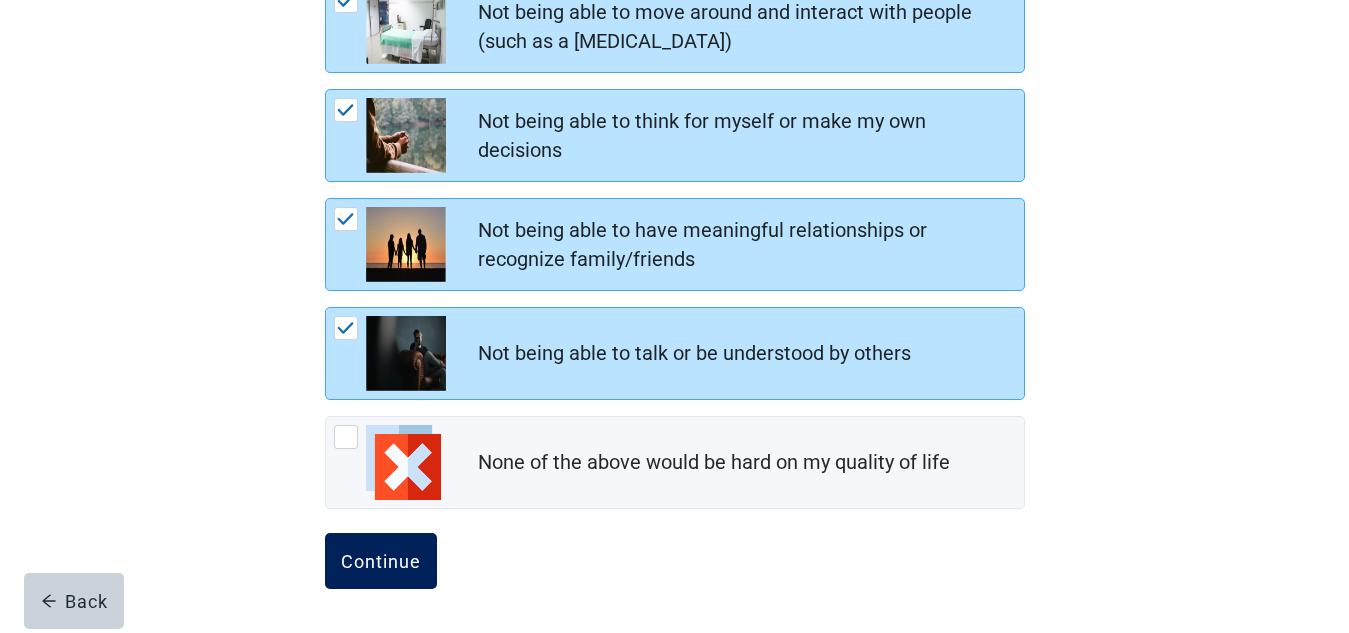 click on "Continue" at bounding box center (381, 561) 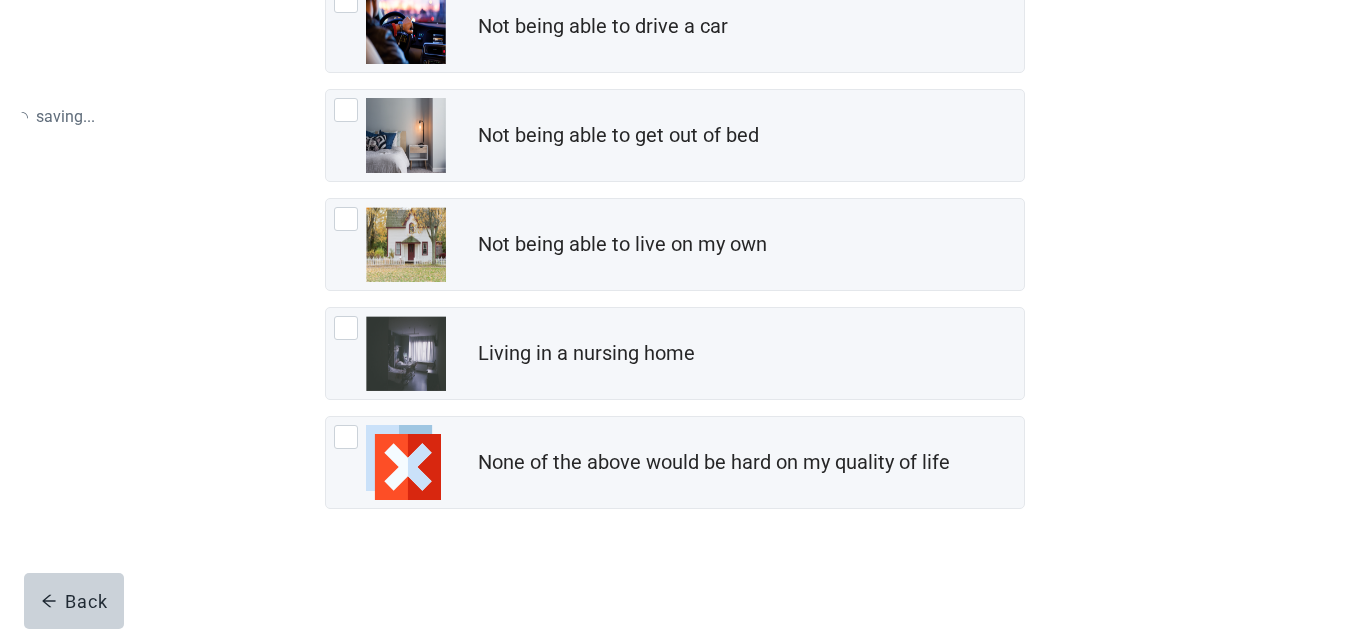 scroll, scrollTop: 0, scrollLeft: 0, axis: both 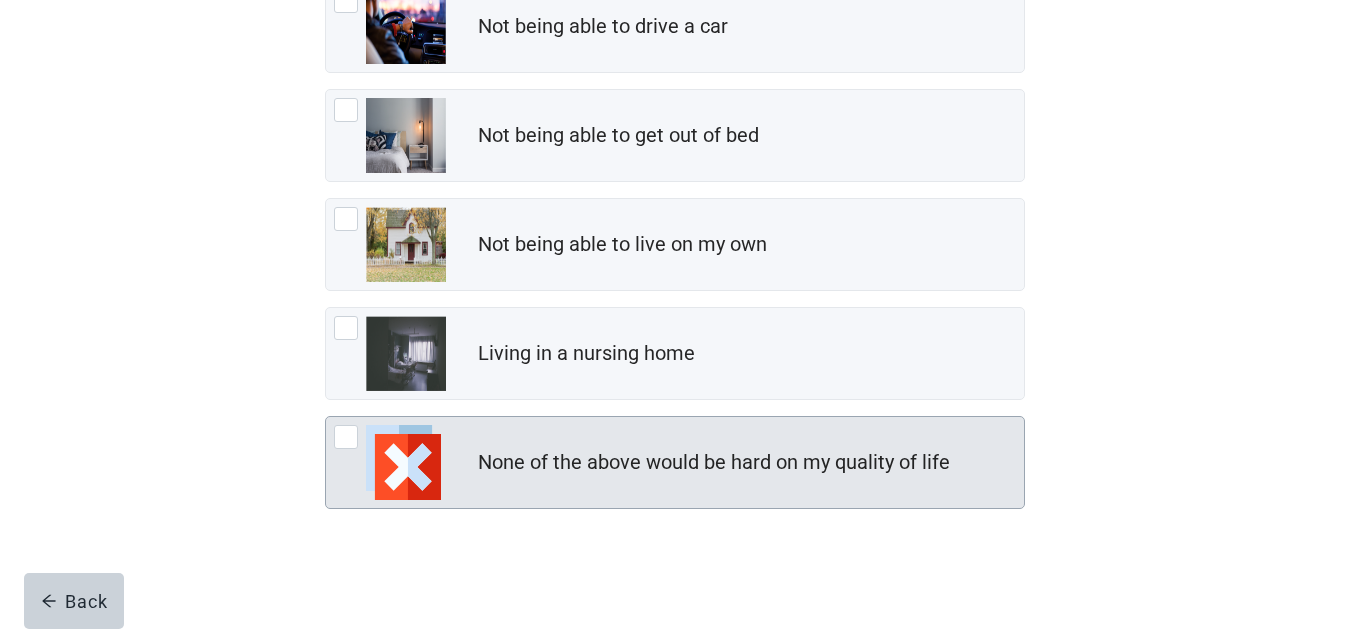 click at bounding box center [346, 437] 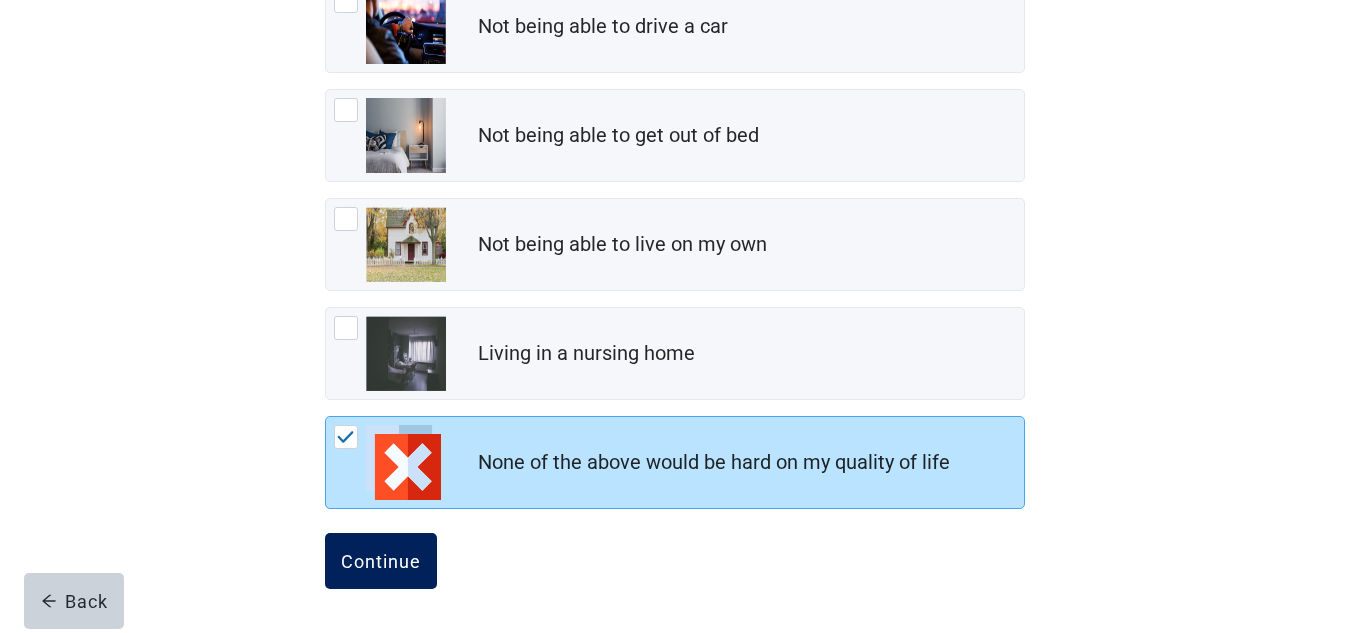 click on "Continue" at bounding box center [381, 561] 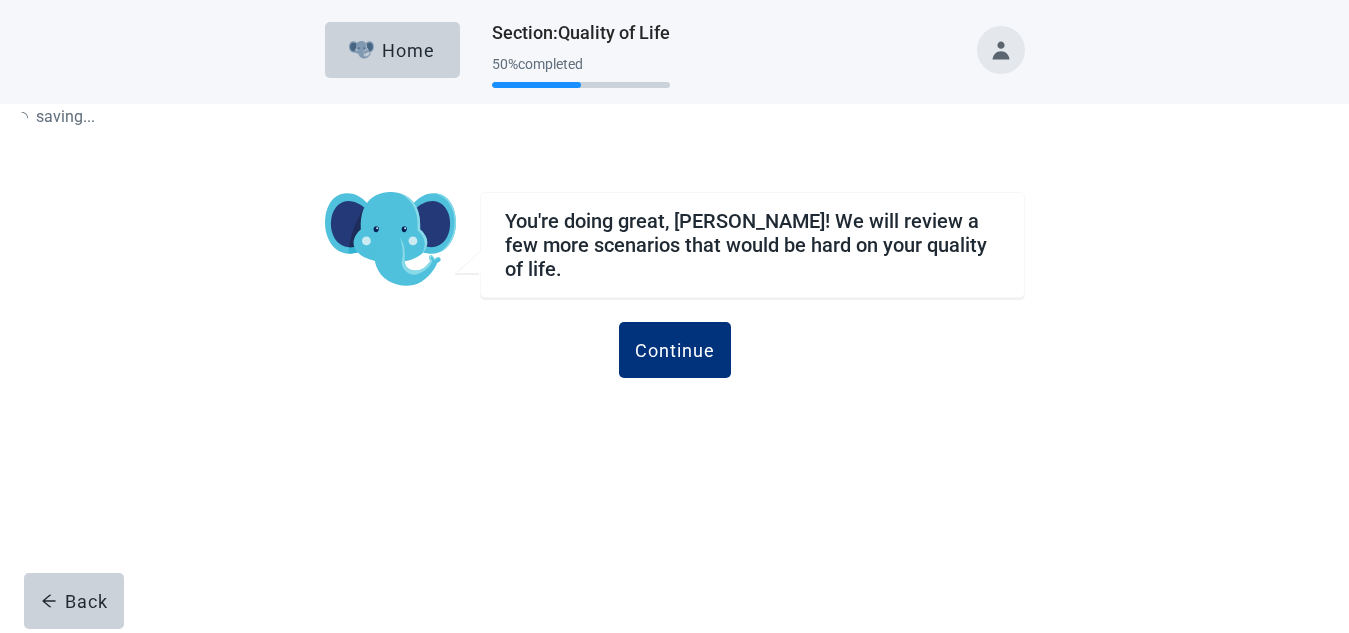 scroll, scrollTop: 0, scrollLeft: 0, axis: both 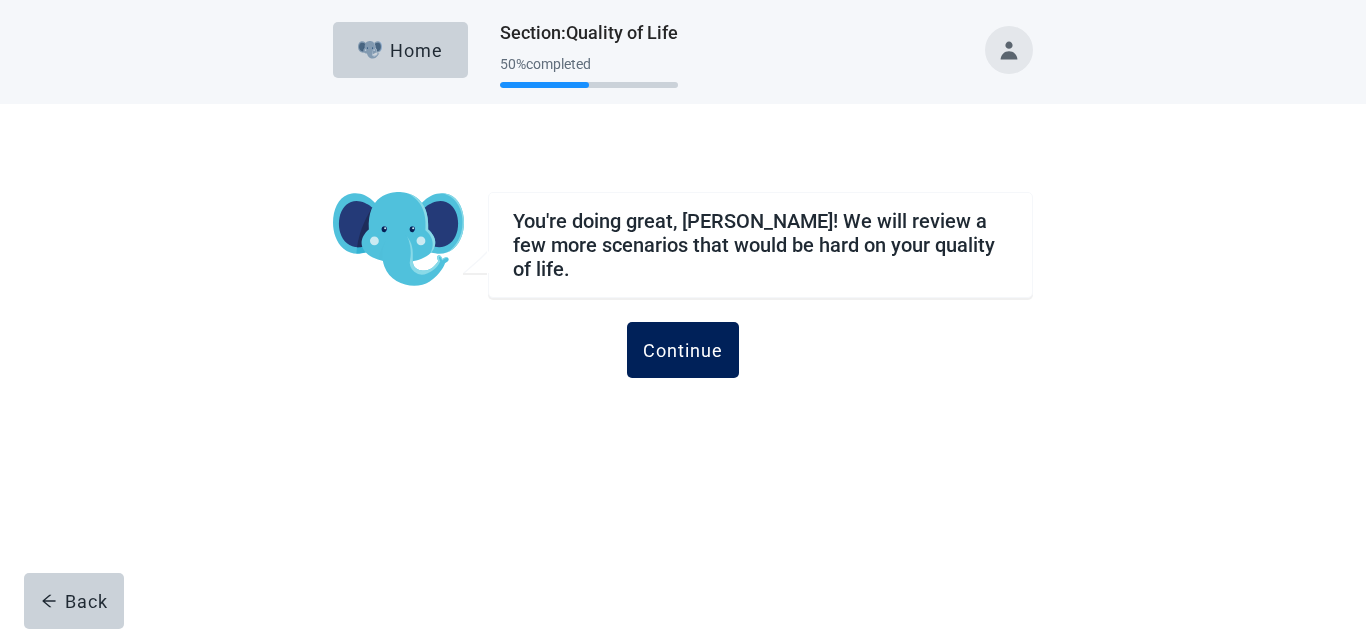 click on "Continue" at bounding box center [683, 350] 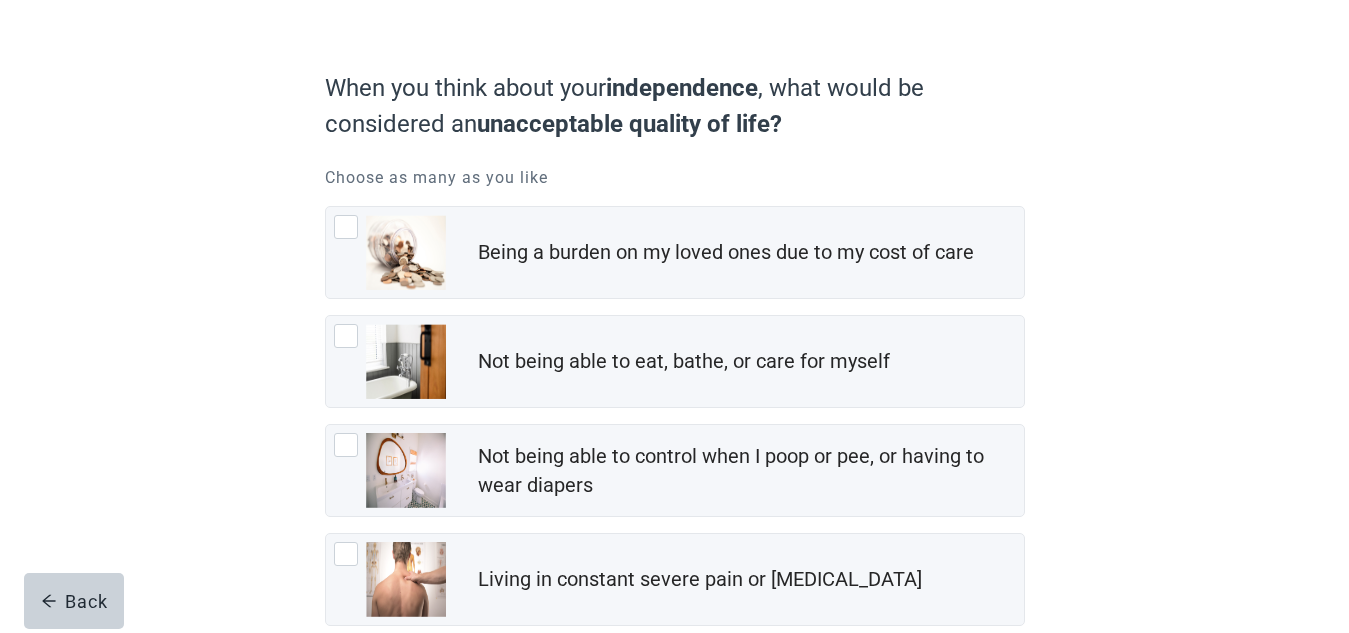scroll, scrollTop: 134, scrollLeft: 0, axis: vertical 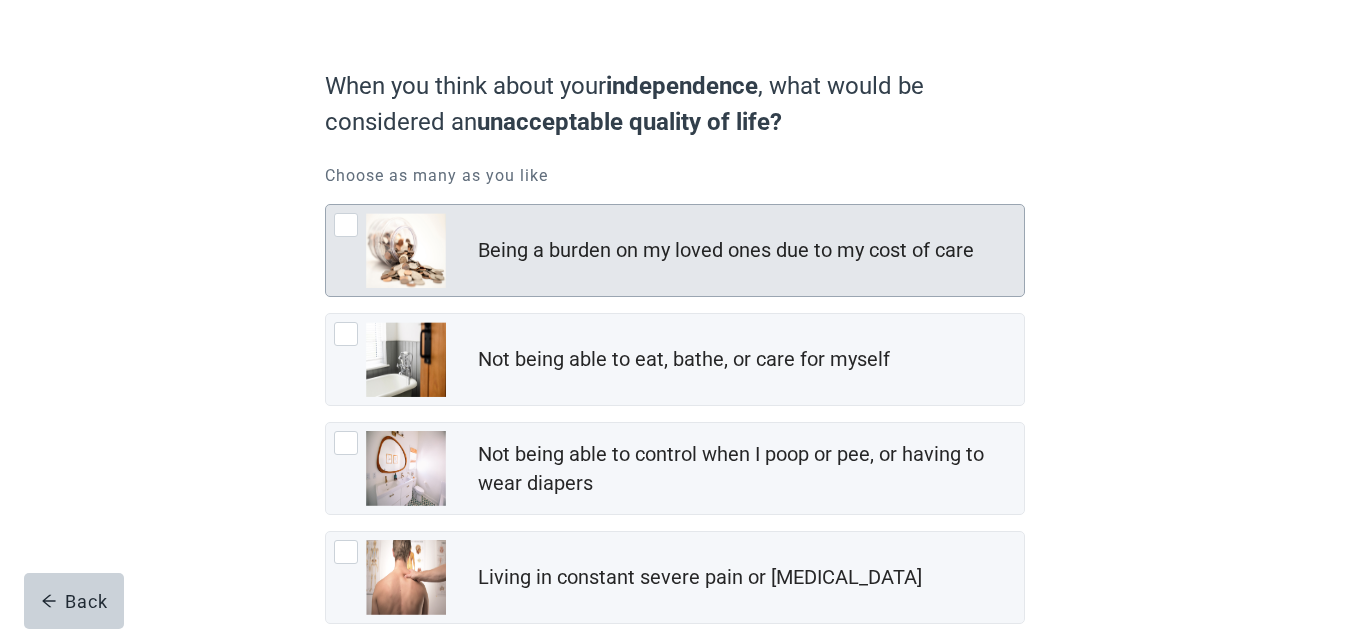 click at bounding box center [346, 225] 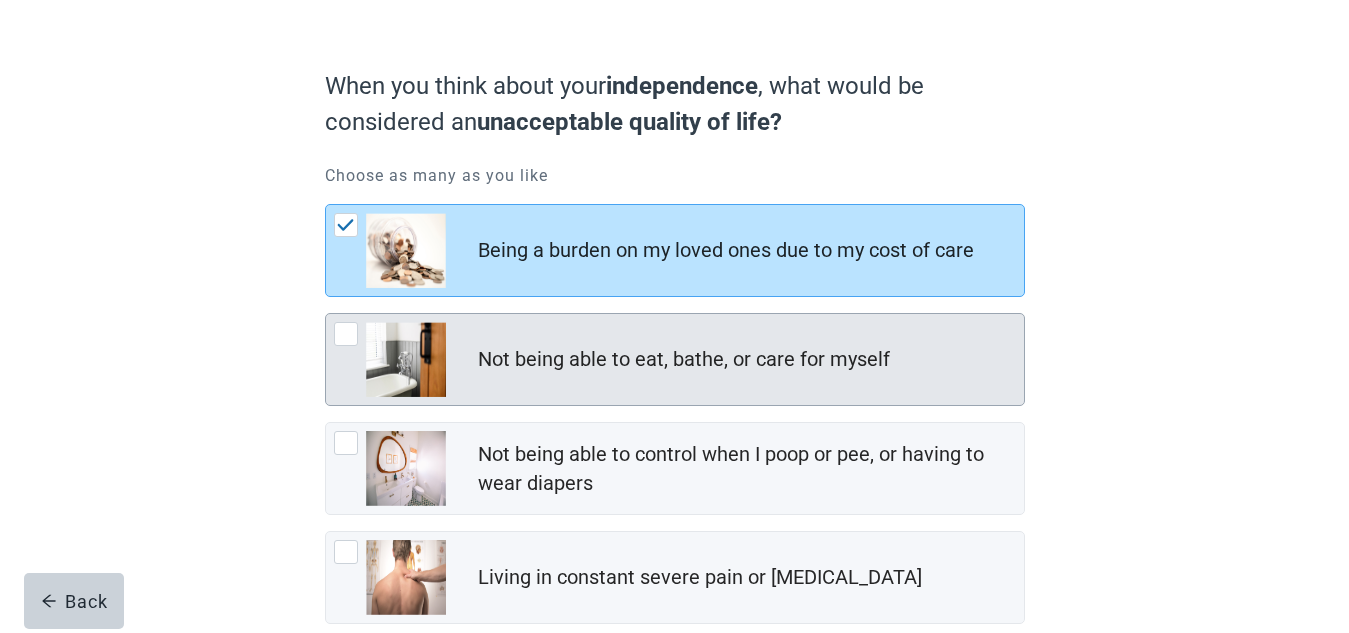click at bounding box center (346, 334) 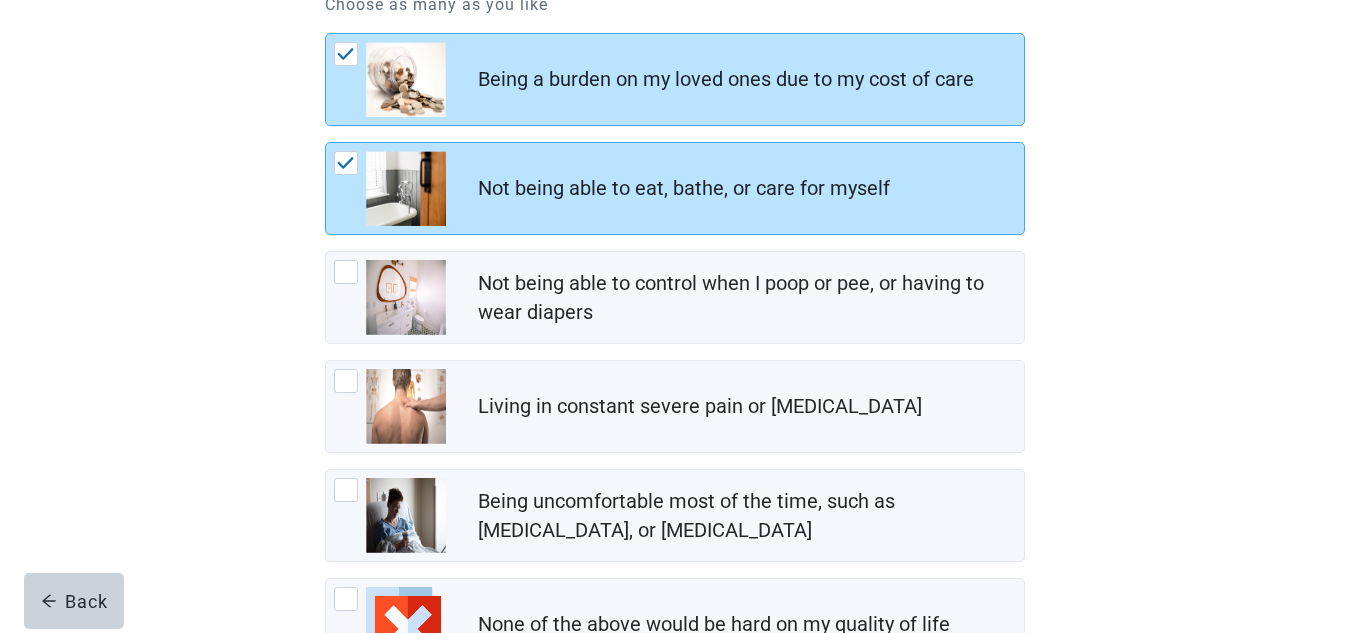 scroll, scrollTop: 333, scrollLeft: 0, axis: vertical 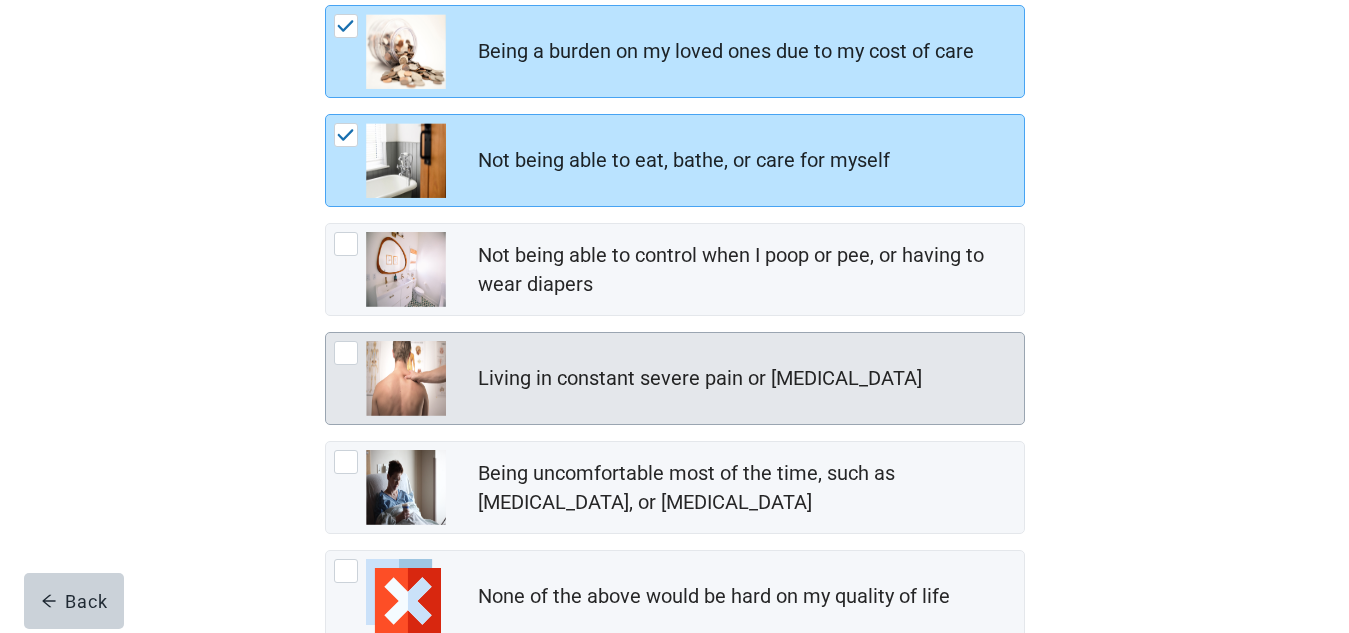 click at bounding box center (346, 353) 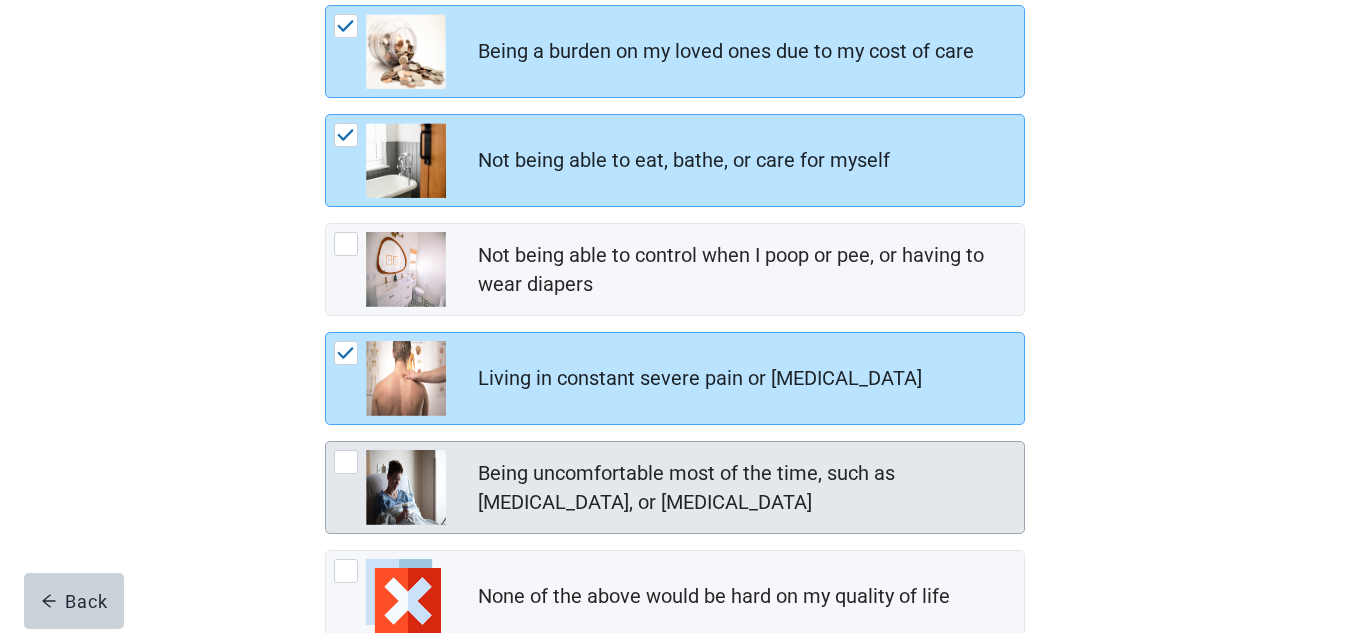 click at bounding box center [346, 462] 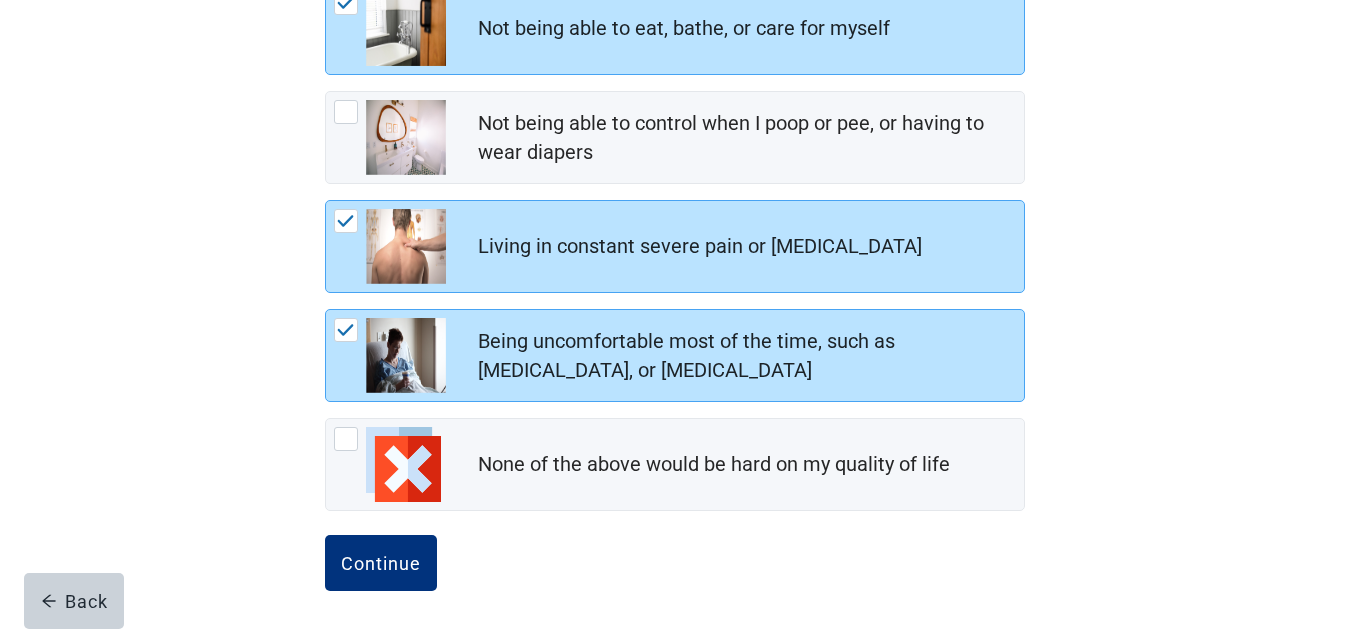 scroll, scrollTop: 467, scrollLeft: 0, axis: vertical 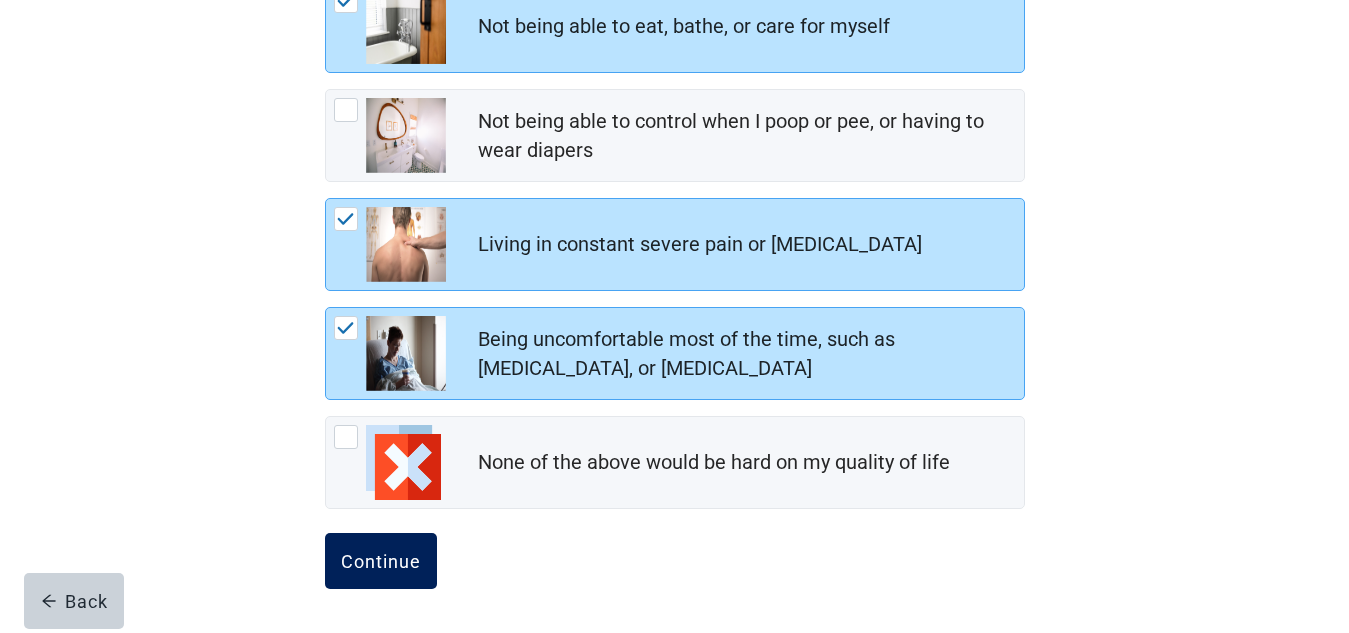click on "Continue" at bounding box center (381, 561) 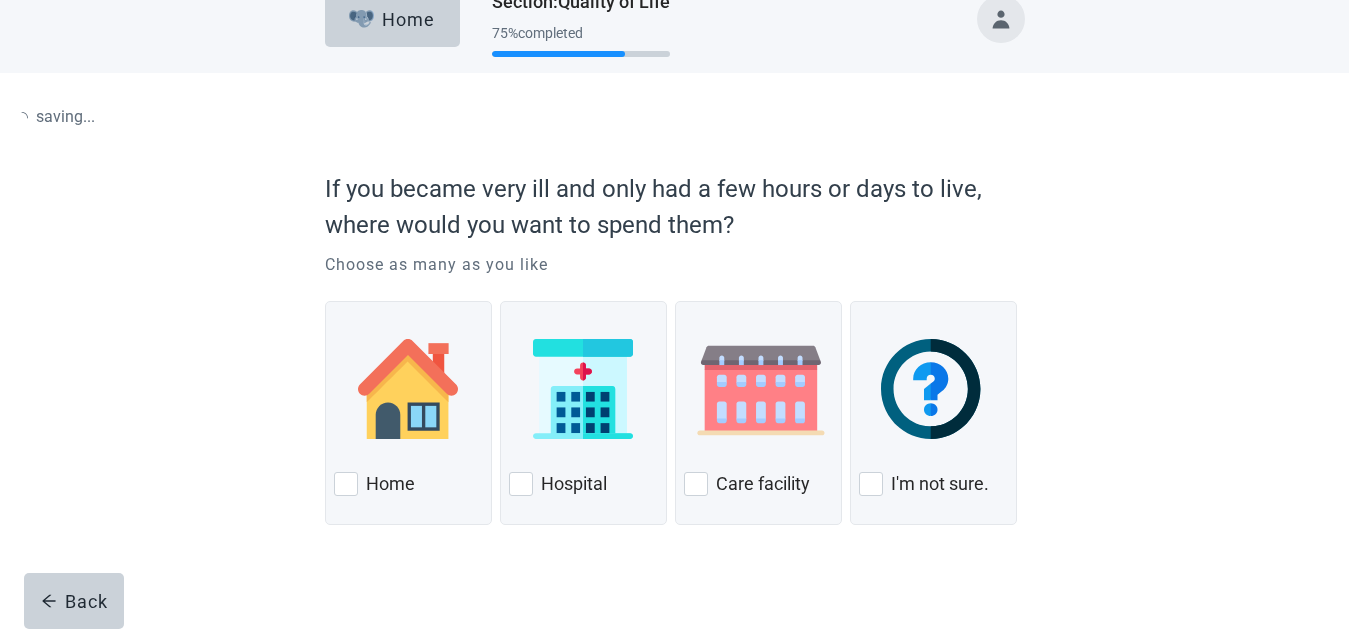 scroll, scrollTop: 0, scrollLeft: 0, axis: both 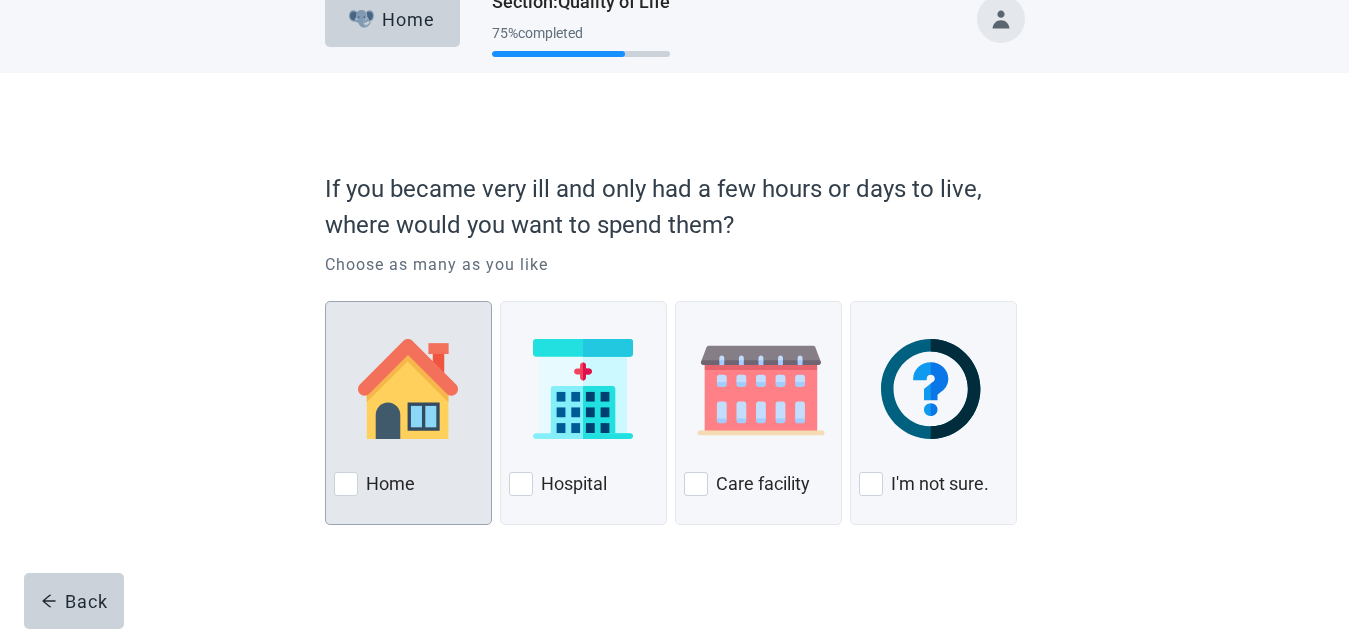 click at bounding box center (346, 484) 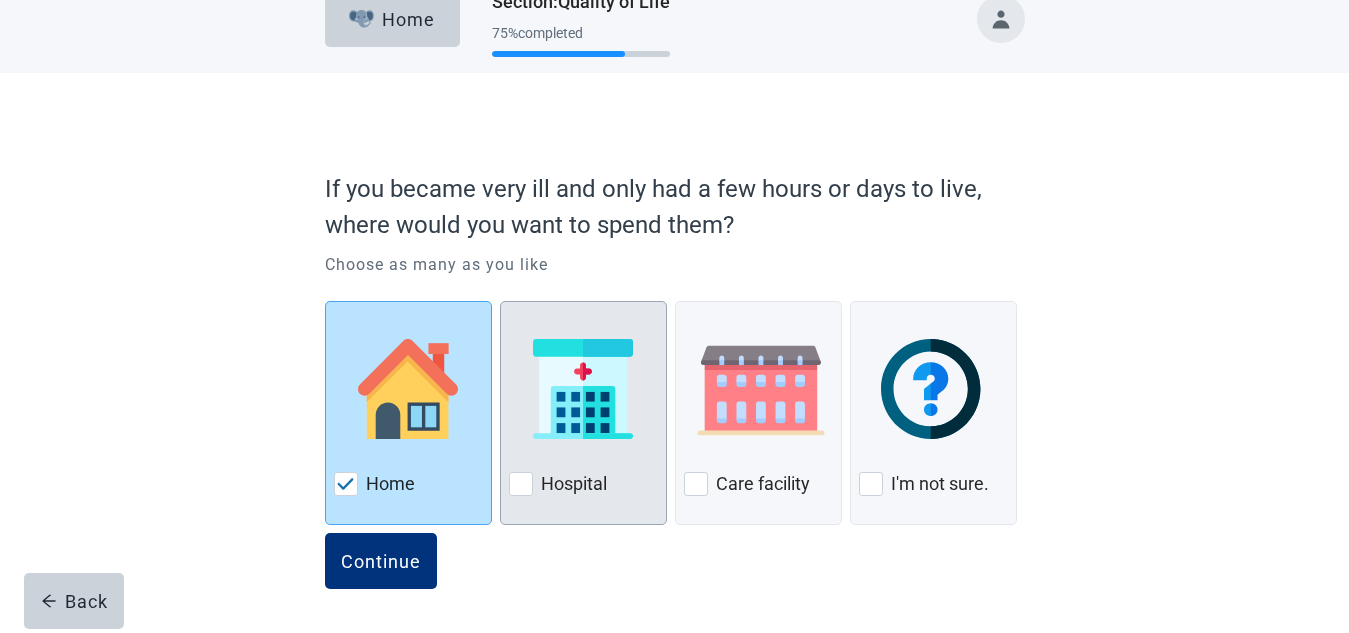 click at bounding box center (521, 484) 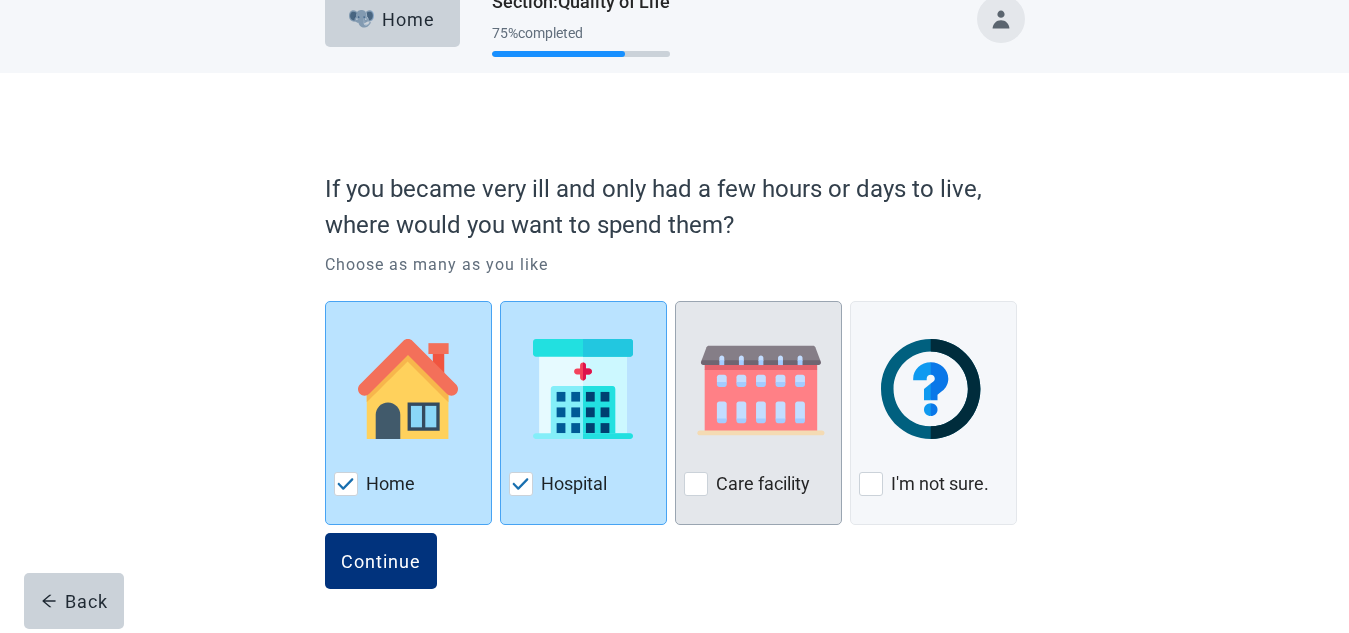 click at bounding box center (696, 484) 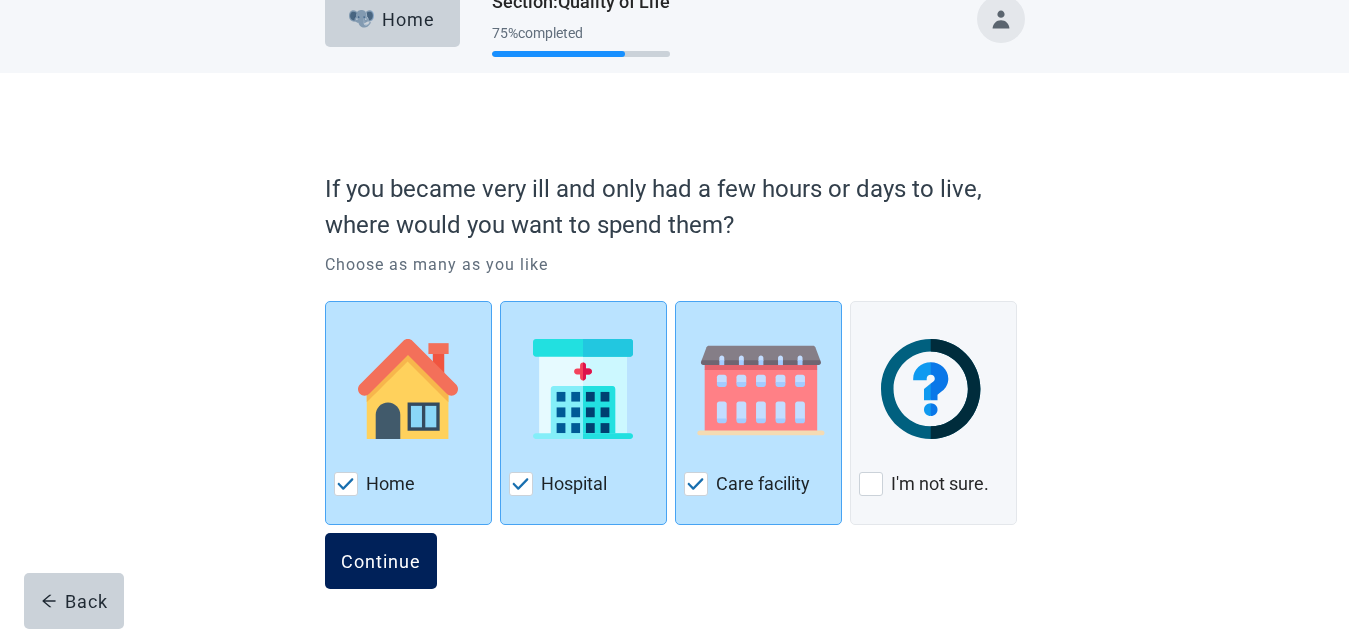 click on "Continue" at bounding box center [381, 561] 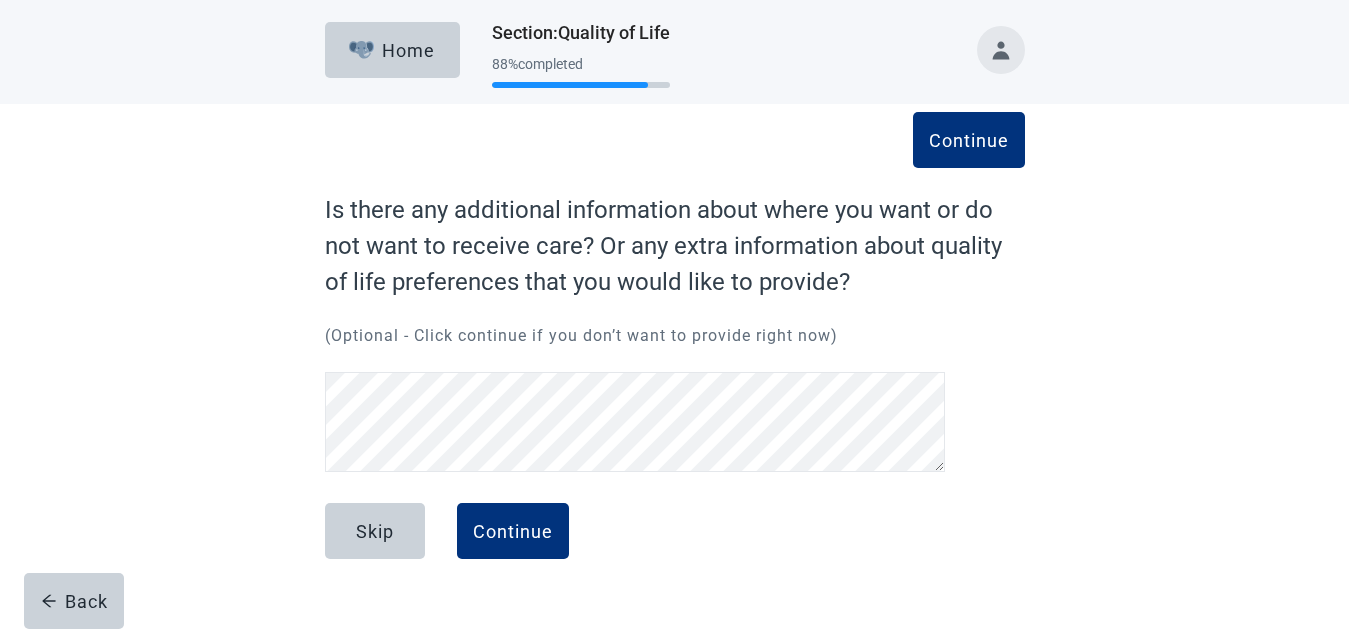 scroll, scrollTop: 0, scrollLeft: 0, axis: both 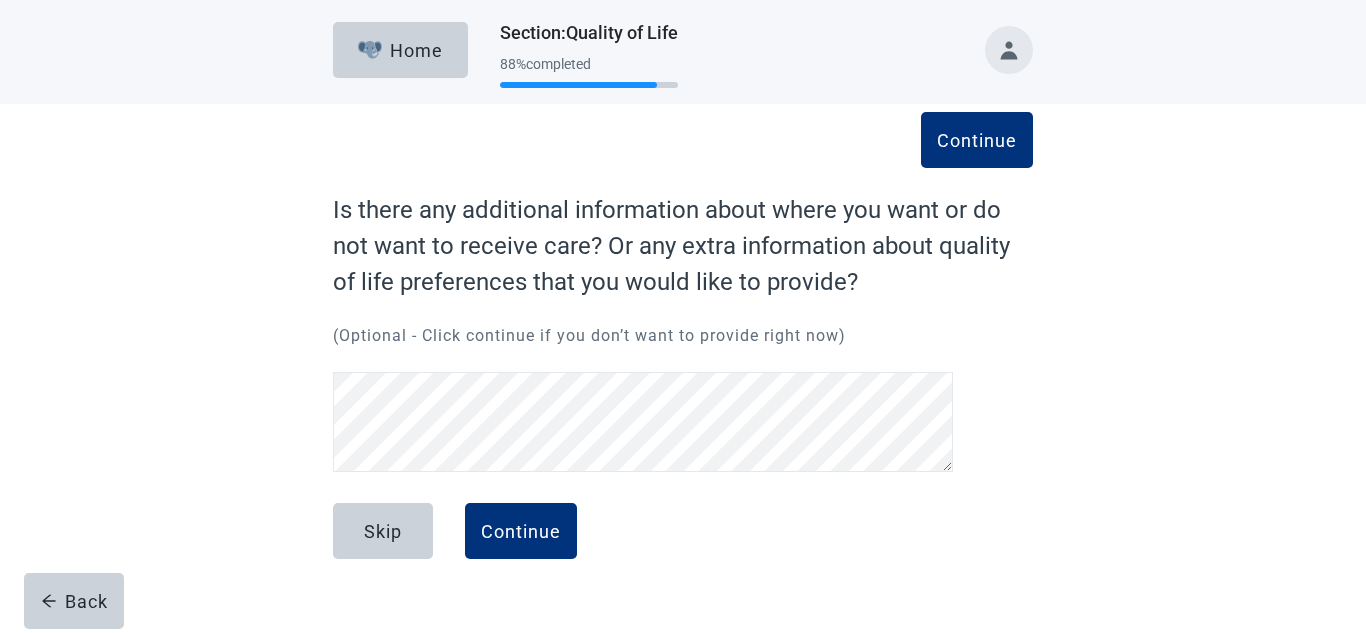 click on "Continue Is there any additional information about where you want or do not want to receive care? Or any extra information about quality of life preferences that you would like to provide? (Optional - Click continue if you don’t want to provide right now) Back Skip Continue" at bounding box center [683, 373] 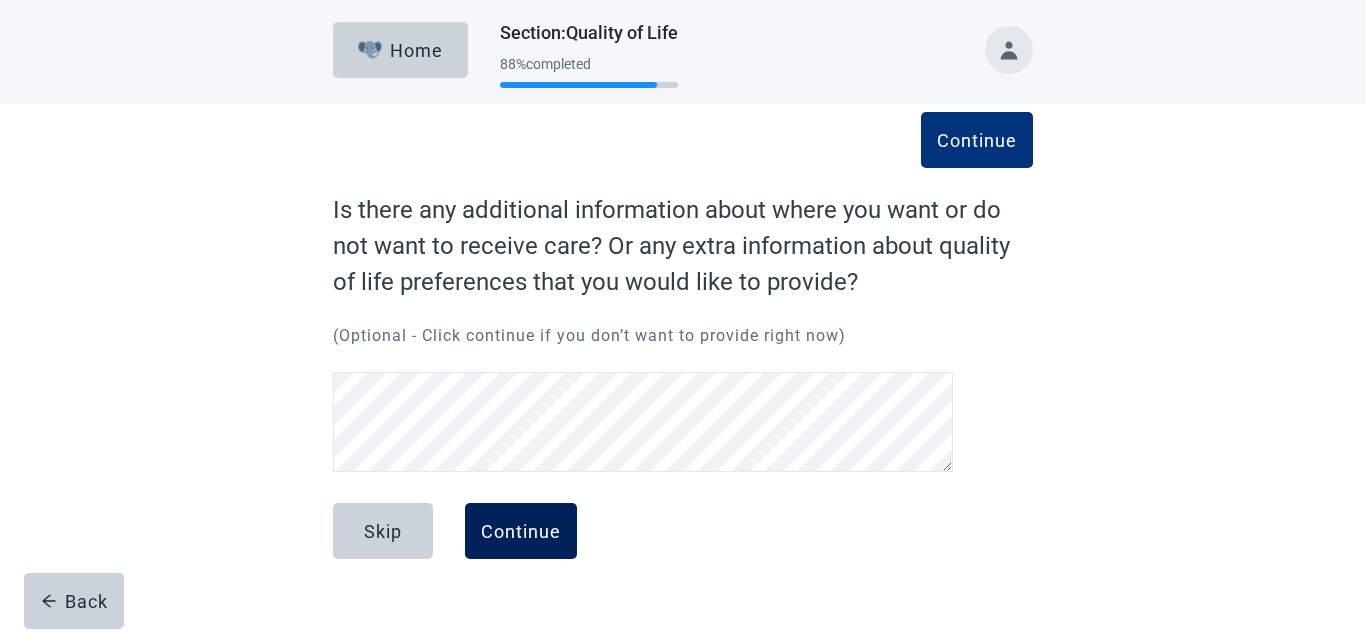 click on "Continue" at bounding box center [521, 531] 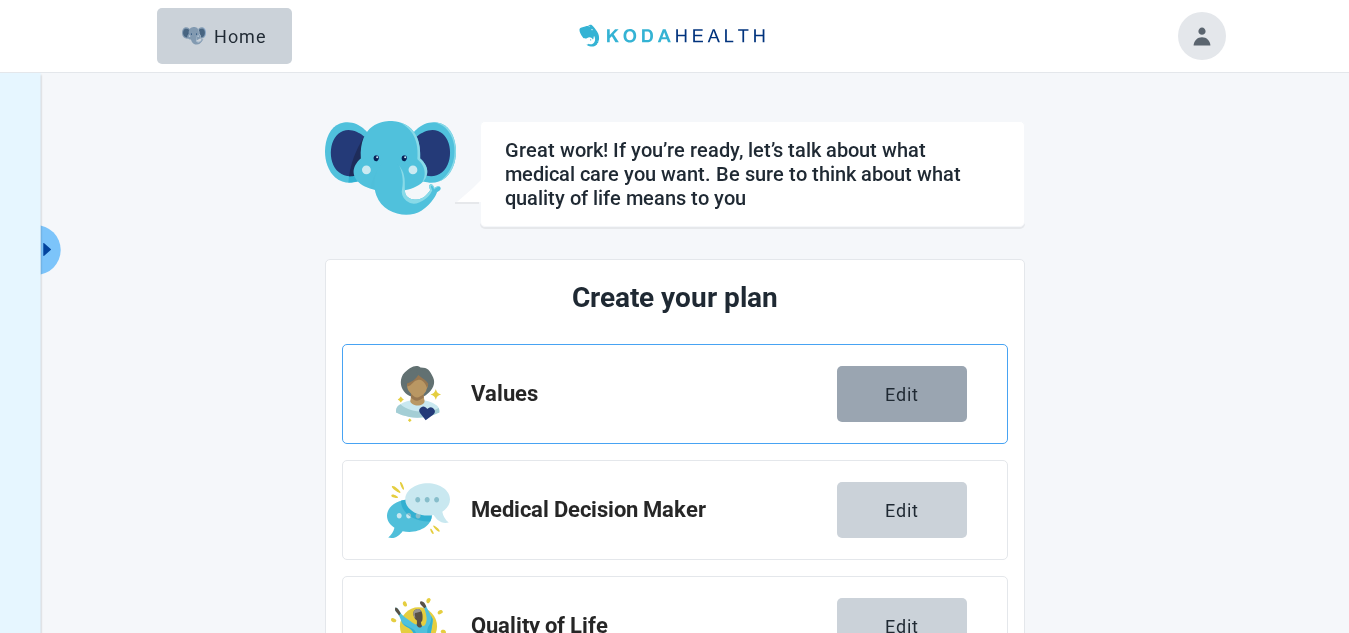 click on "Edit" at bounding box center [902, 394] 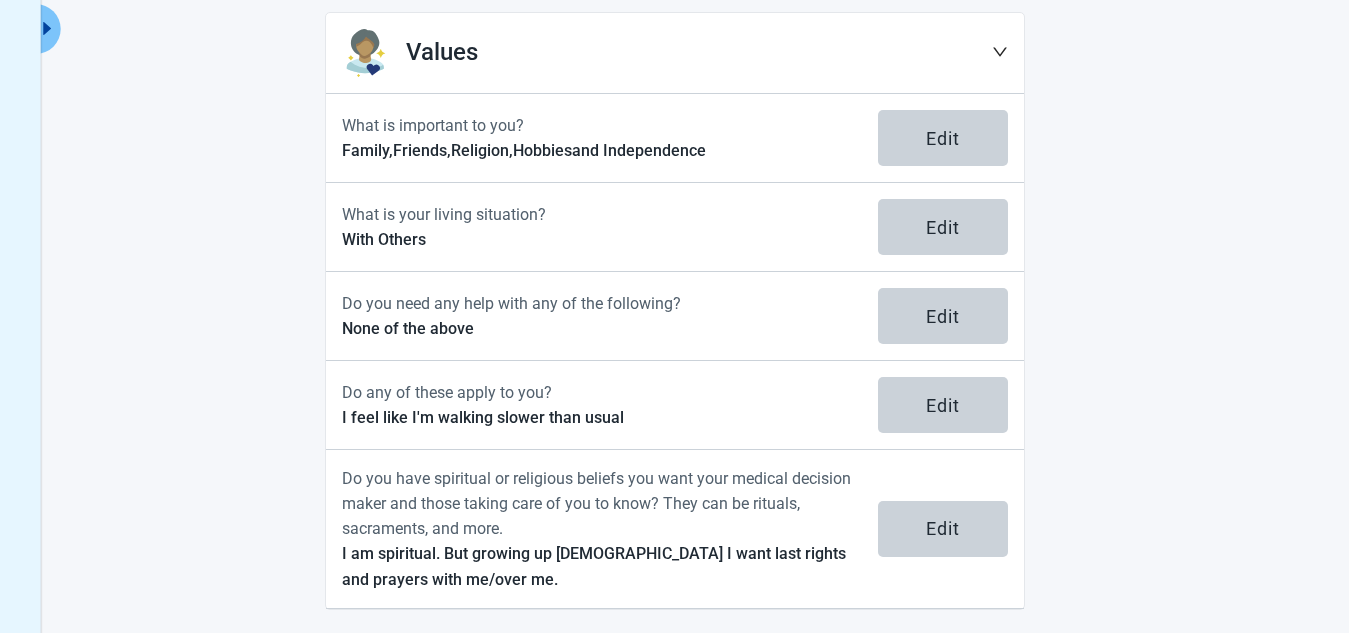 scroll, scrollTop: 230, scrollLeft: 0, axis: vertical 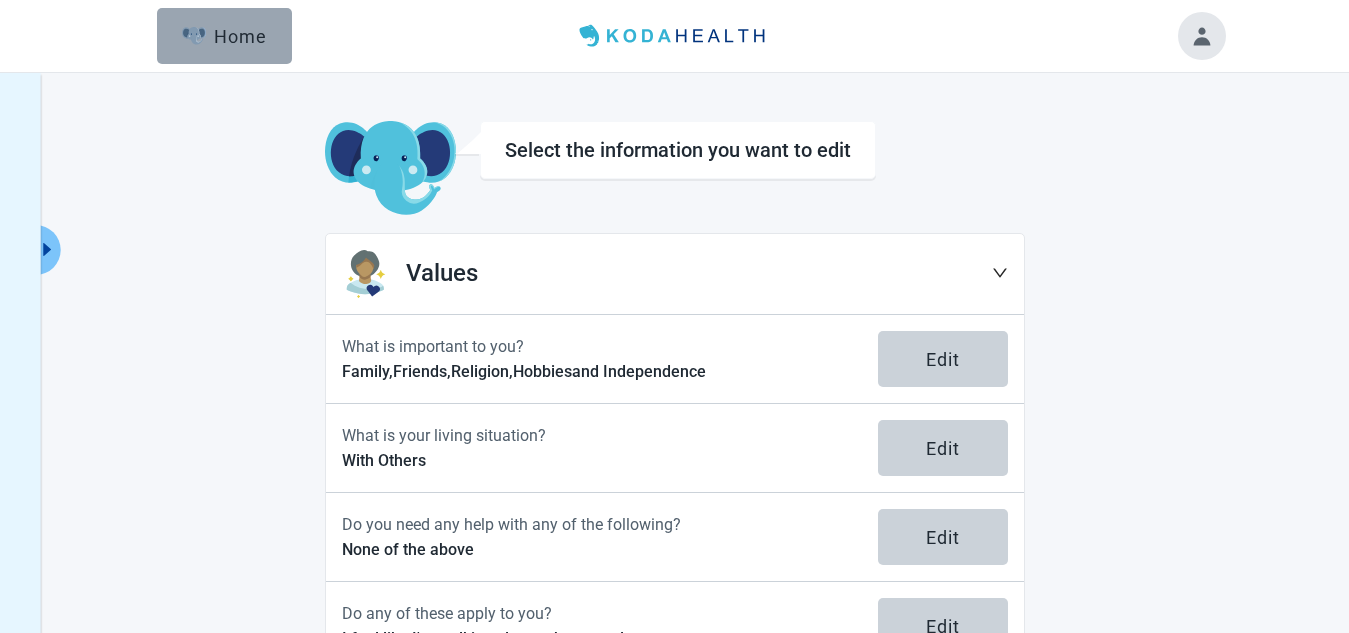 click on "Home" at bounding box center [225, 36] 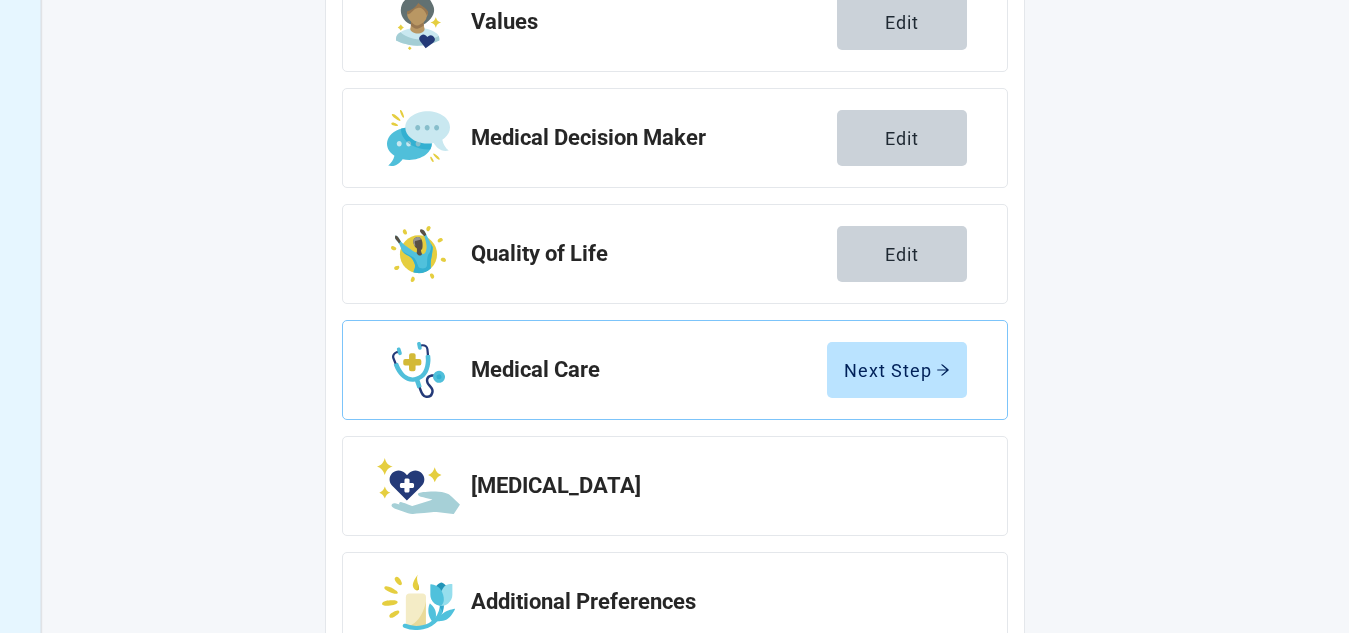 scroll, scrollTop: 395, scrollLeft: 0, axis: vertical 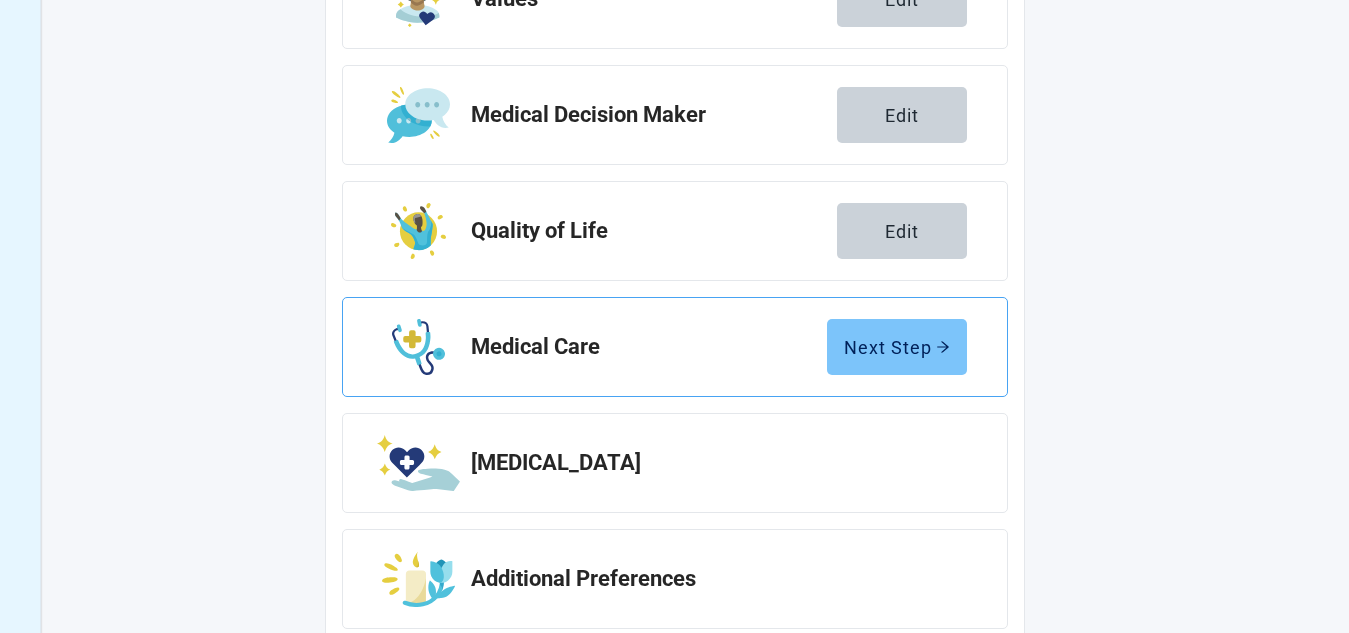 click on "Next Step" at bounding box center [897, 347] 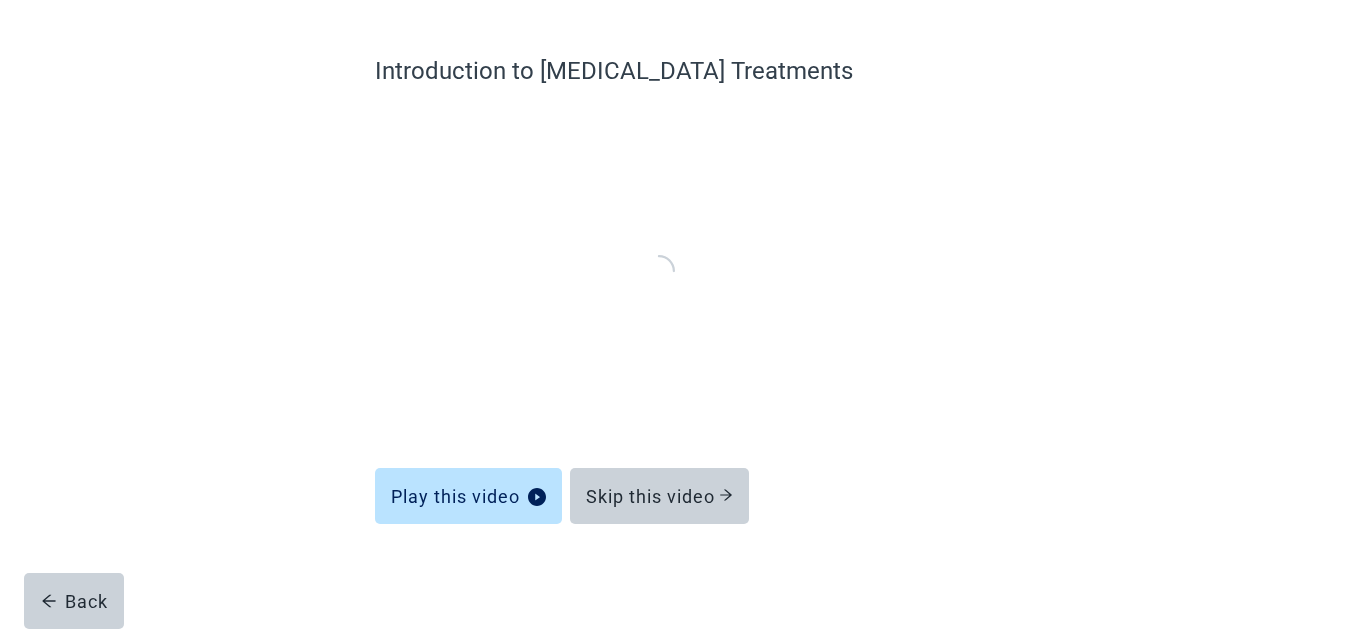 scroll, scrollTop: 138, scrollLeft: 0, axis: vertical 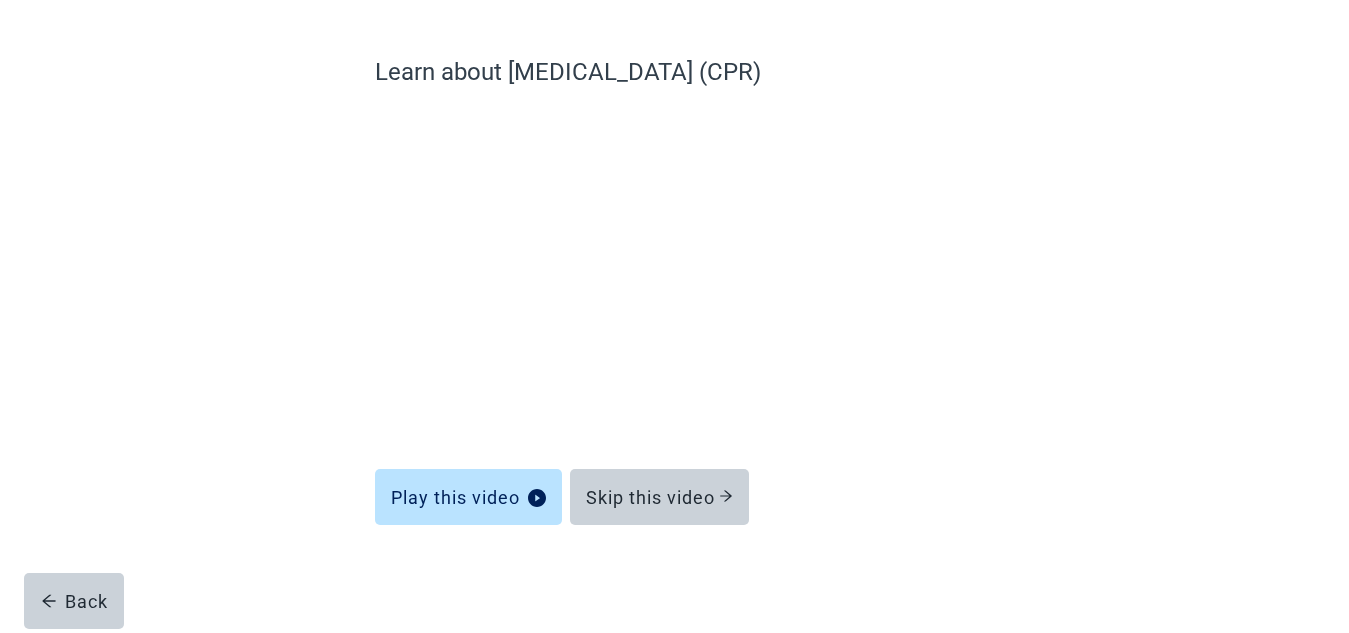 click at bounding box center [675, 583] 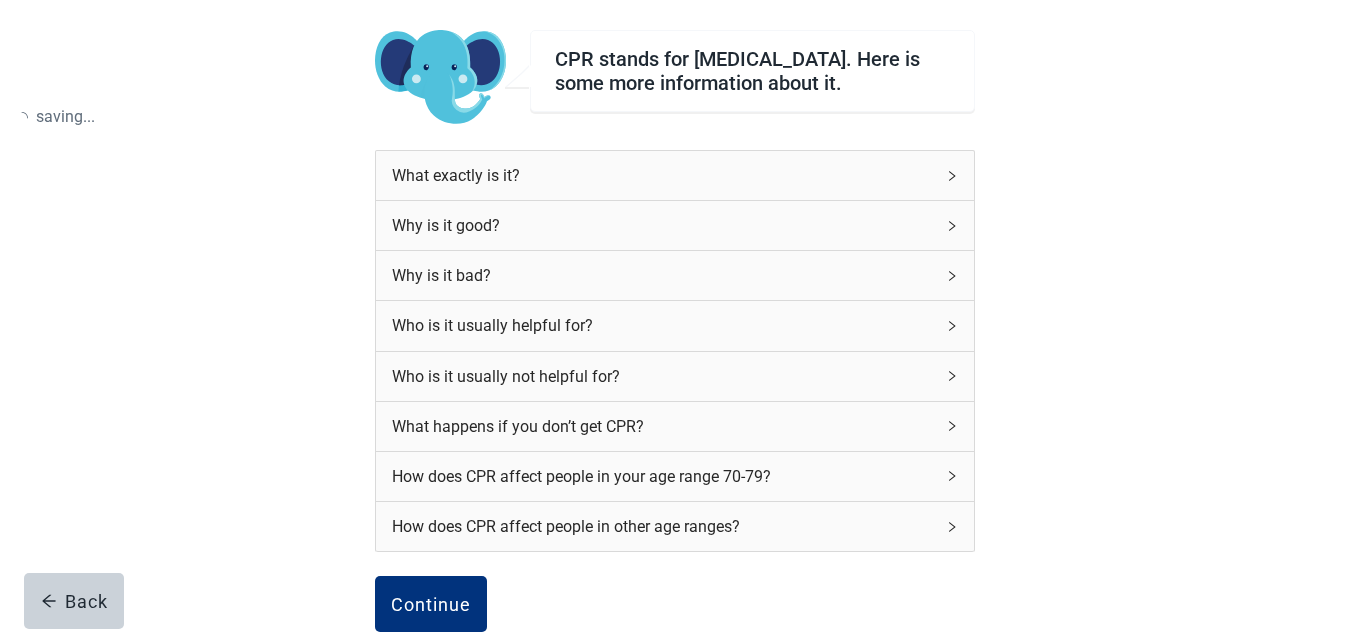scroll, scrollTop: 331, scrollLeft: 0, axis: vertical 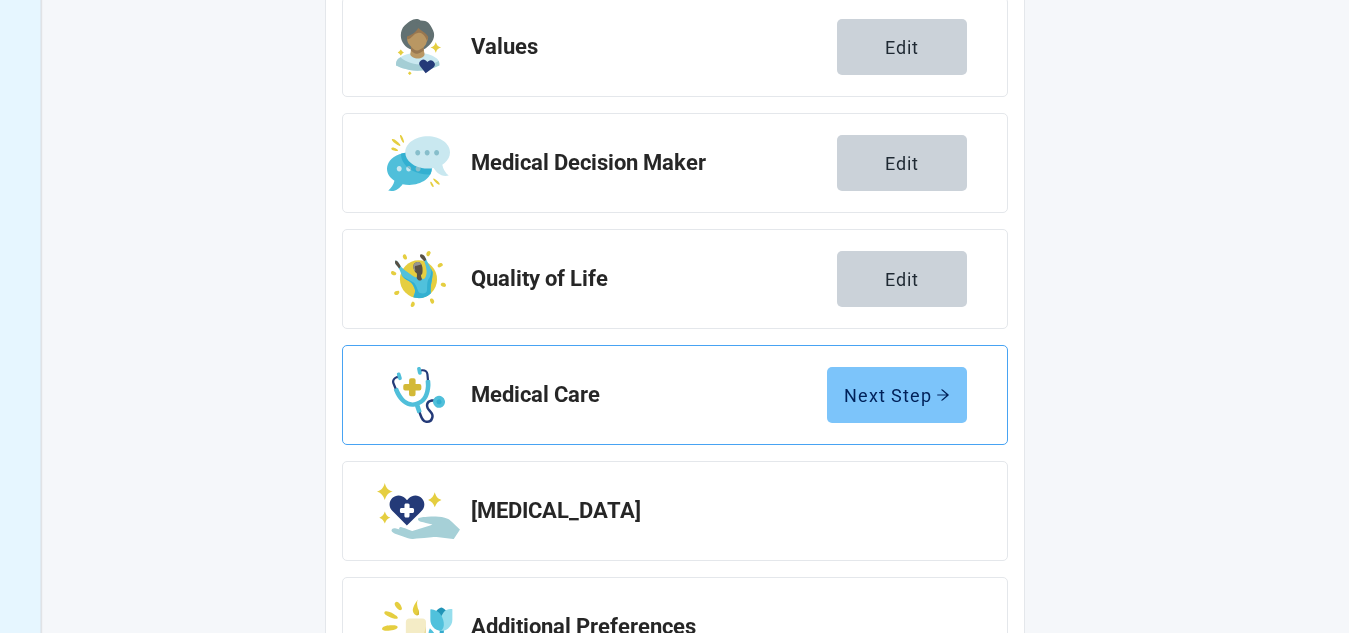 click on "Next Step" at bounding box center (897, 395) 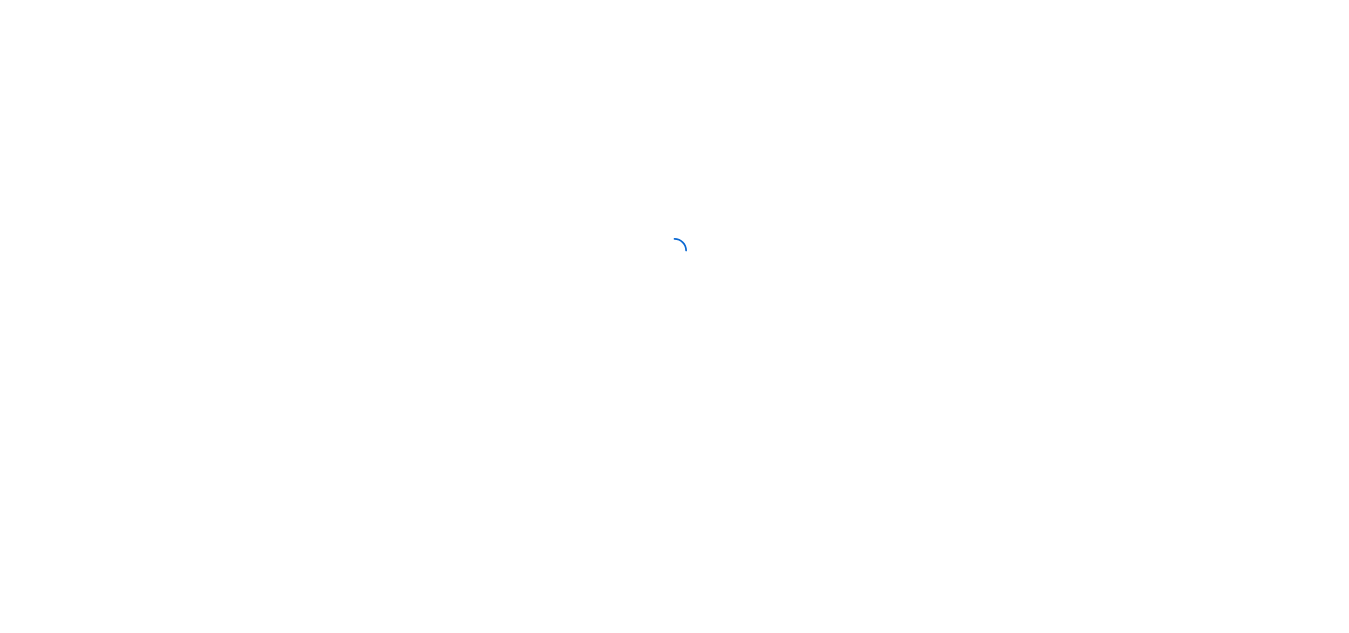 scroll, scrollTop: 0, scrollLeft: 0, axis: both 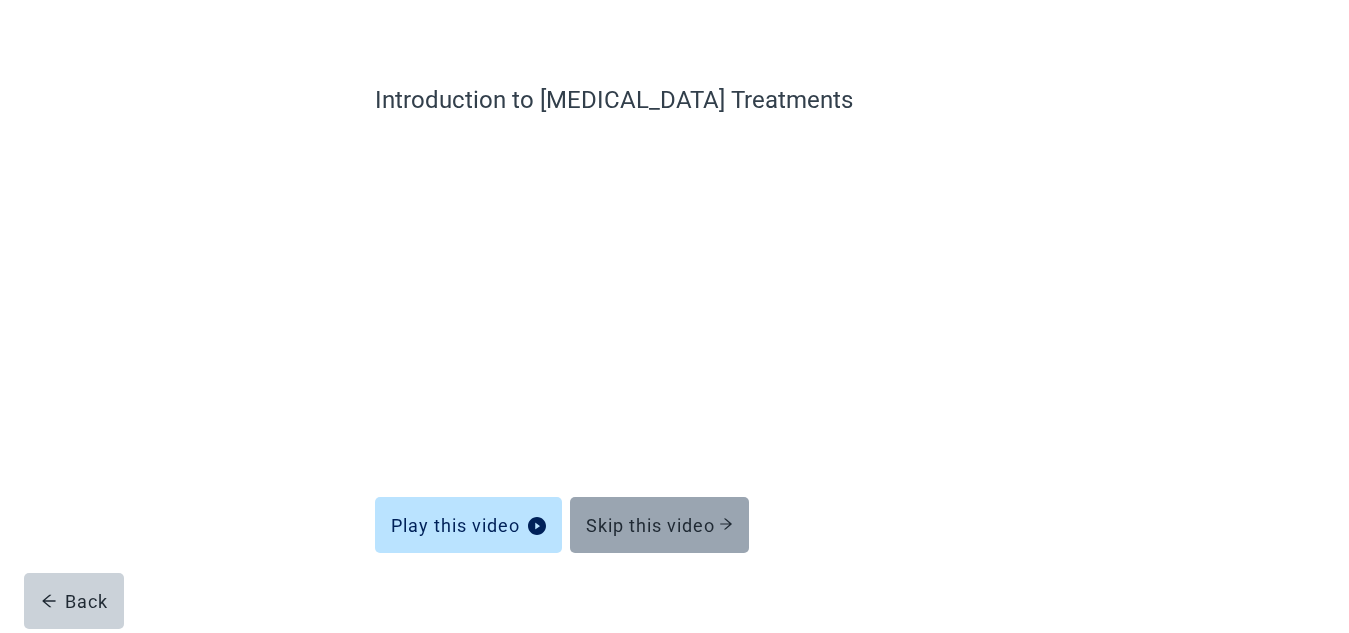 click on "Skip this video" at bounding box center [659, 525] 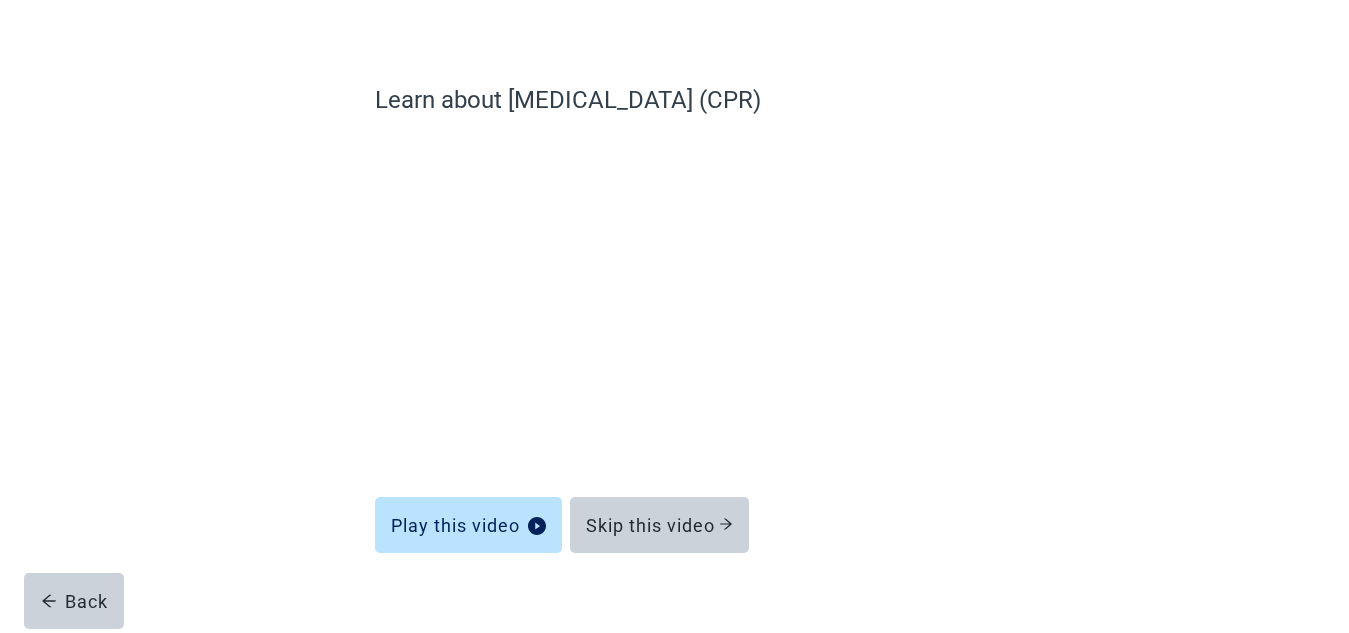 click on "Skip this video" at bounding box center [659, 525] 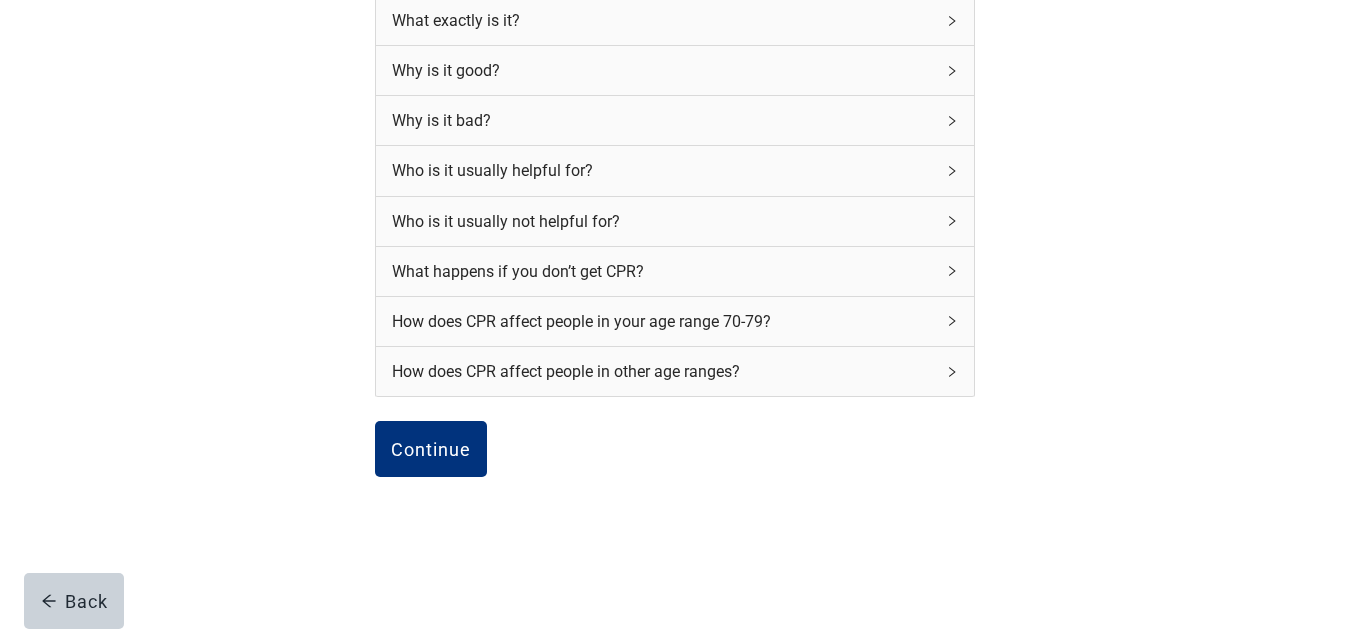scroll, scrollTop: 301, scrollLeft: 0, axis: vertical 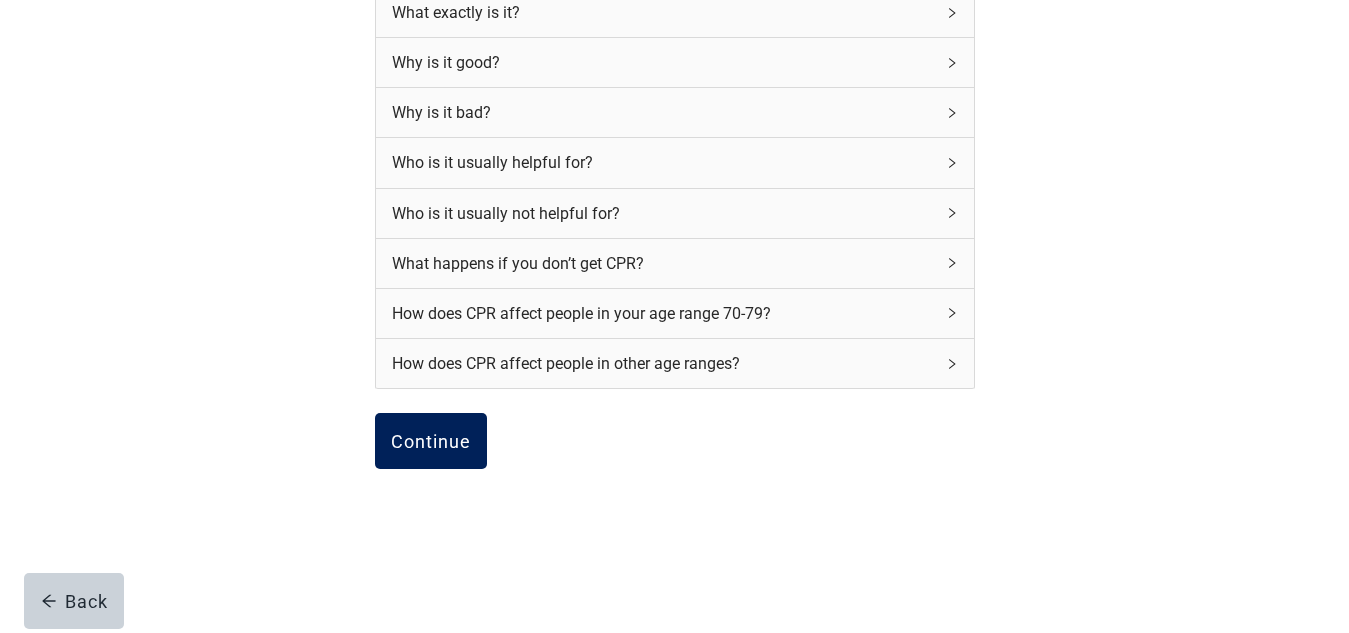 click on "Continue" at bounding box center (431, 441) 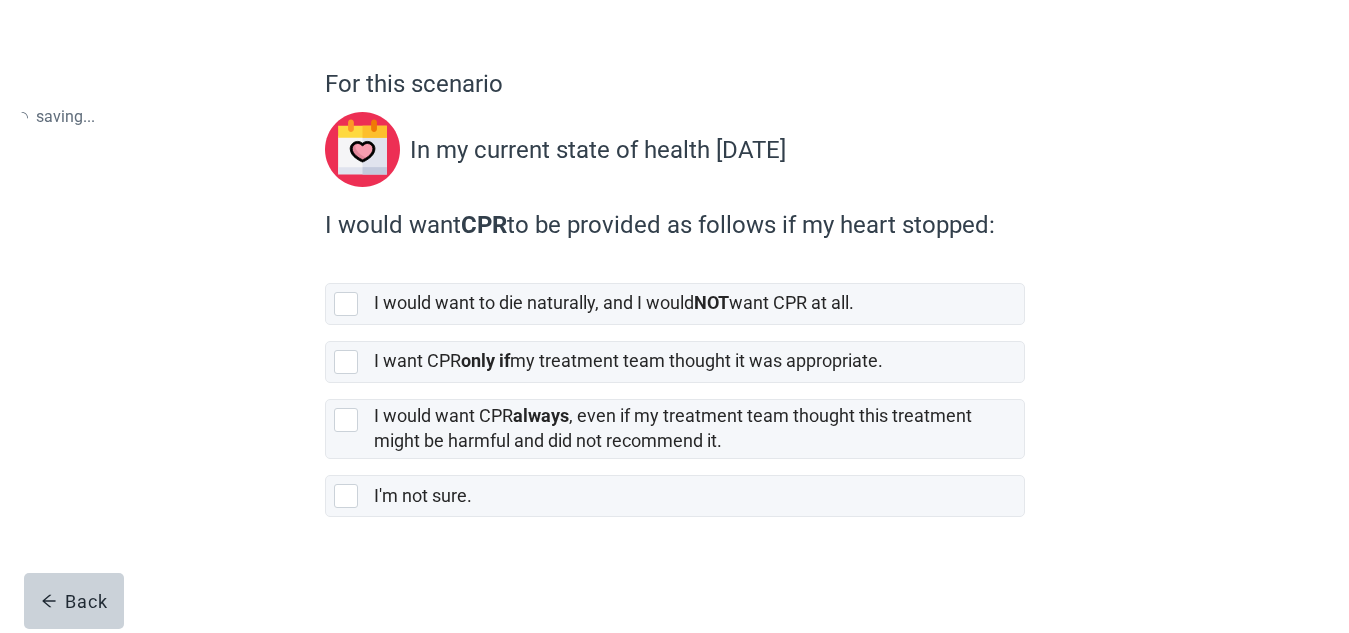scroll, scrollTop: 0, scrollLeft: 0, axis: both 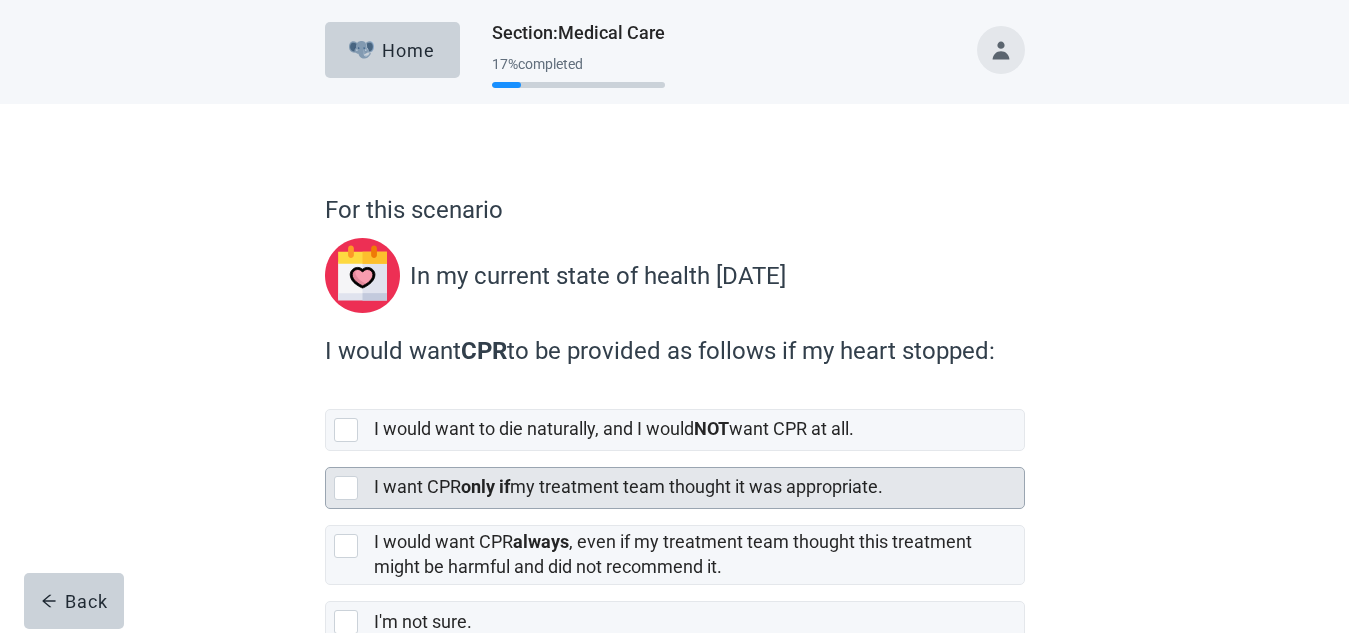 click at bounding box center (346, 488) 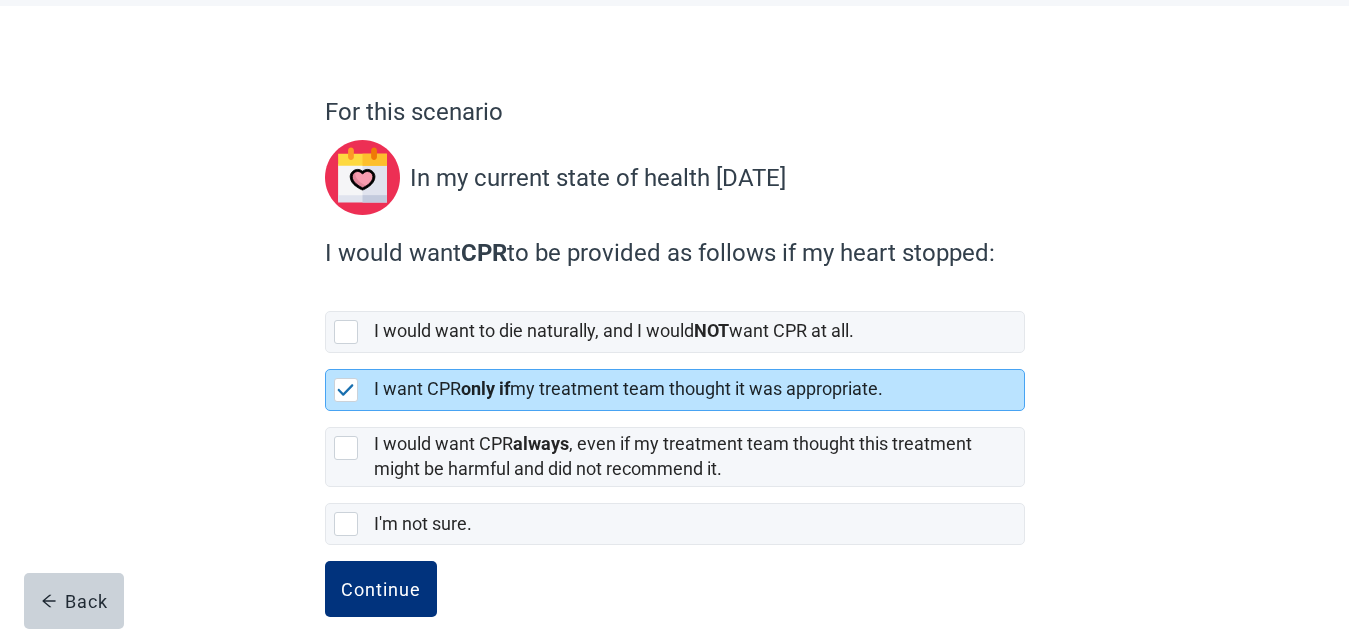 scroll, scrollTop: 126, scrollLeft: 0, axis: vertical 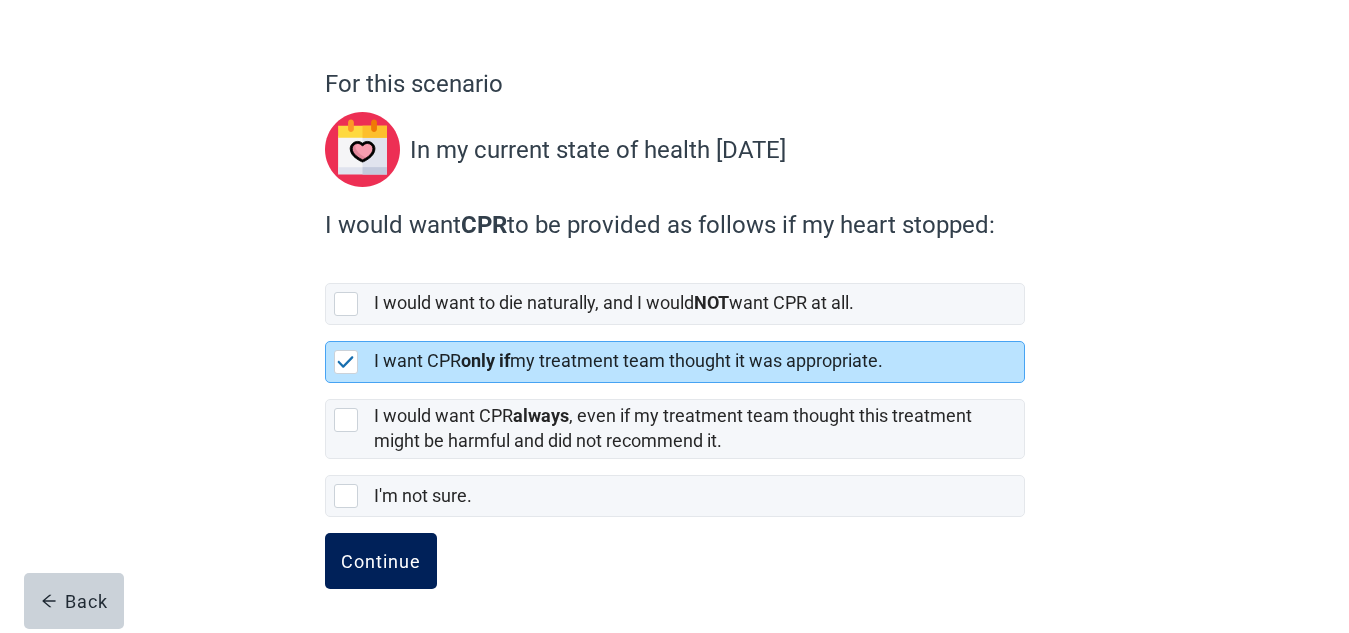 click on "Continue" at bounding box center [381, 561] 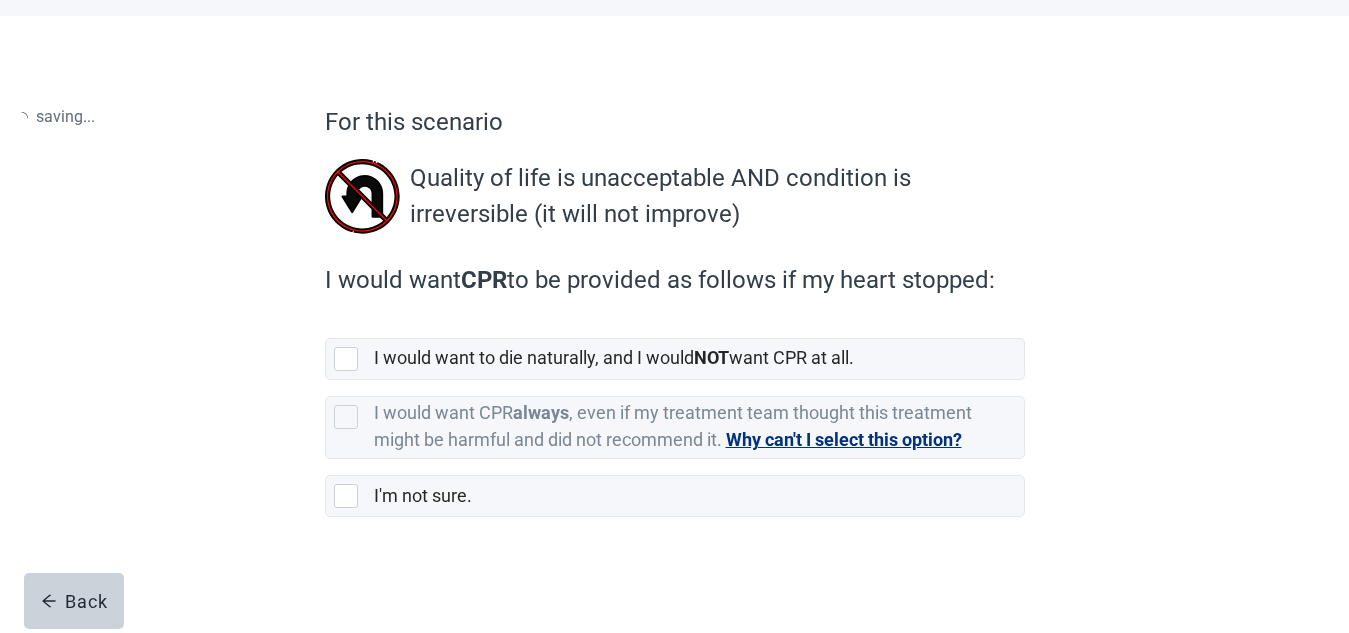 scroll, scrollTop: 0, scrollLeft: 0, axis: both 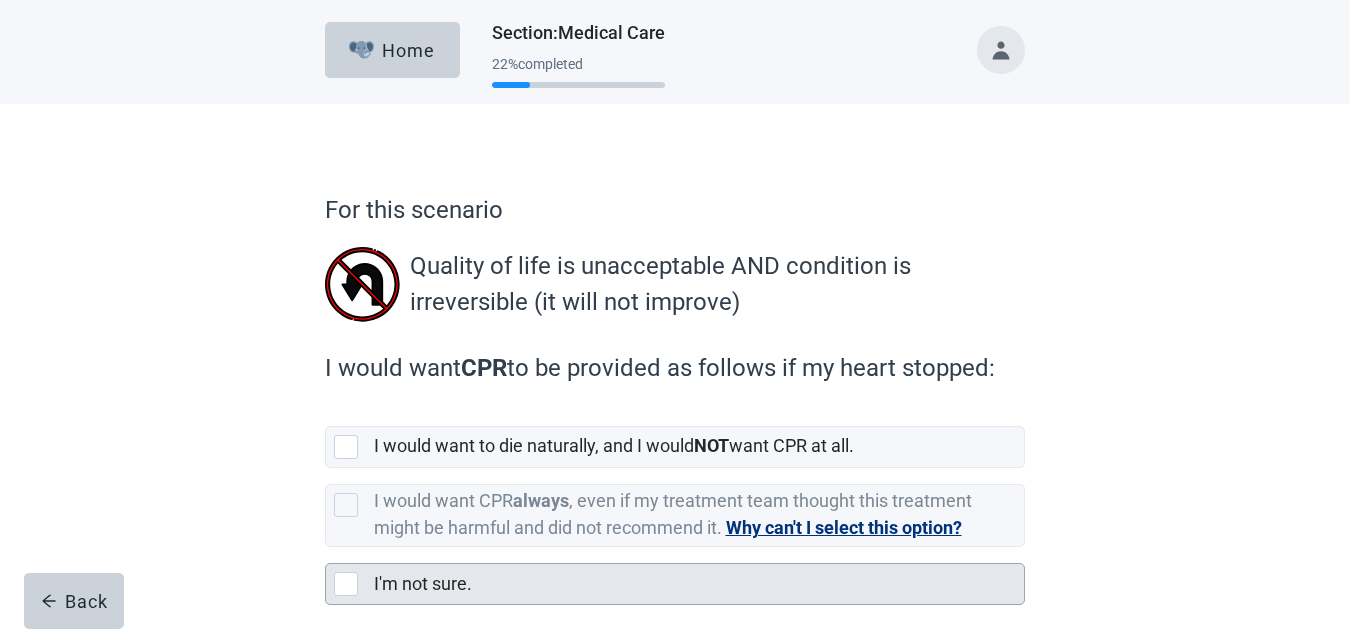 click at bounding box center (346, 584) 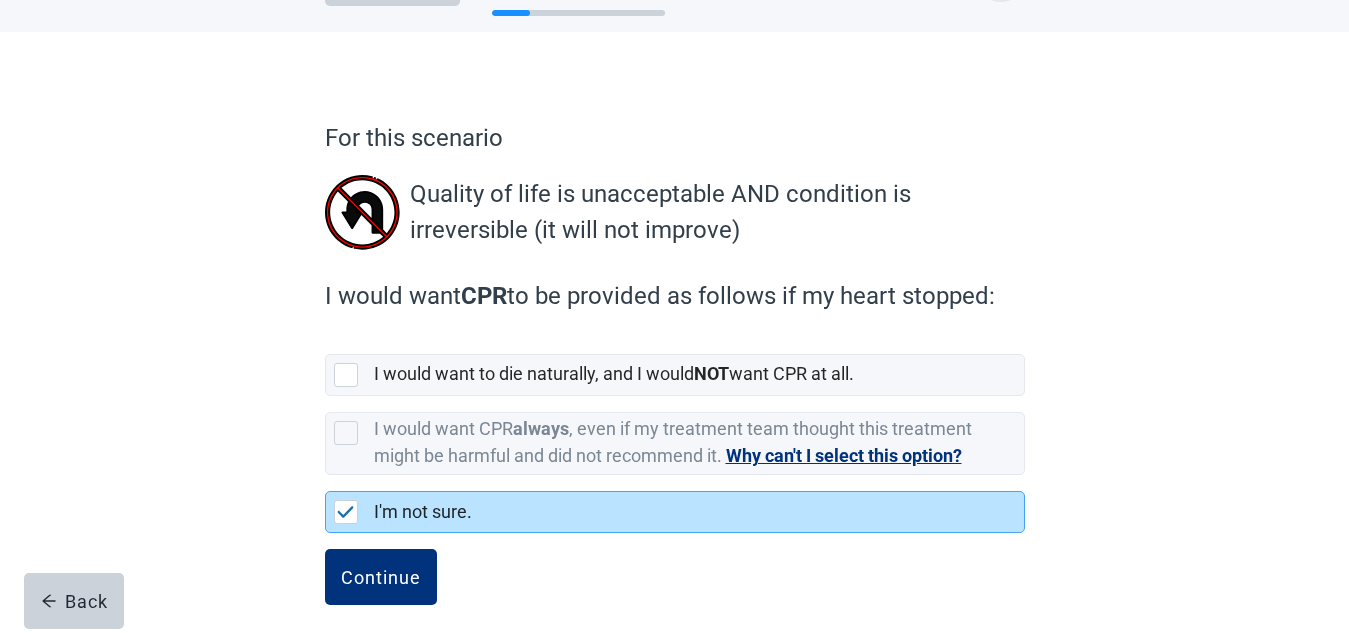 scroll, scrollTop: 88, scrollLeft: 0, axis: vertical 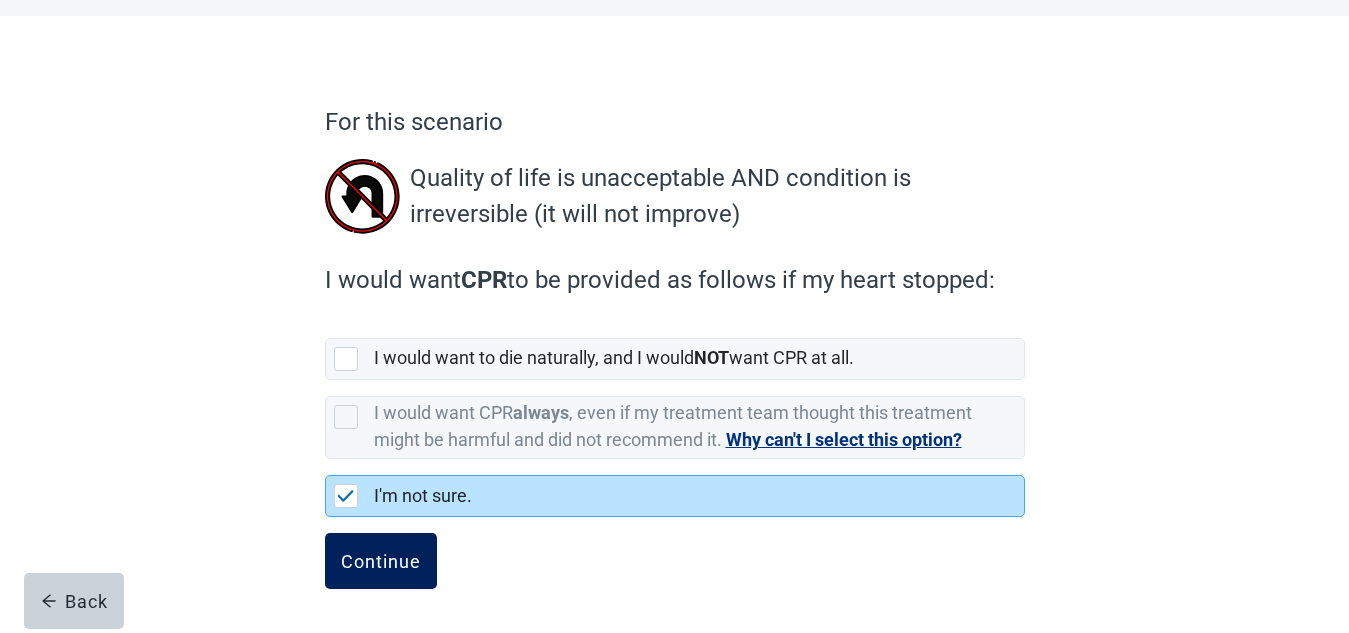 click on "Continue" at bounding box center [381, 561] 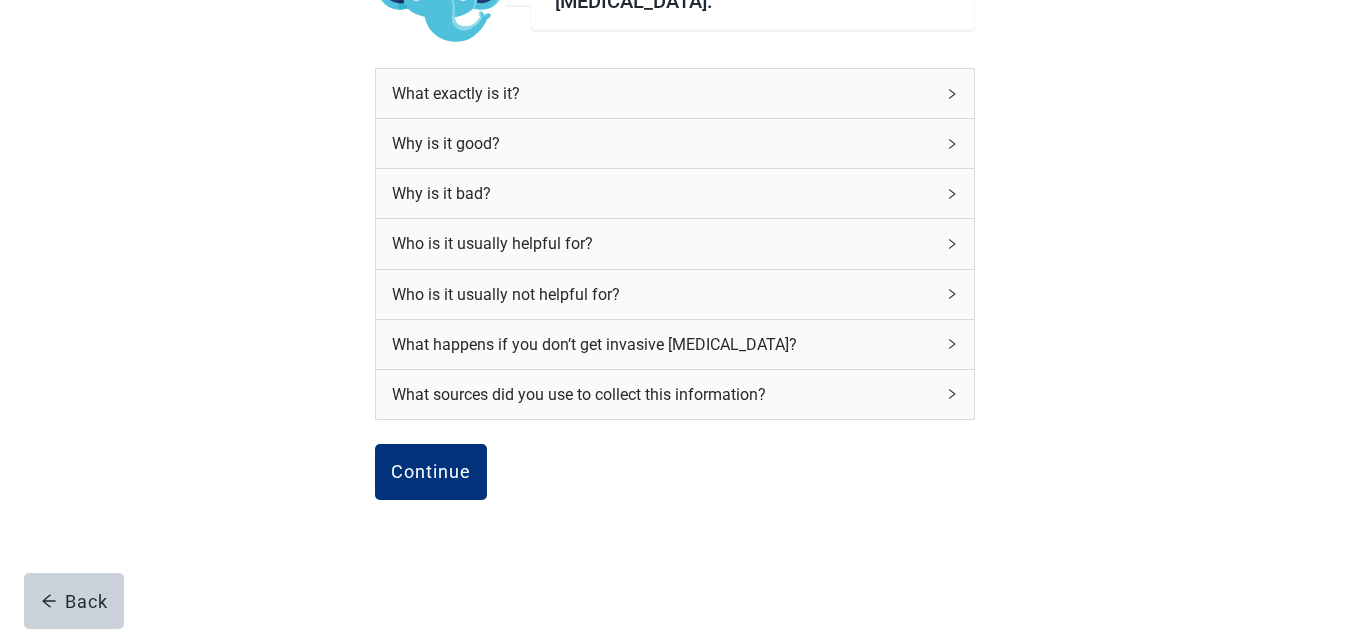 scroll, scrollTop: 242, scrollLeft: 0, axis: vertical 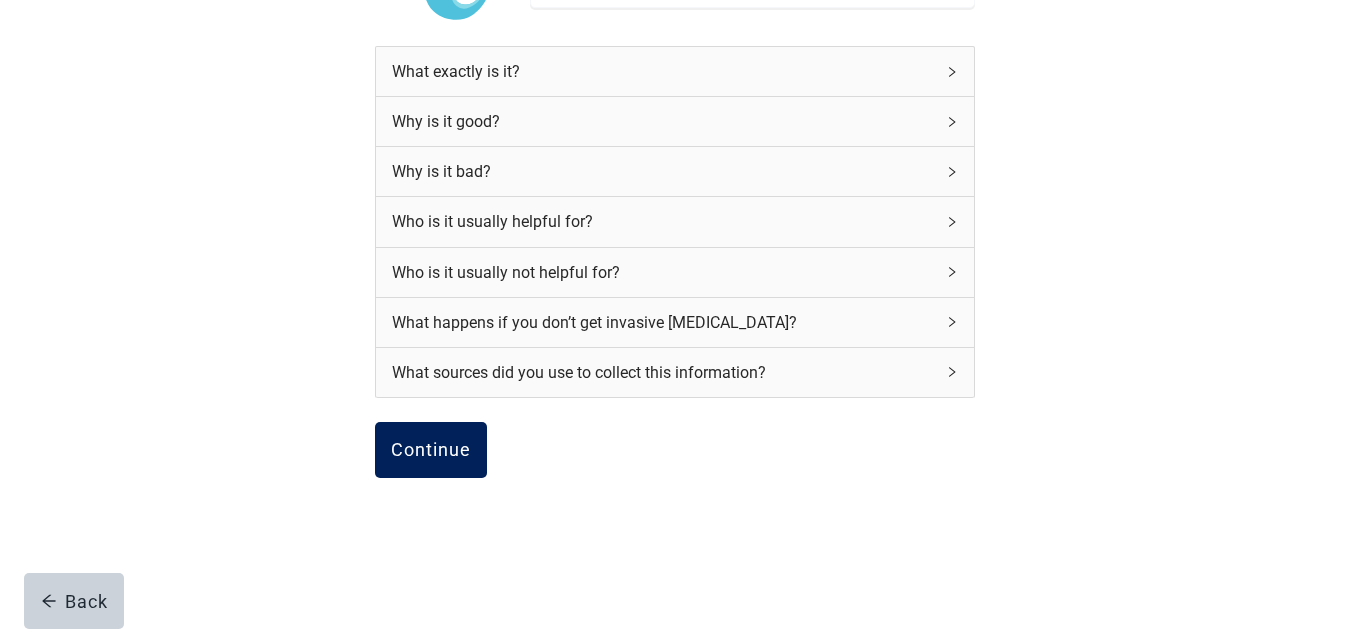 click on "Continue" at bounding box center (431, 450) 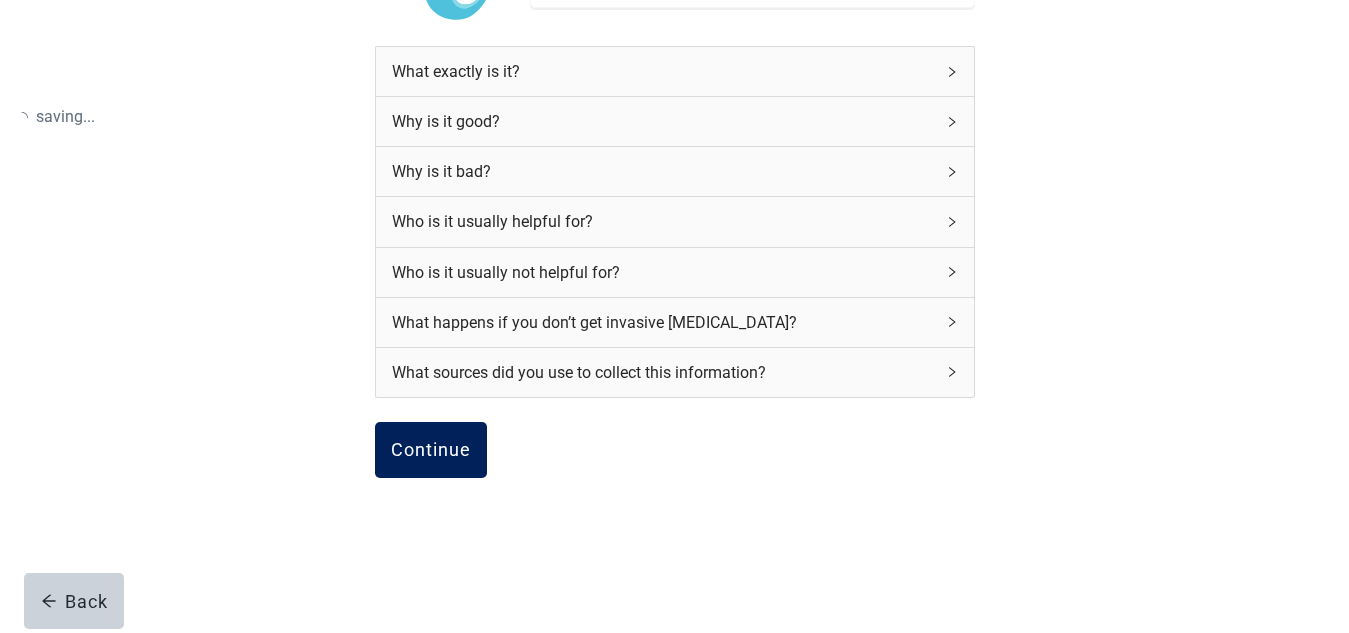 click on "Continue" at bounding box center [431, 450] 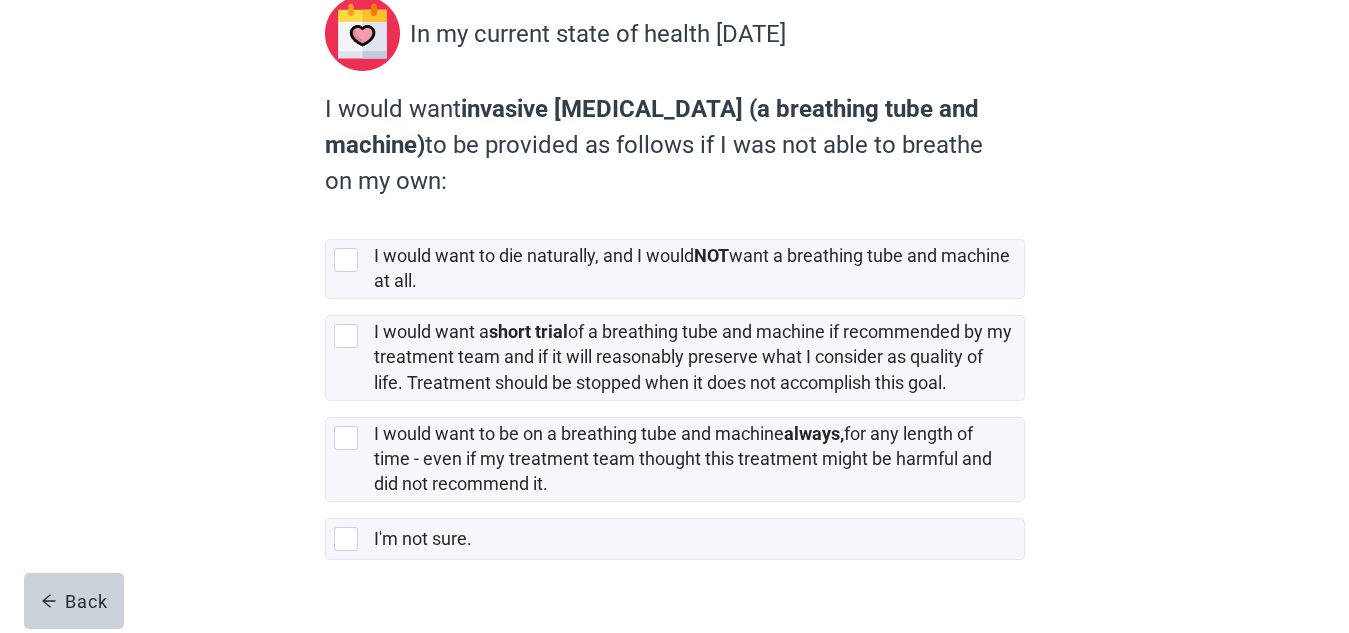 scroll, scrollTop: 0, scrollLeft: 0, axis: both 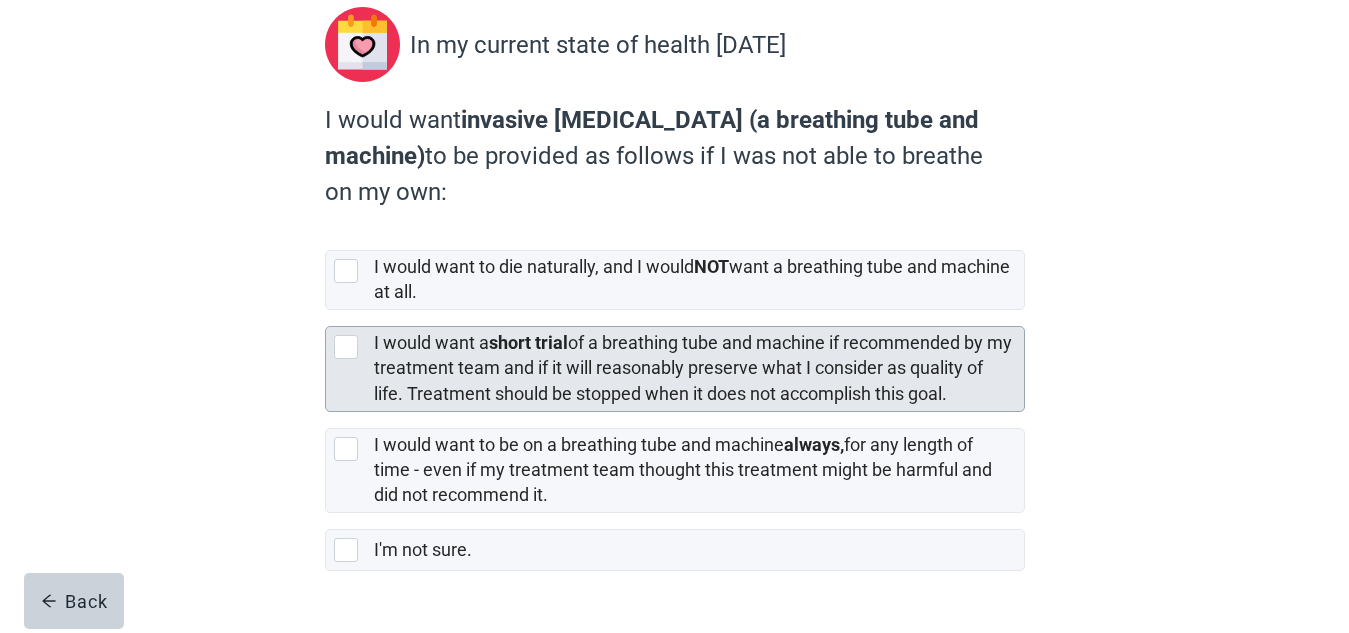click at bounding box center (346, 347) 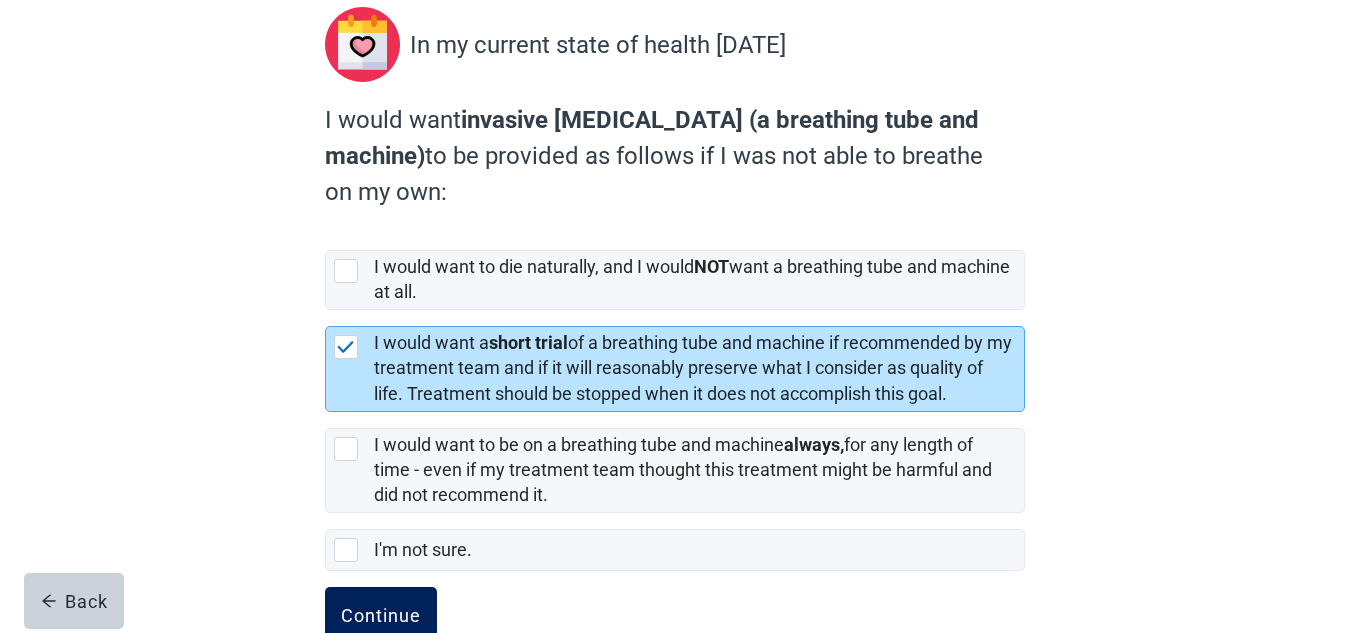 click on "Continue" at bounding box center [381, 615] 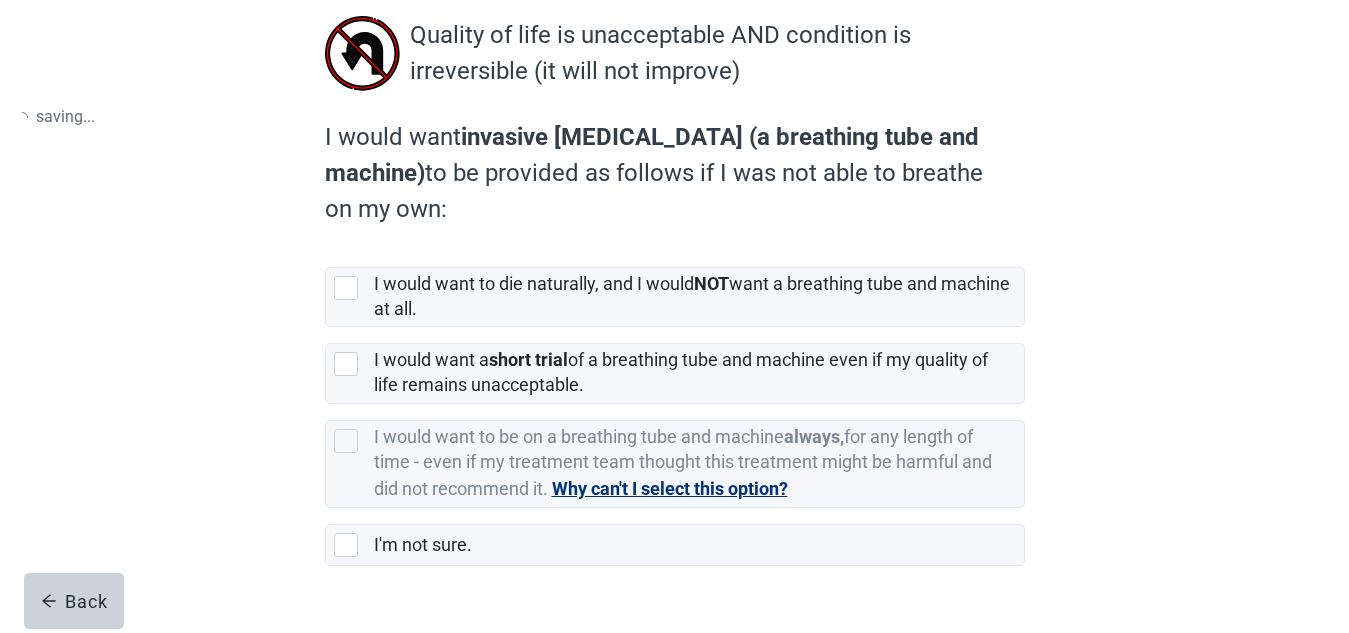 scroll, scrollTop: 0, scrollLeft: 0, axis: both 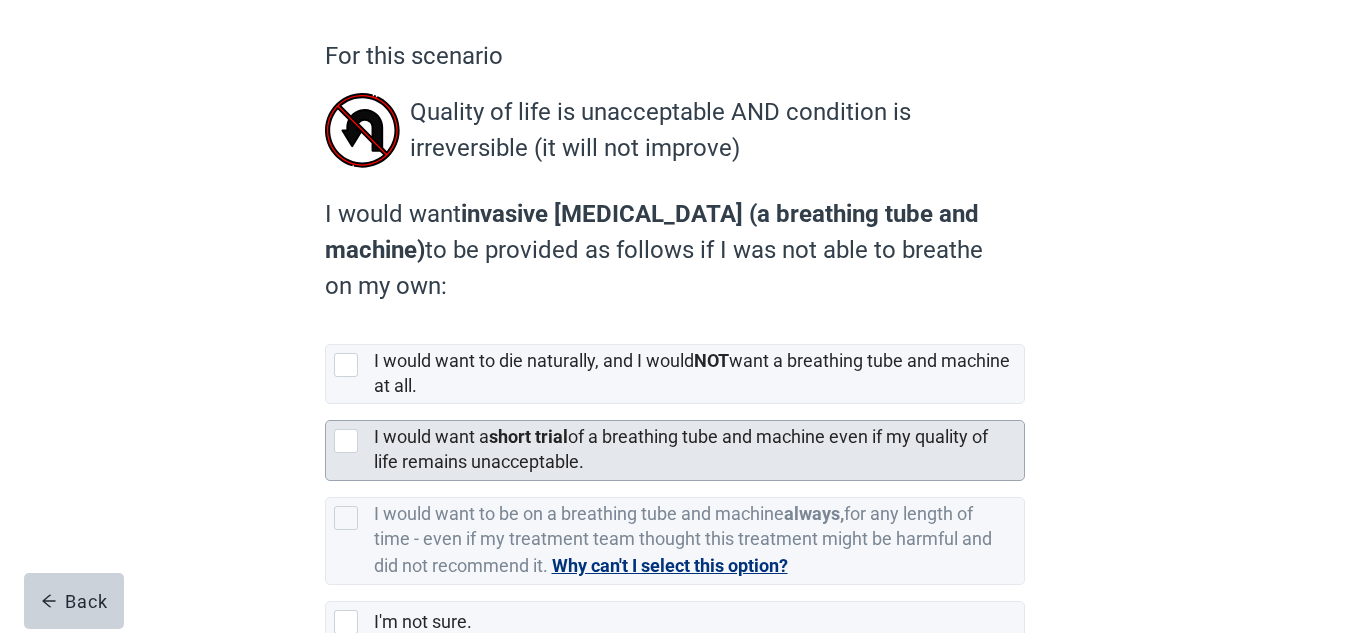 click at bounding box center [346, 441] 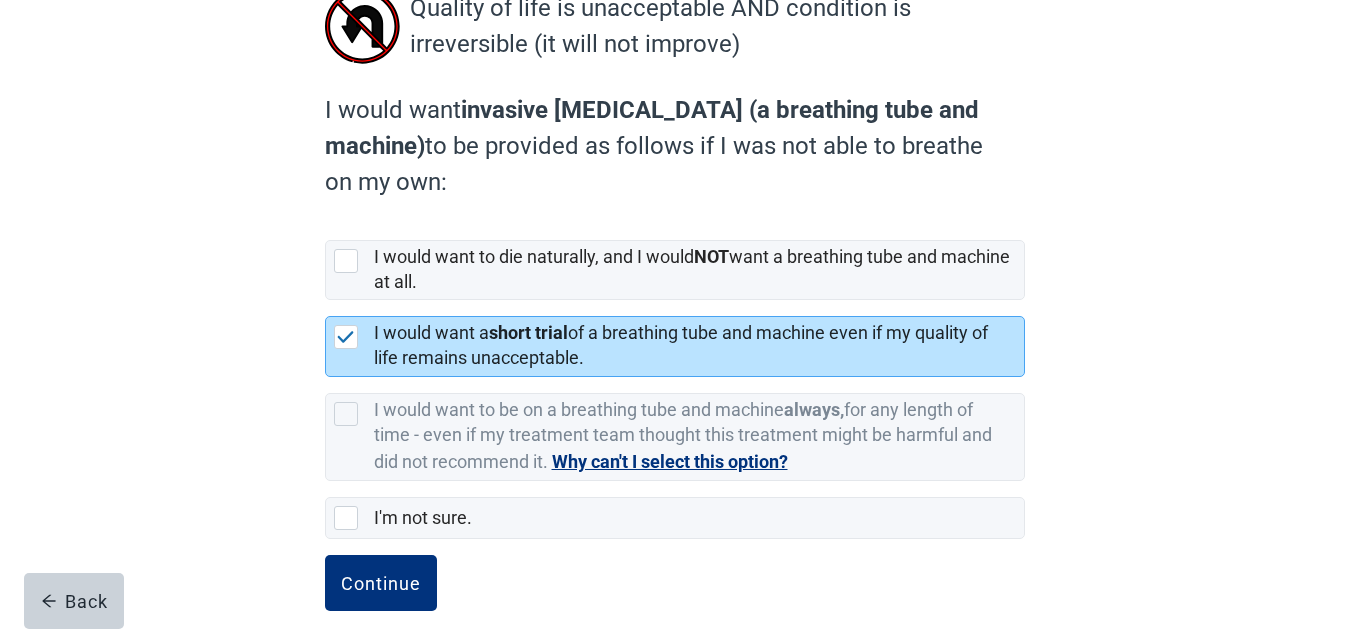 scroll, scrollTop: 267, scrollLeft: 0, axis: vertical 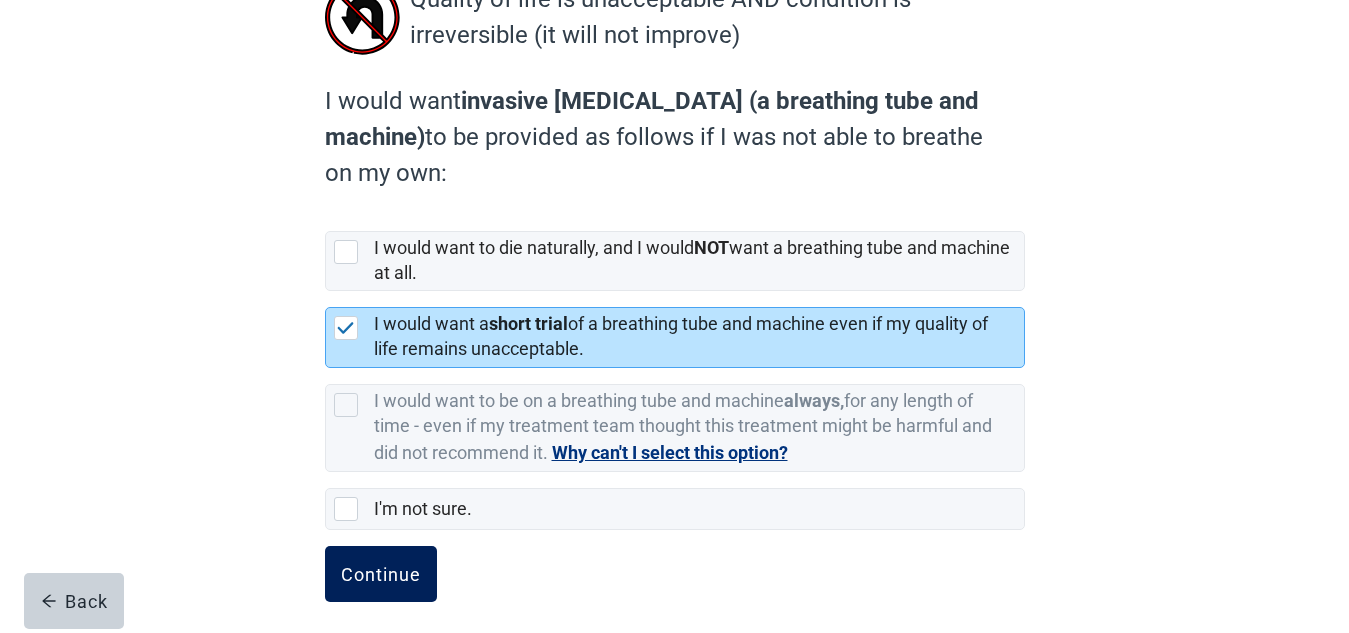 click on "Continue" at bounding box center [381, 574] 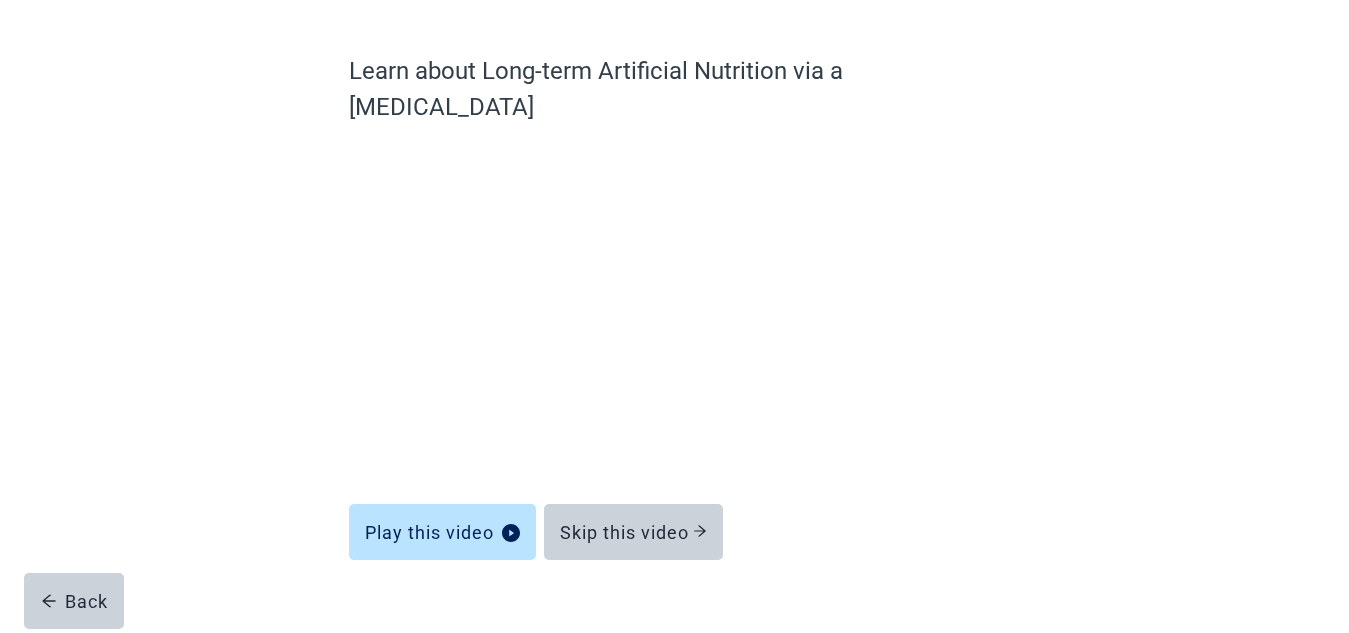 scroll, scrollTop: 138, scrollLeft: 0, axis: vertical 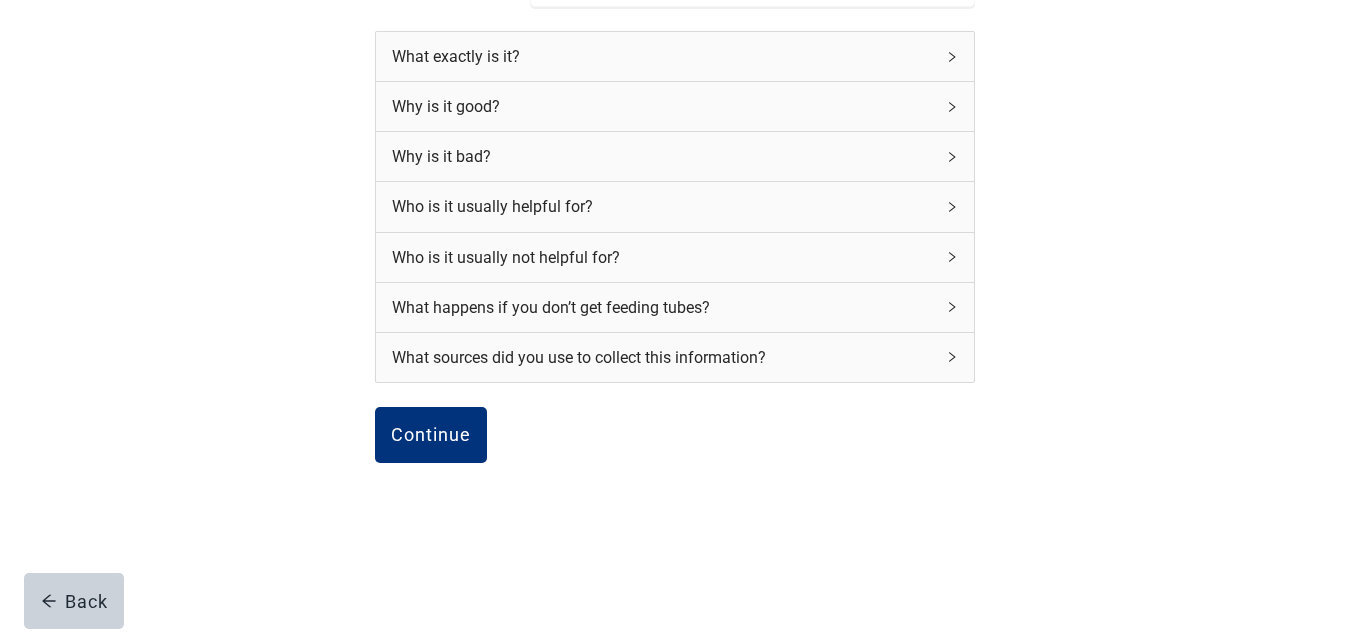 click on "Continue" at bounding box center [675, 457] 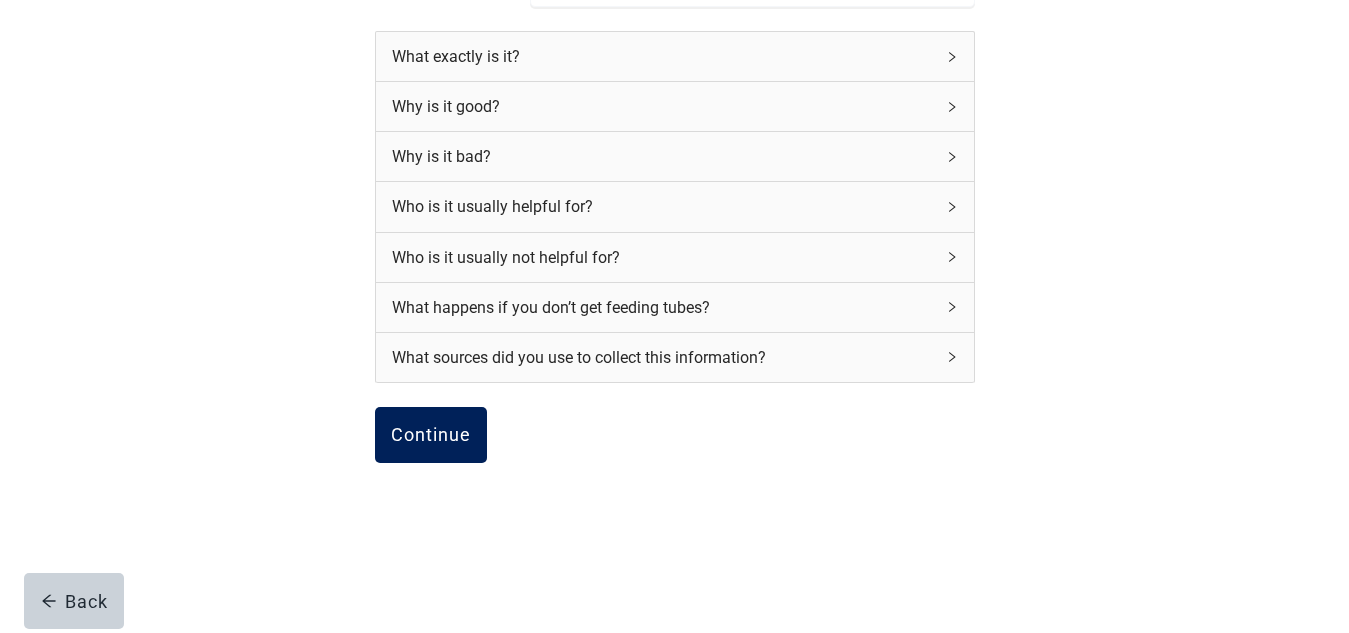 click on "Continue" at bounding box center [431, 435] 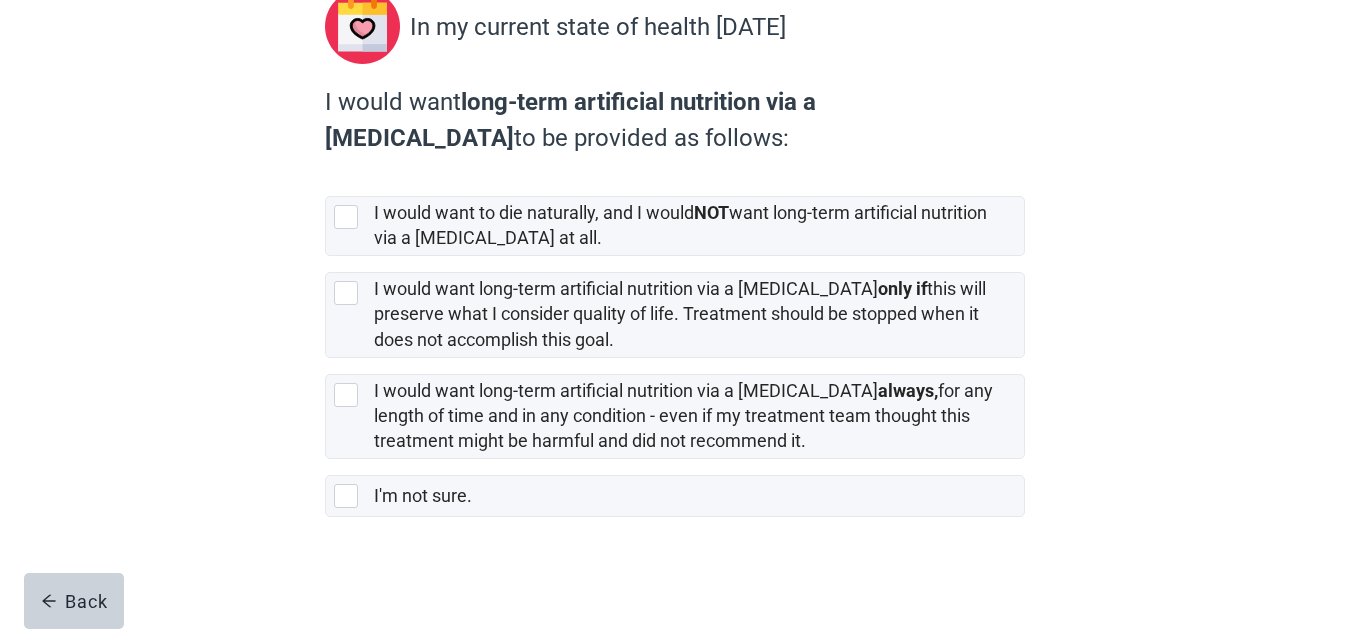 scroll, scrollTop: 0, scrollLeft: 0, axis: both 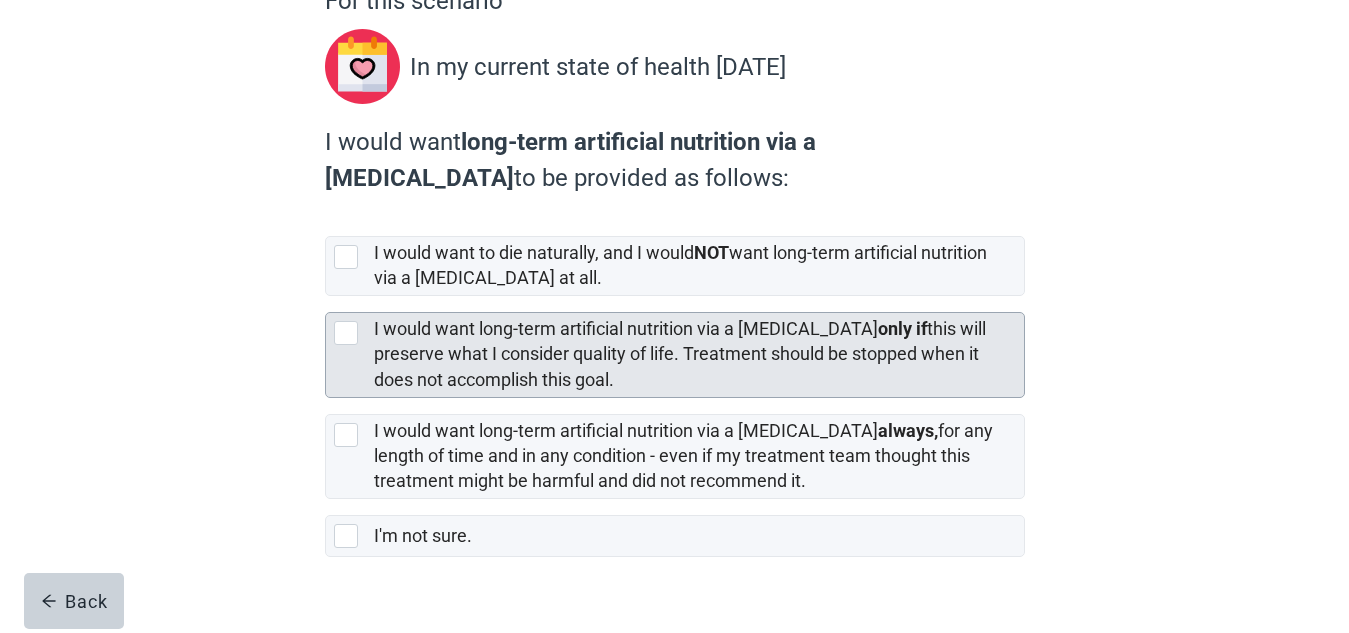click at bounding box center (346, 333) 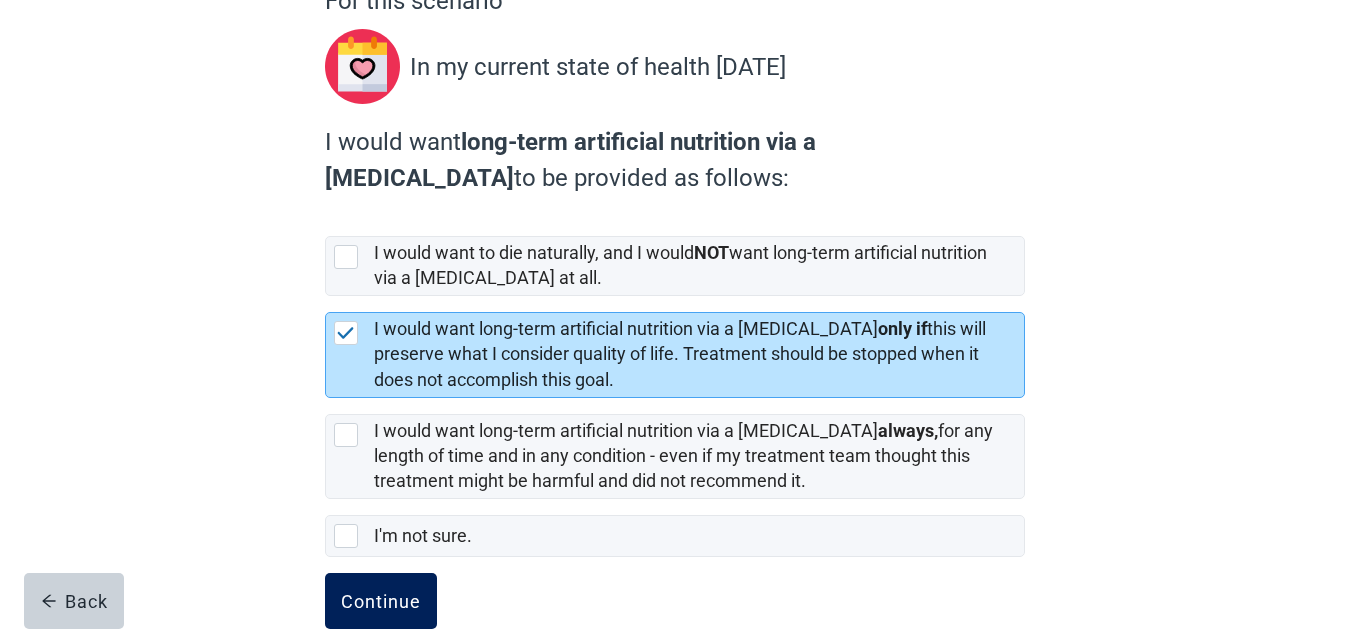 click on "Continue" at bounding box center (381, 601) 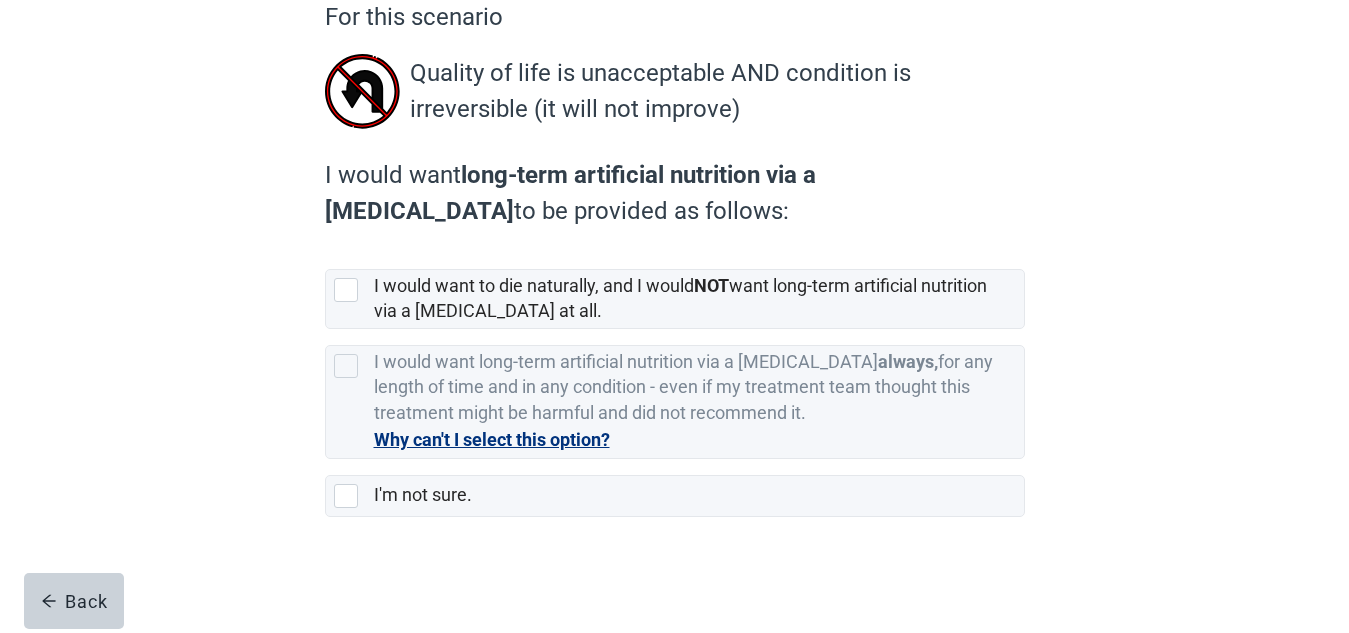 scroll, scrollTop: 0, scrollLeft: 0, axis: both 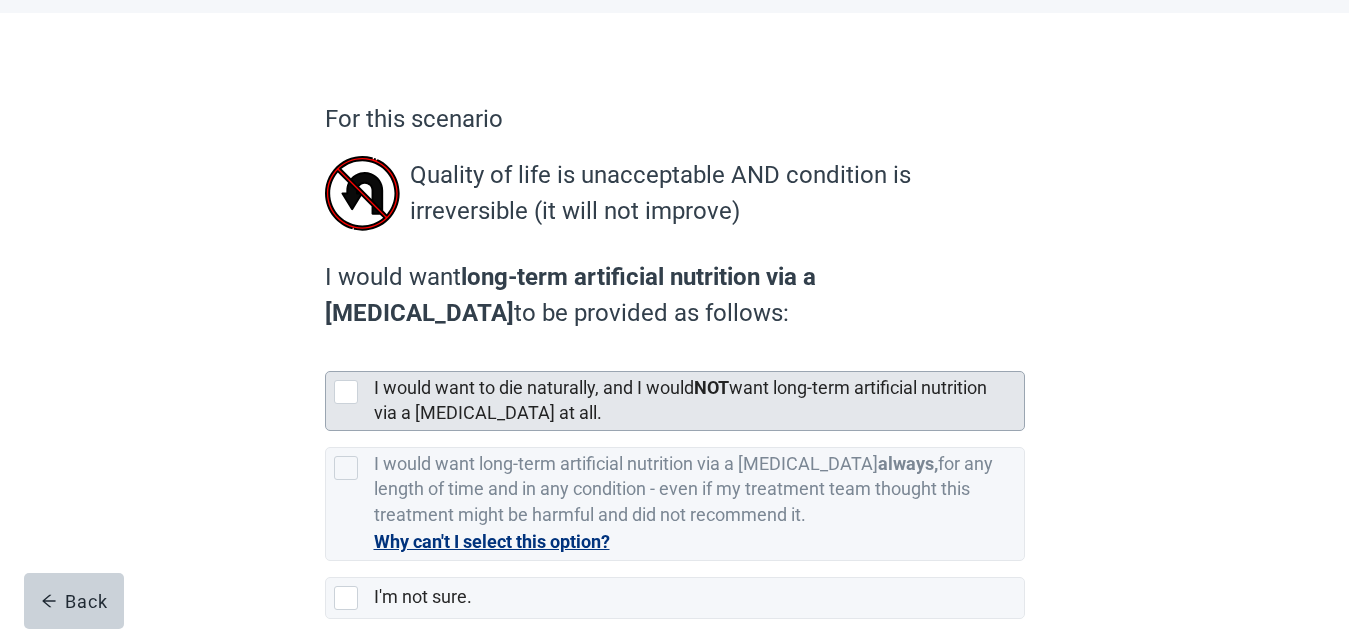 click at bounding box center (346, 392) 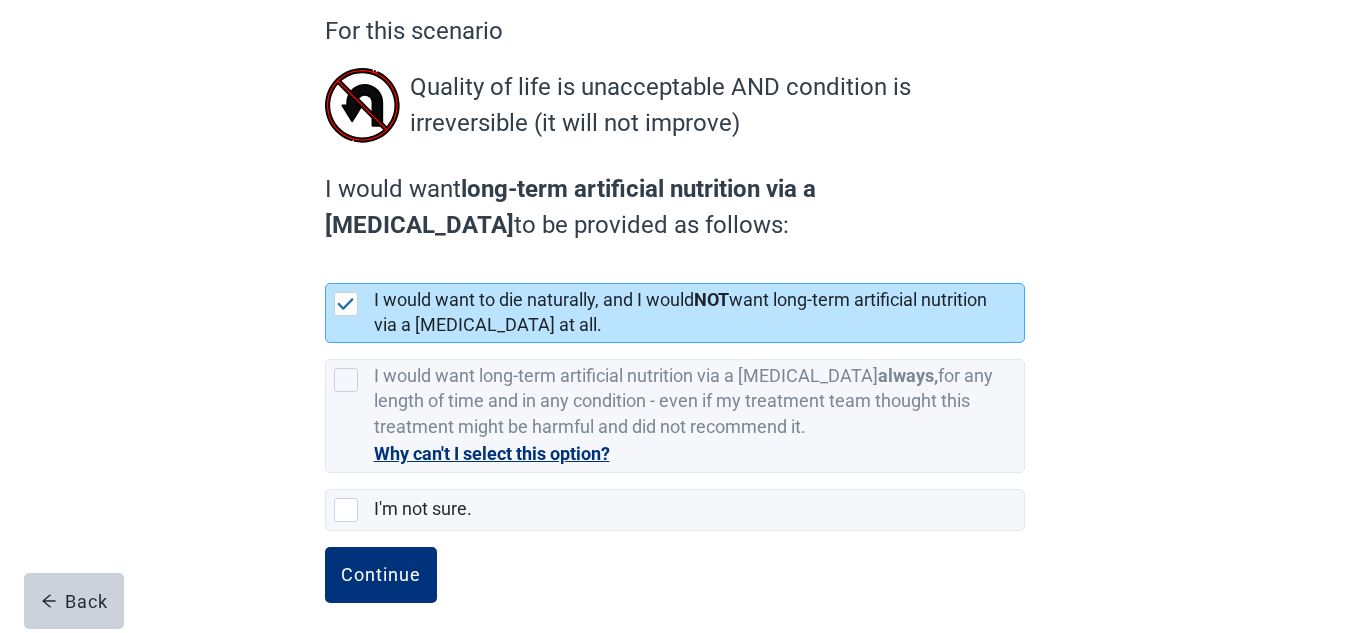 scroll, scrollTop: 193, scrollLeft: 0, axis: vertical 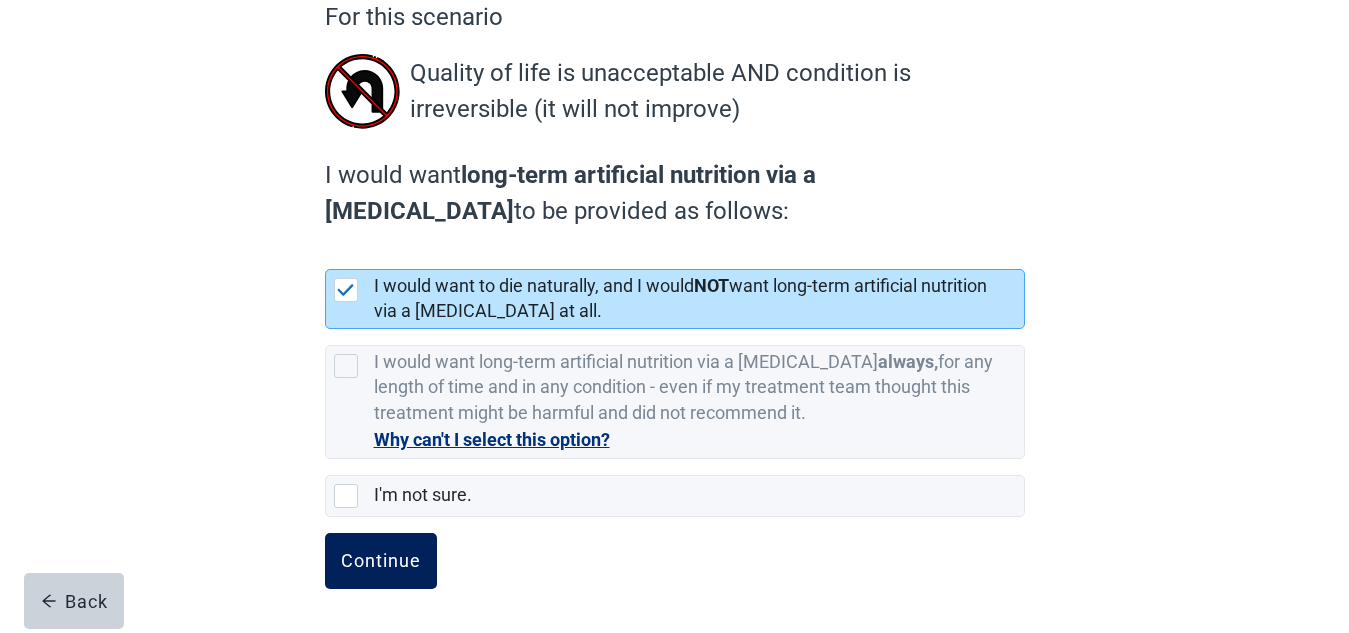 click on "Continue" at bounding box center [381, 561] 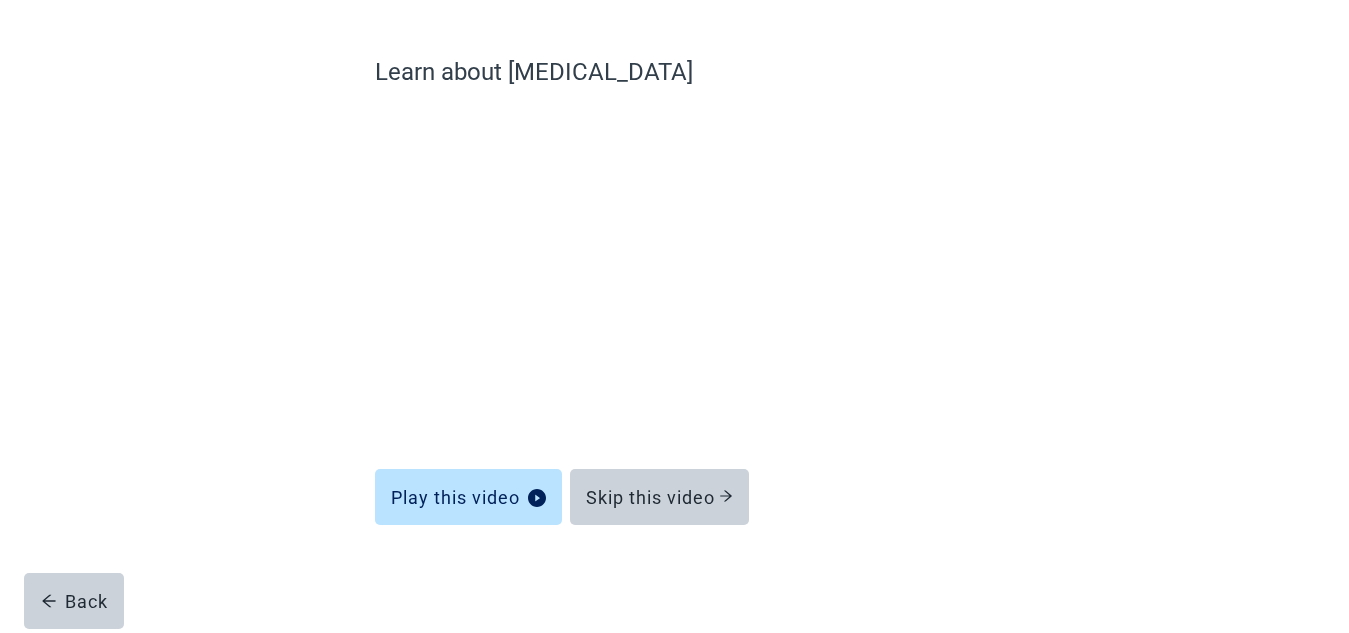 scroll, scrollTop: 138, scrollLeft: 0, axis: vertical 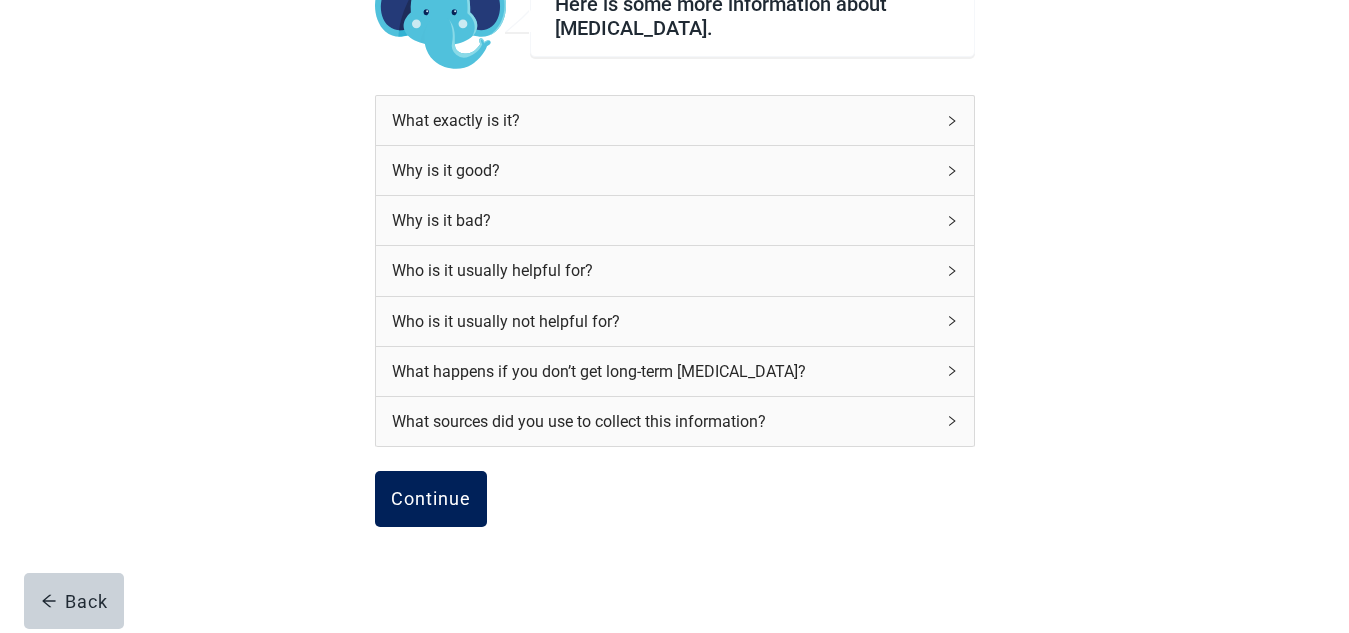 click on "Continue" at bounding box center [431, 499] 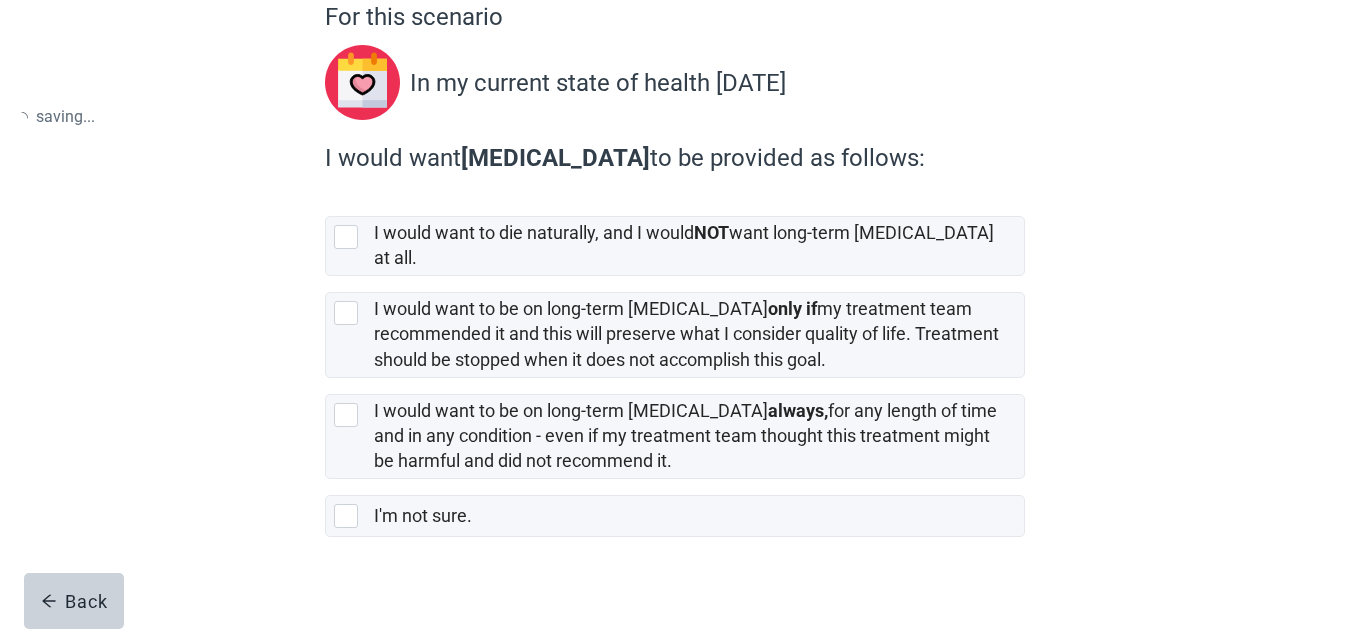 scroll, scrollTop: 0, scrollLeft: 0, axis: both 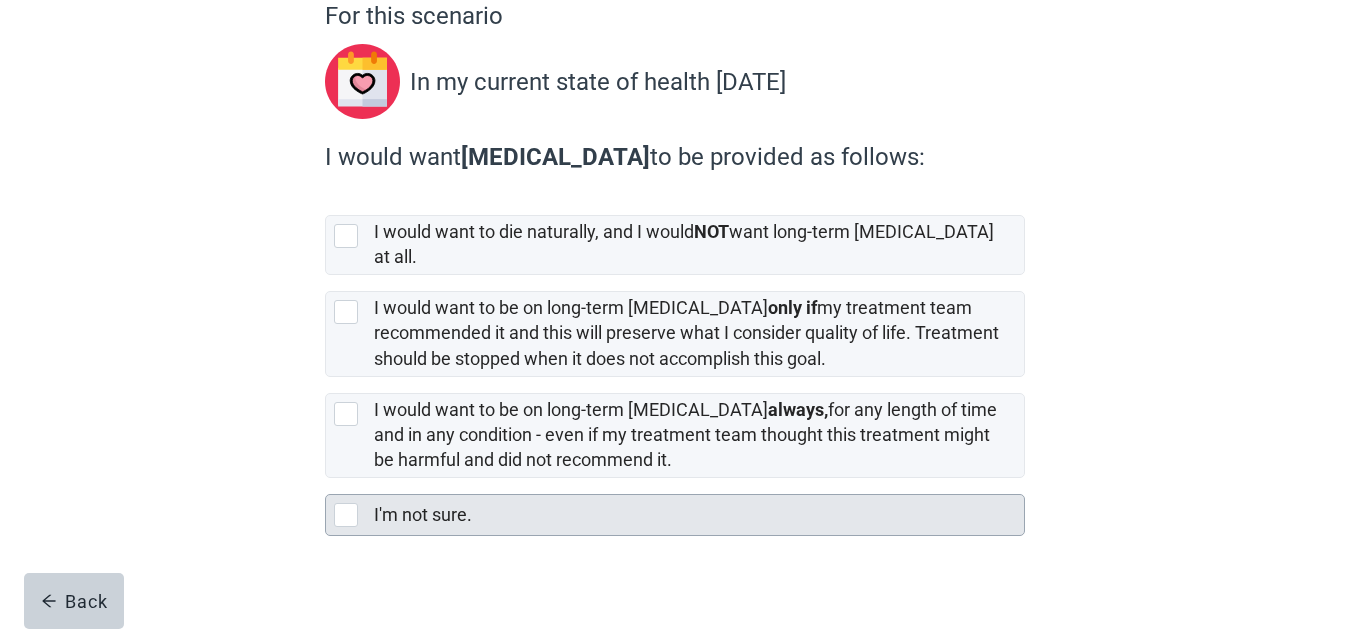 click at bounding box center [346, 515] 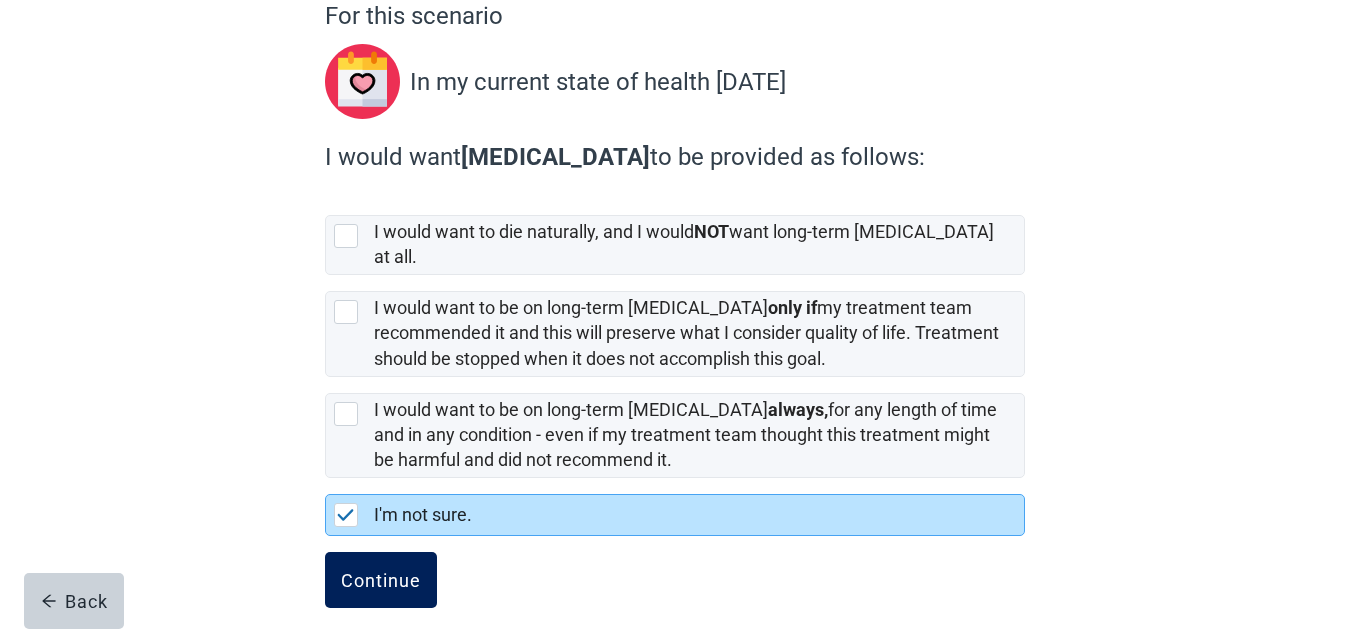 click on "Continue" at bounding box center (381, 580) 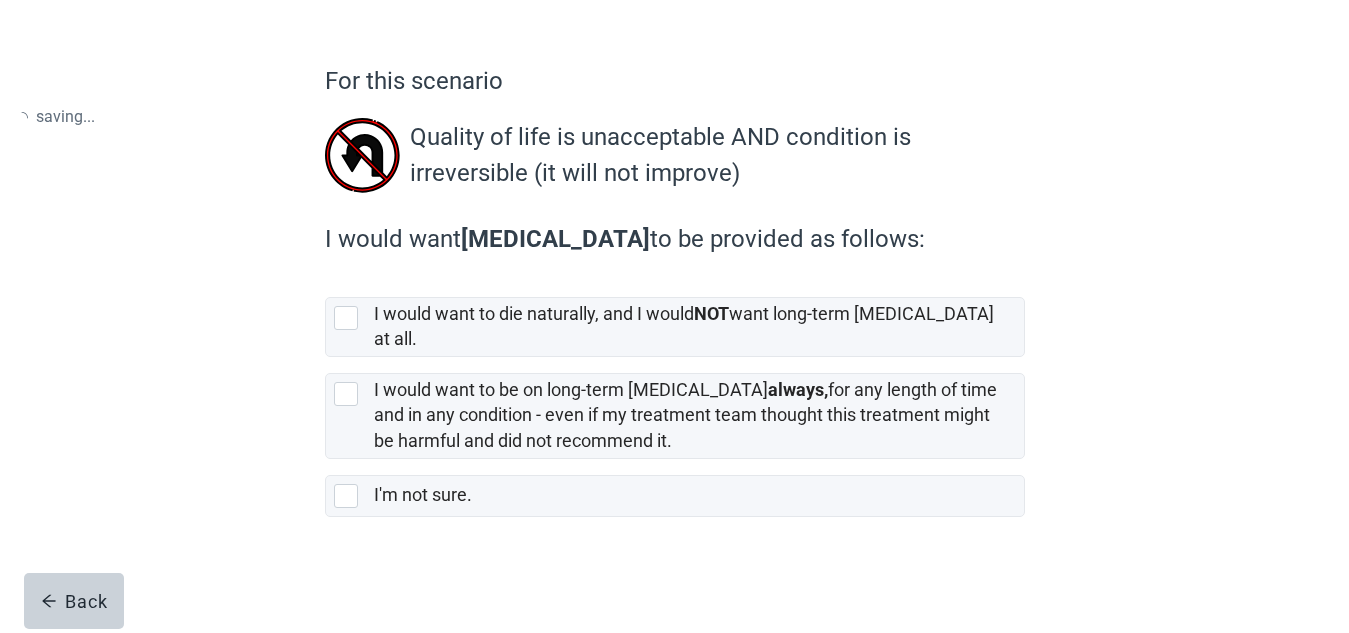 scroll, scrollTop: 0, scrollLeft: 0, axis: both 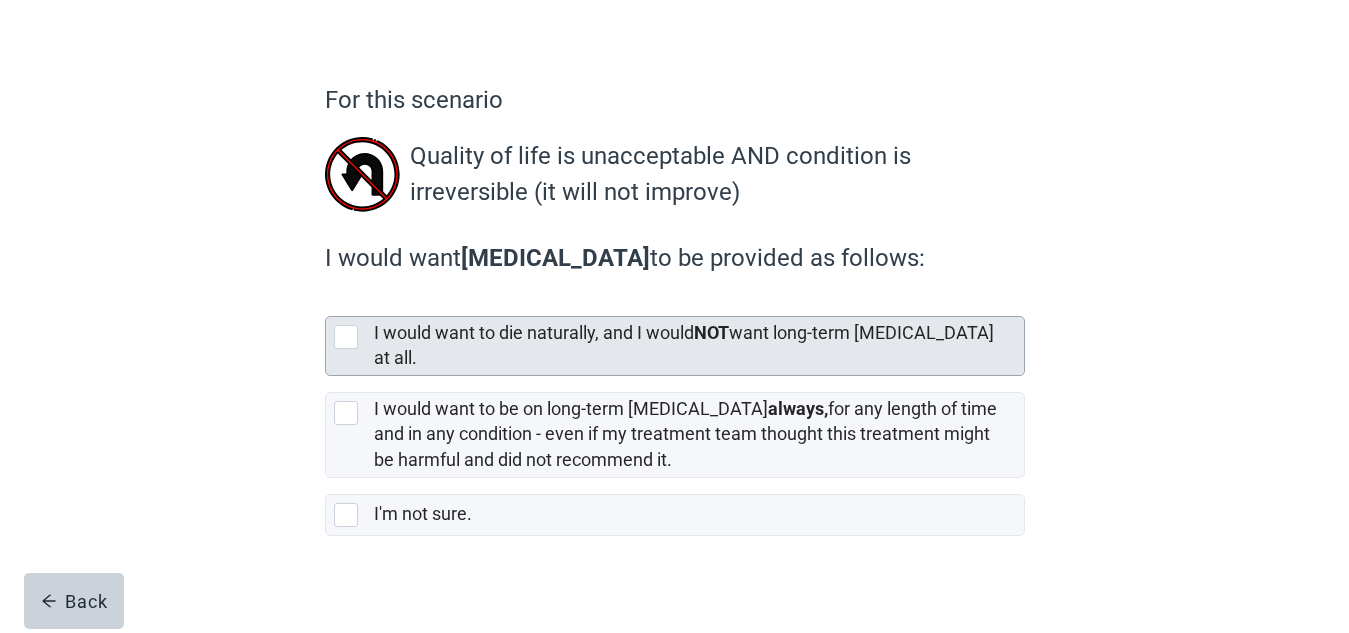 click at bounding box center [346, 337] 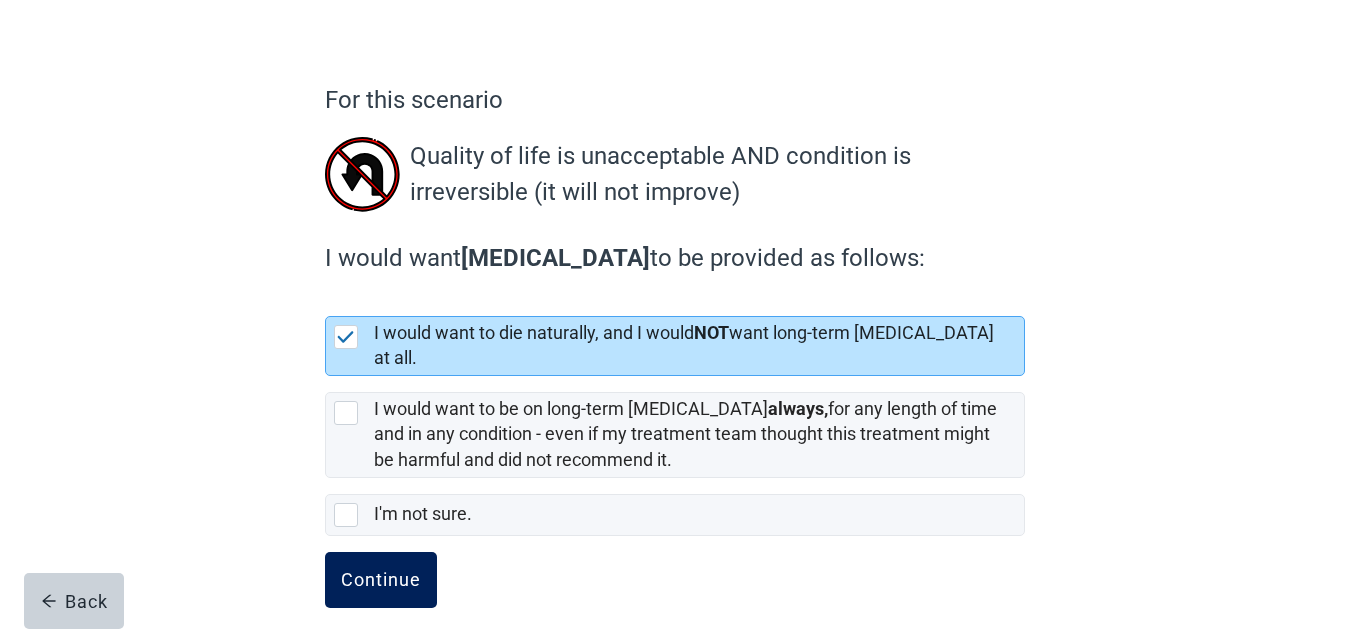 click on "Continue" at bounding box center [381, 580] 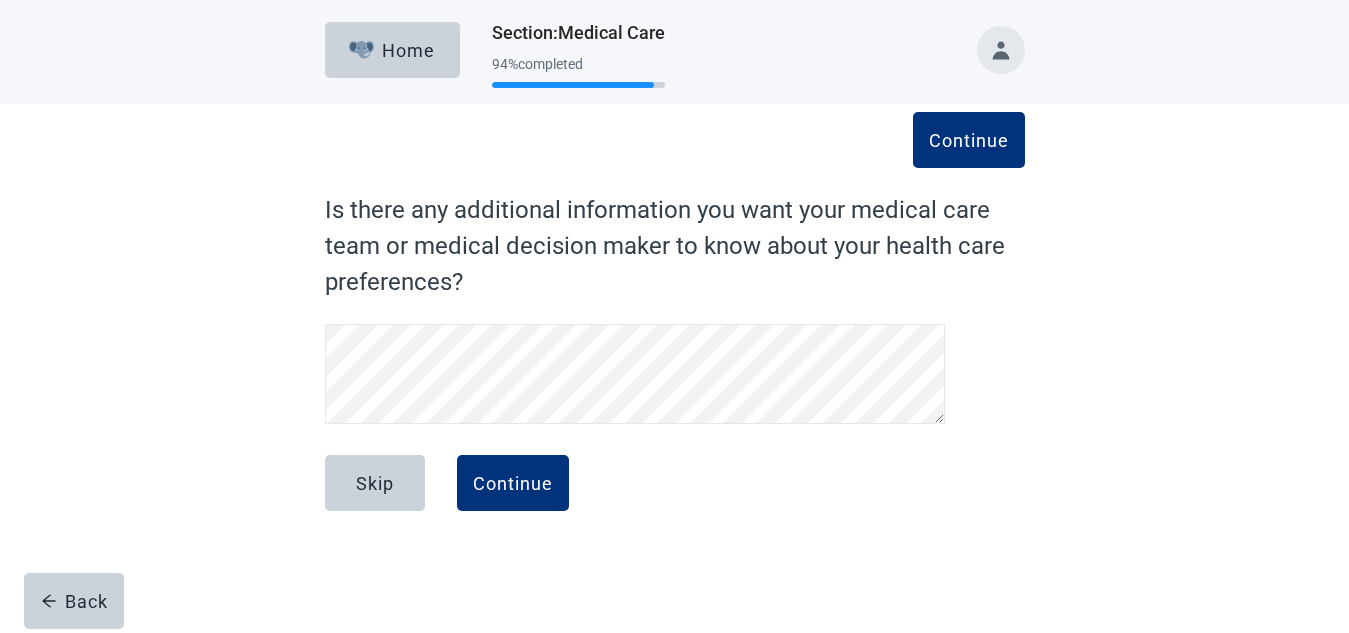 scroll, scrollTop: 0, scrollLeft: 0, axis: both 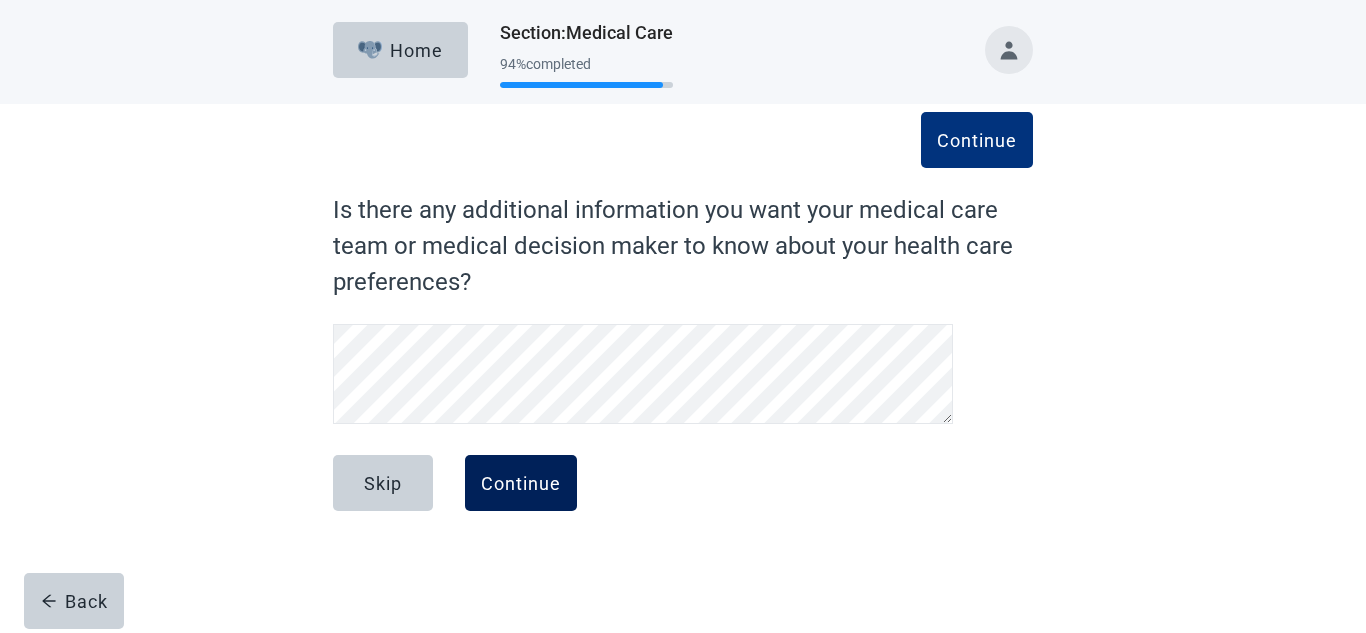 click on "Continue" at bounding box center [521, 483] 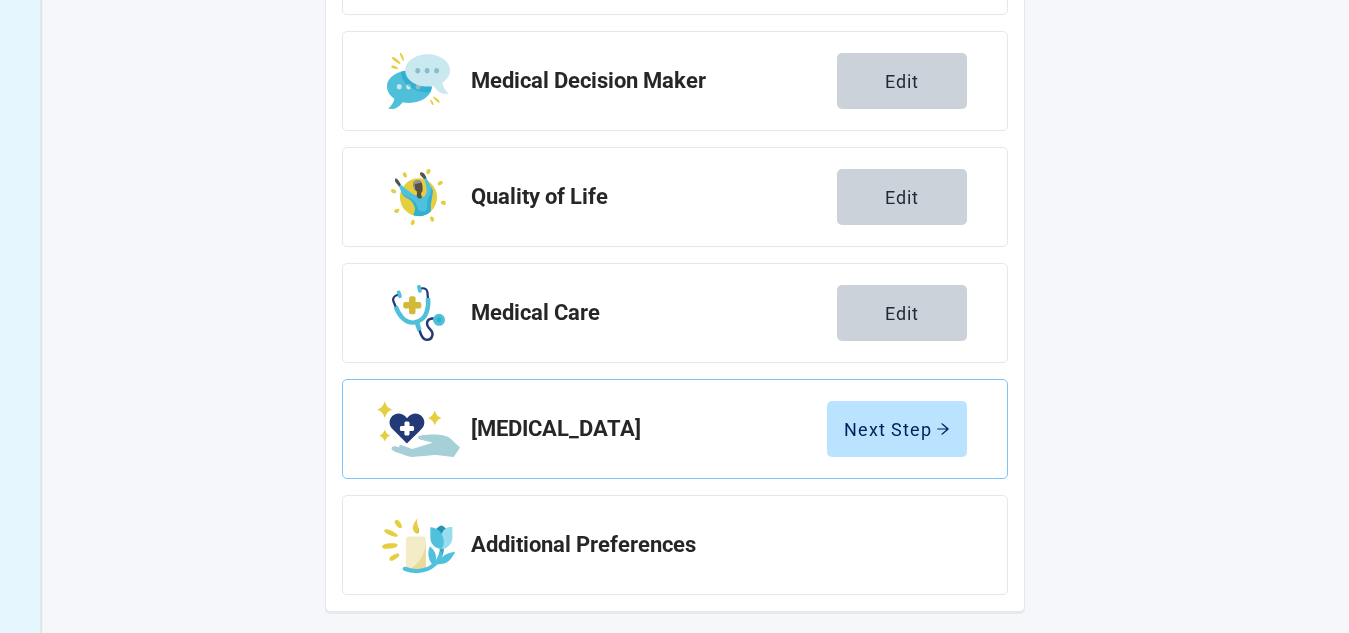 scroll, scrollTop: 430, scrollLeft: 0, axis: vertical 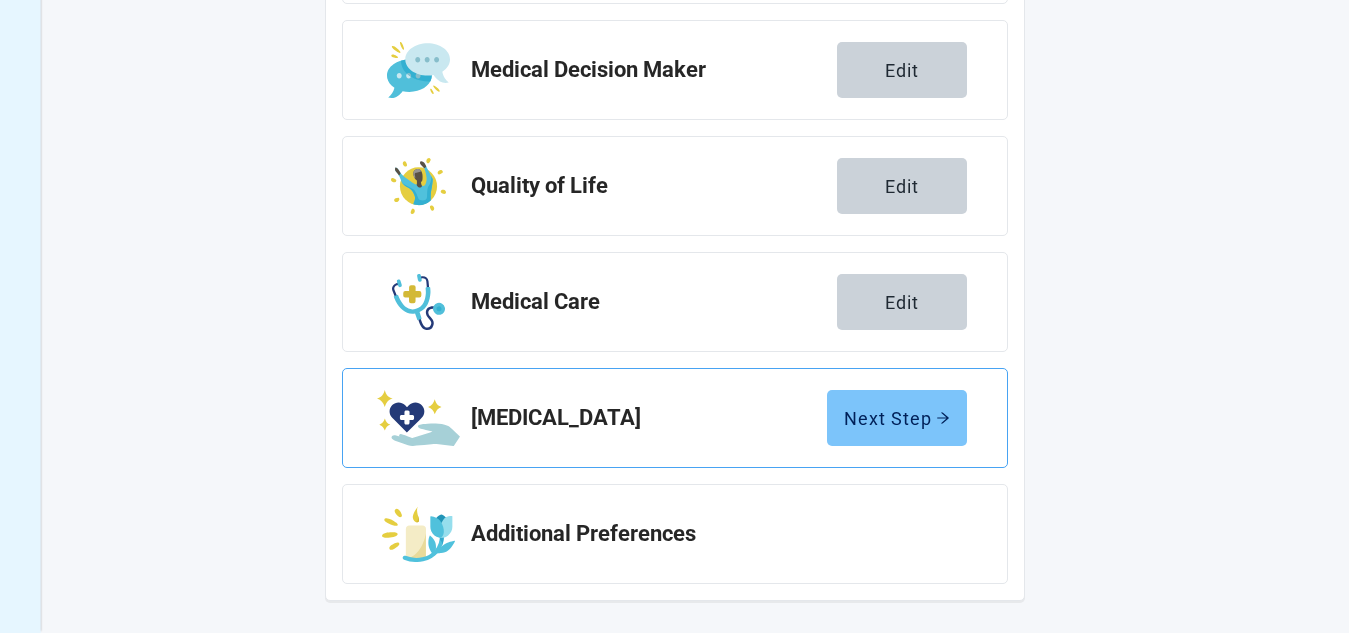 click on "Next Step" at bounding box center (897, 418) 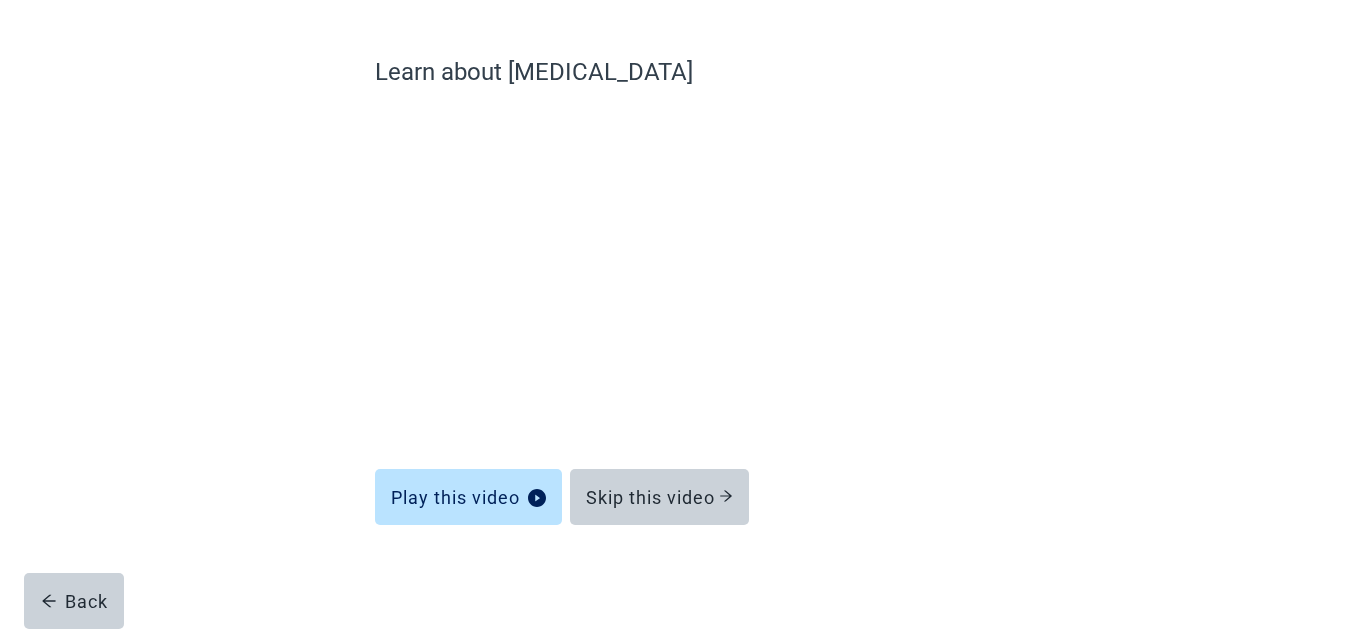 scroll, scrollTop: 138, scrollLeft: 0, axis: vertical 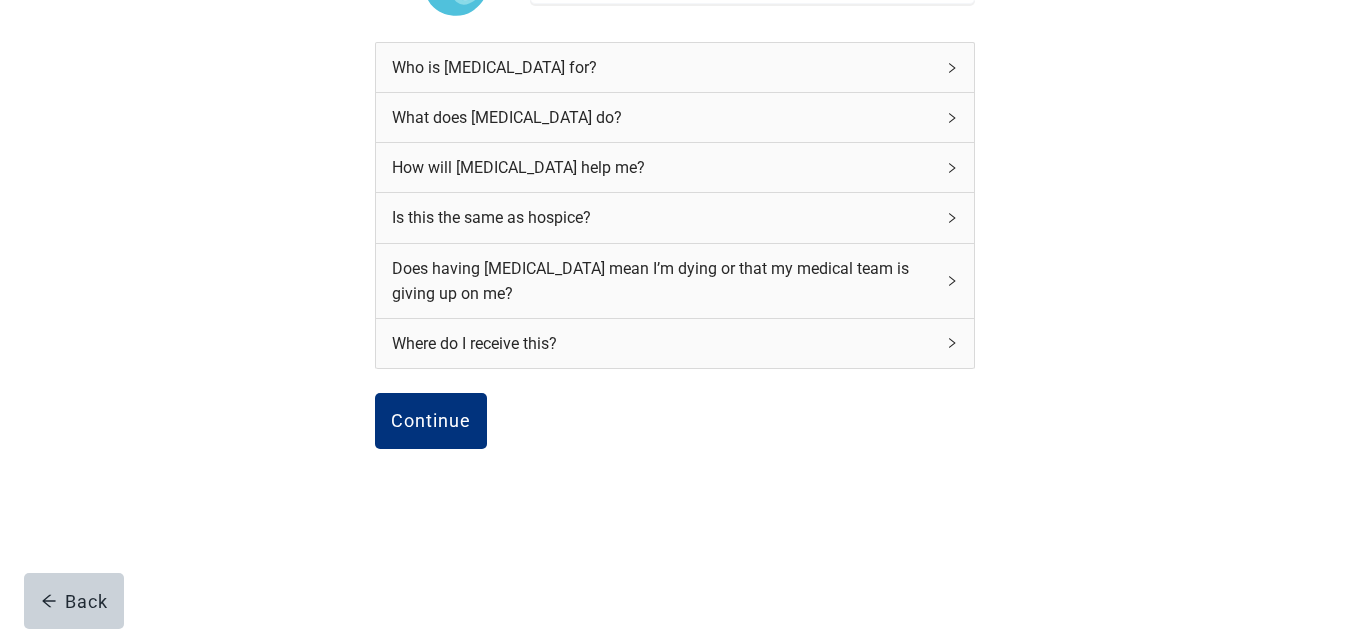 click on "Here is some extra information about Palliative Care. Who is palliative care for? What does palliative care do? How will palliative care help me? Is this the same as hospice? Does having palliative care mean I’m dying or that my medical team is giving up on me? Where do I receive this? Back Continue" at bounding box center (675, 265) 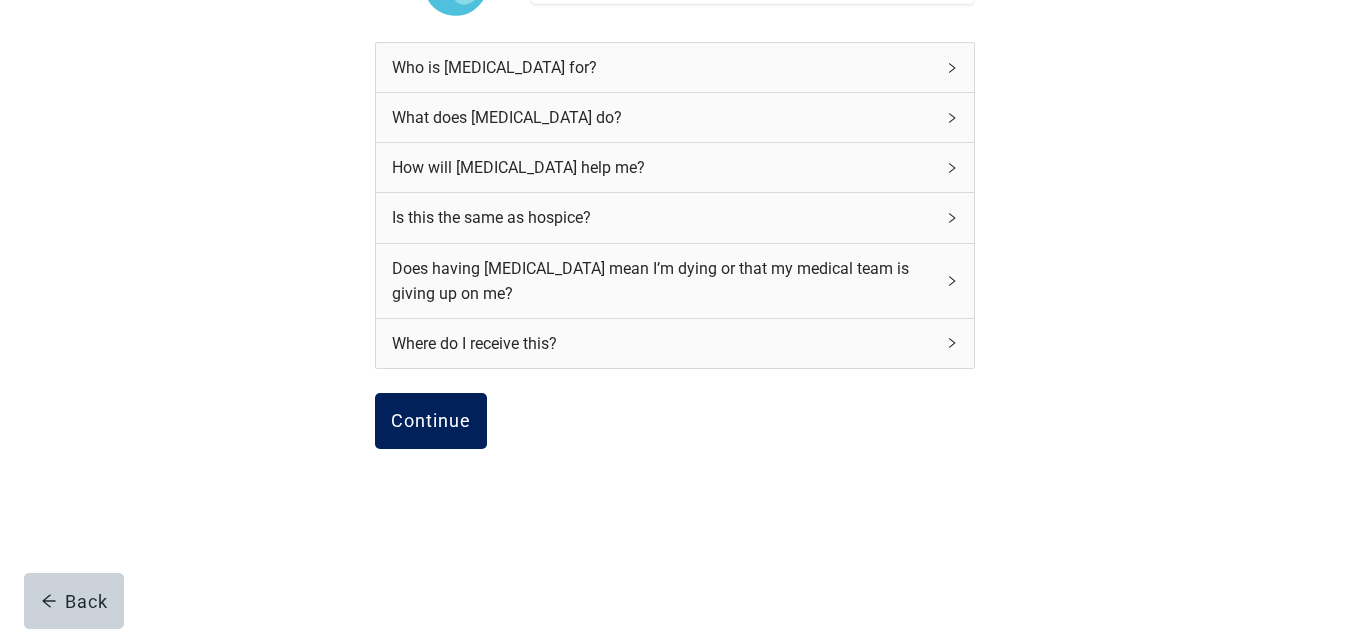 click on "Continue" at bounding box center (431, 421) 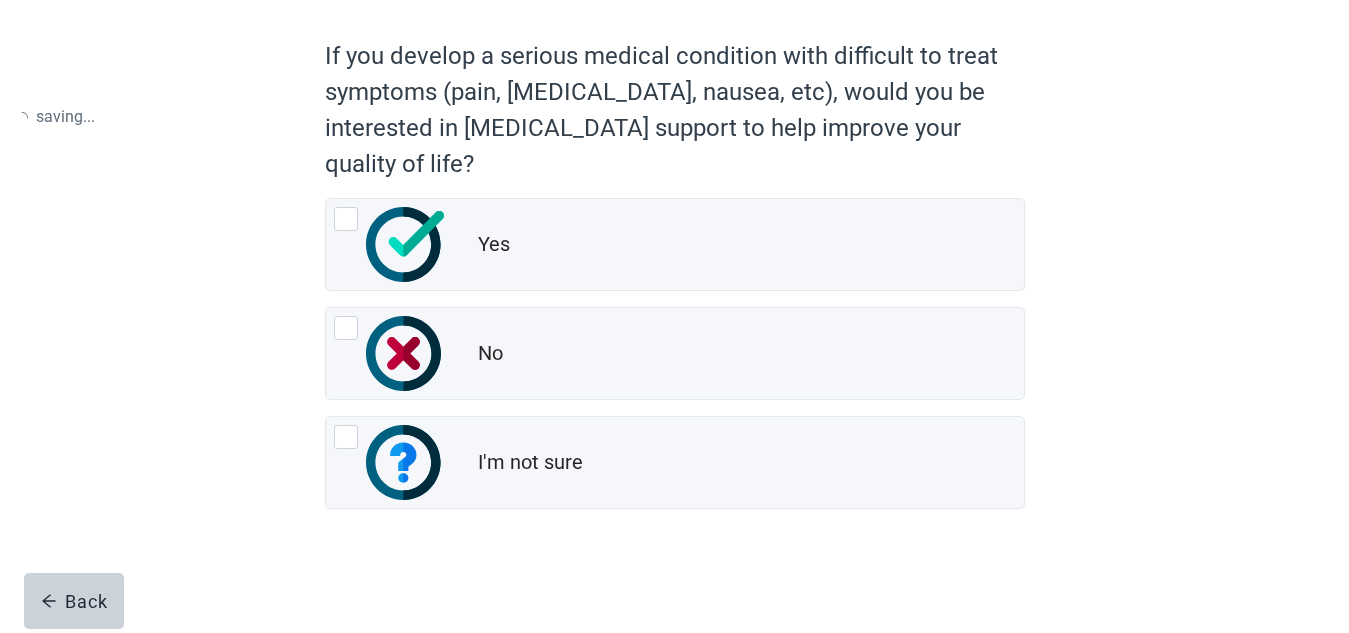 scroll, scrollTop: 0, scrollLeft: 0, axis: both 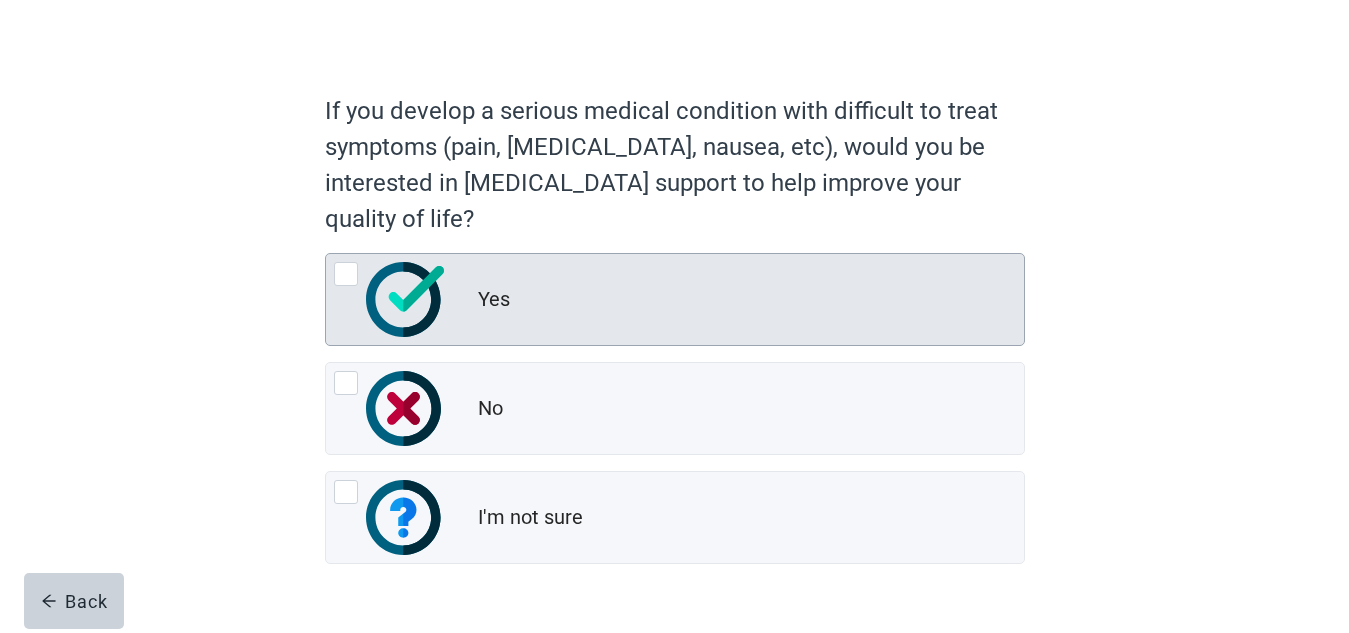 click at bounding box center (346, 274) 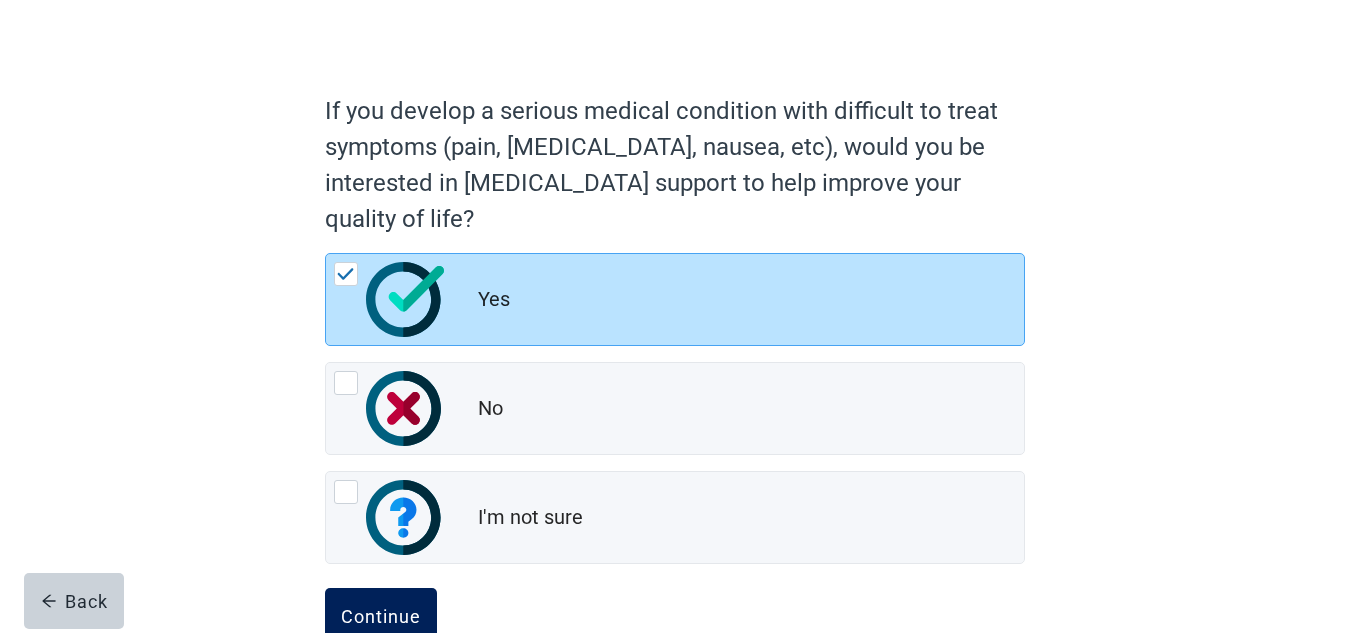 click on "Continue" at bounding box center [381, 616] 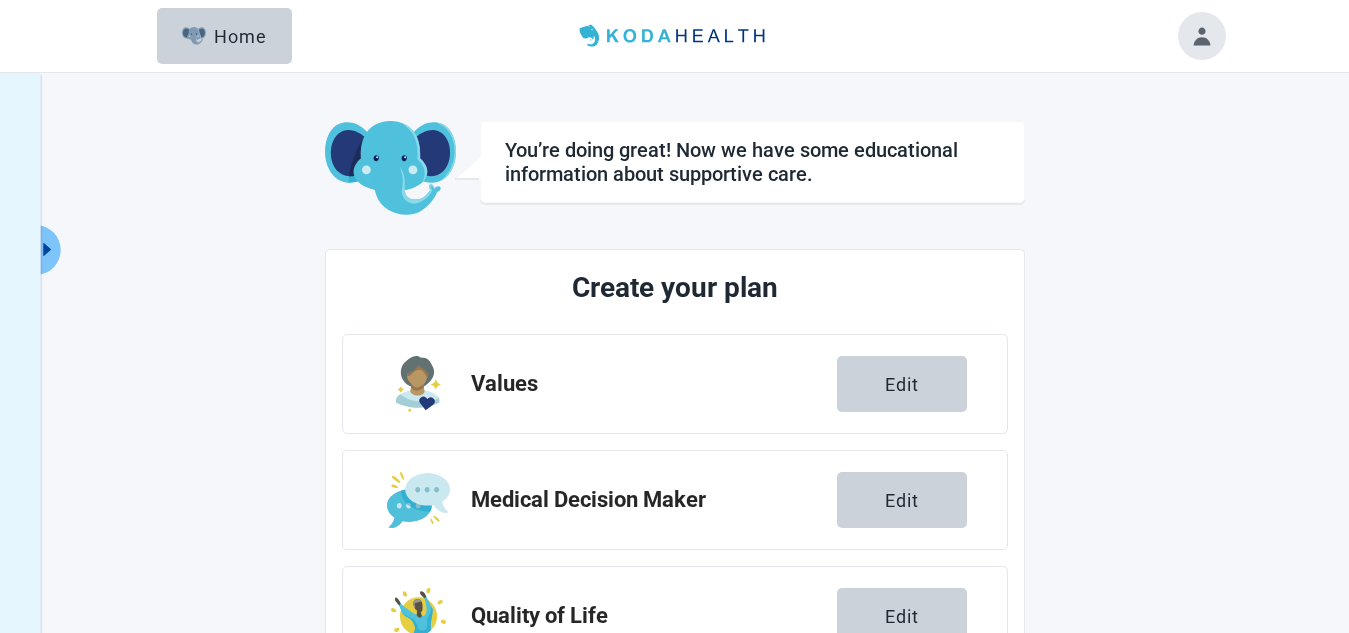 scroll, scrollTop: 0, scrollLeft: 0, axis: both 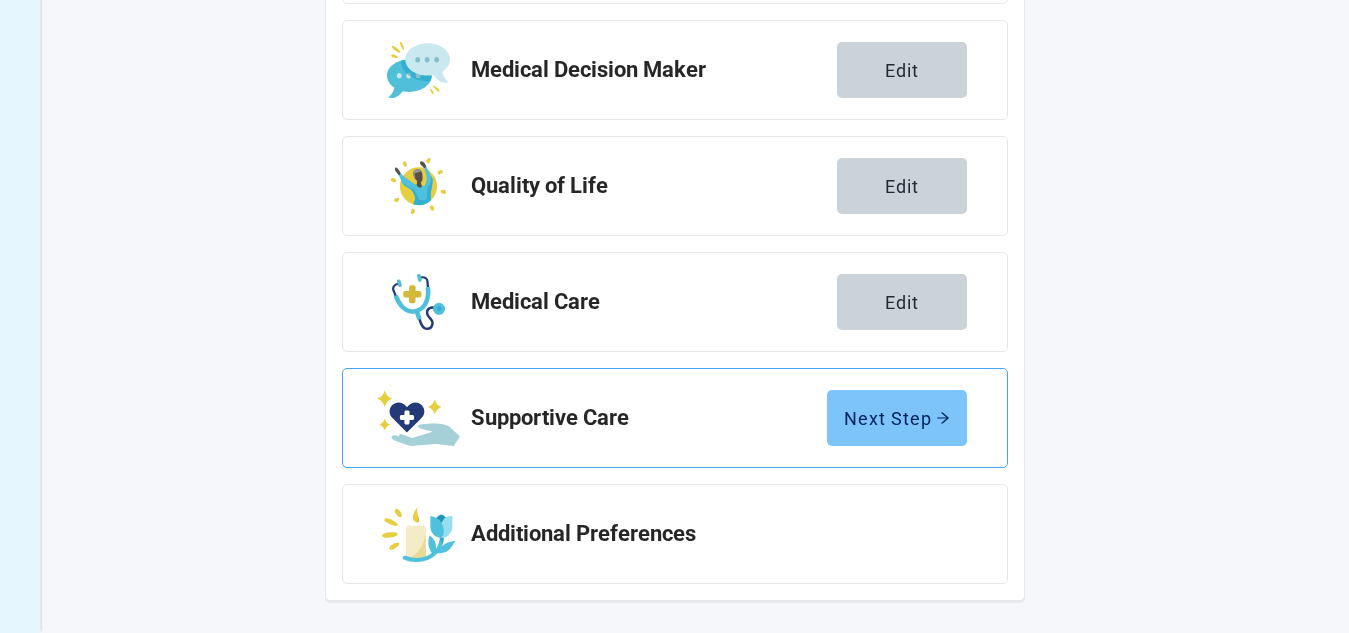click on "Next Step" at bounding box center (897, 418) 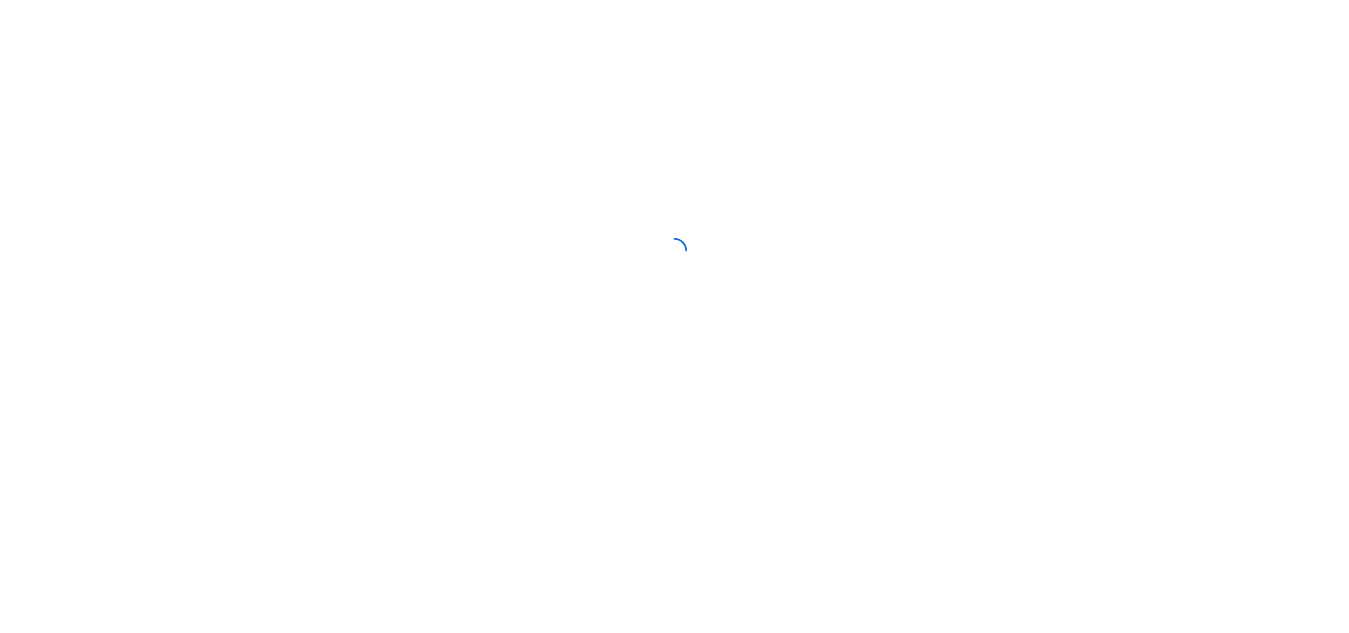 scroll, scrollTop: 0, scrollLeft: 0, axis: both 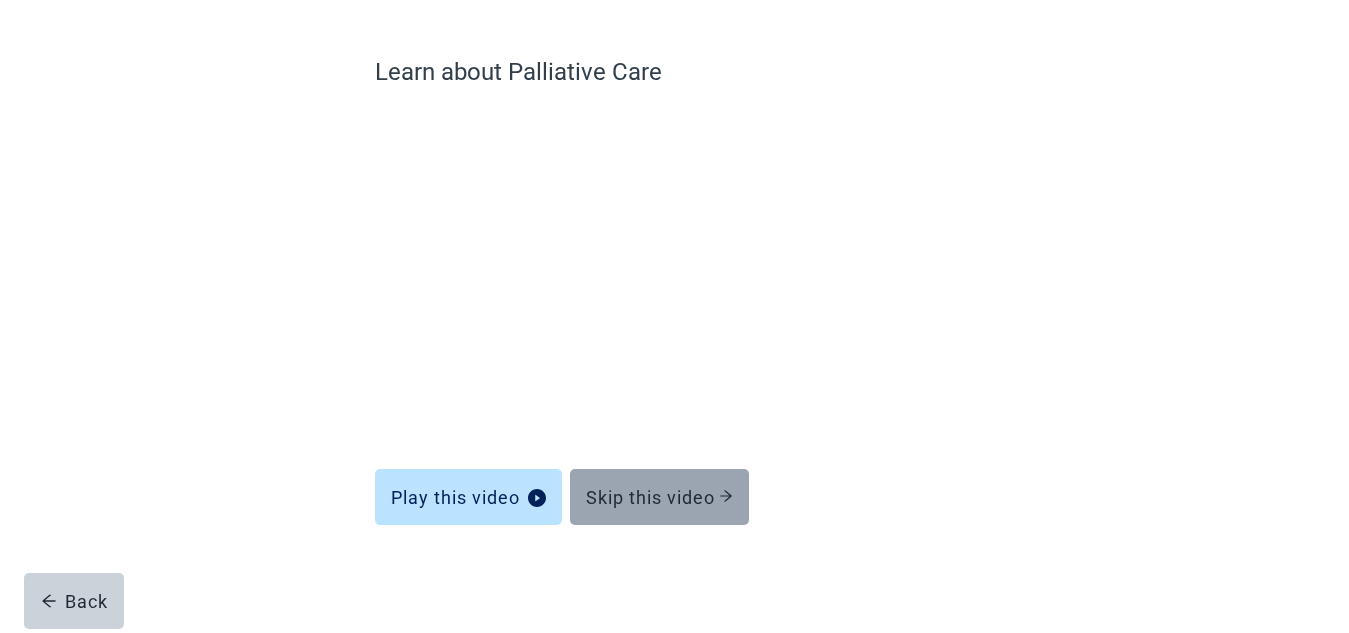 click on "Skip this video" at bounding box center (659, 497) 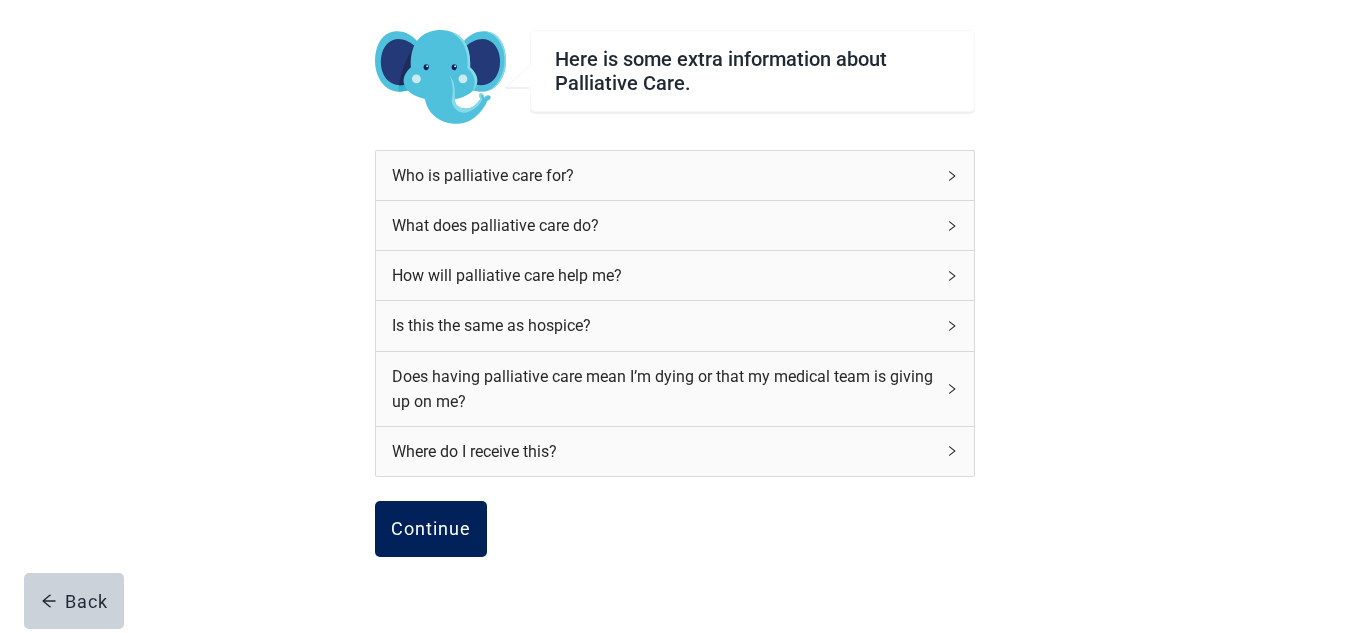 click on "Continue" at bounding box center (431, 529) 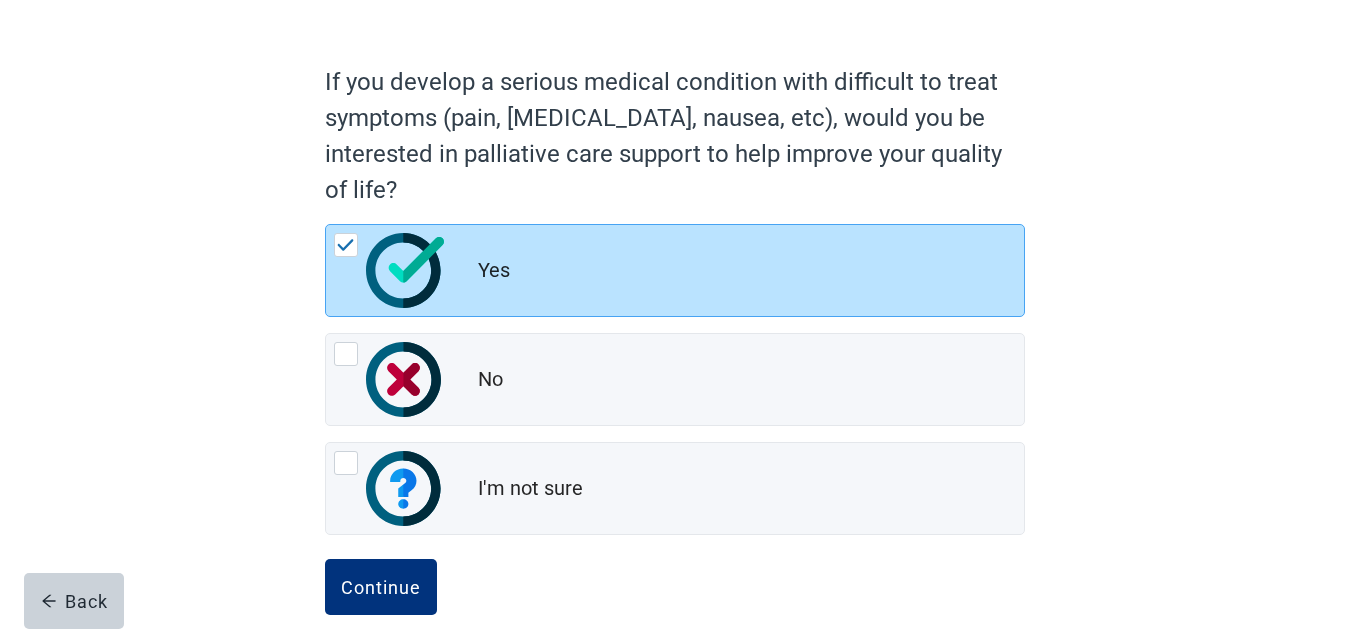 scroll, scrollTop: 0, scrollLeft: 0, axis: both 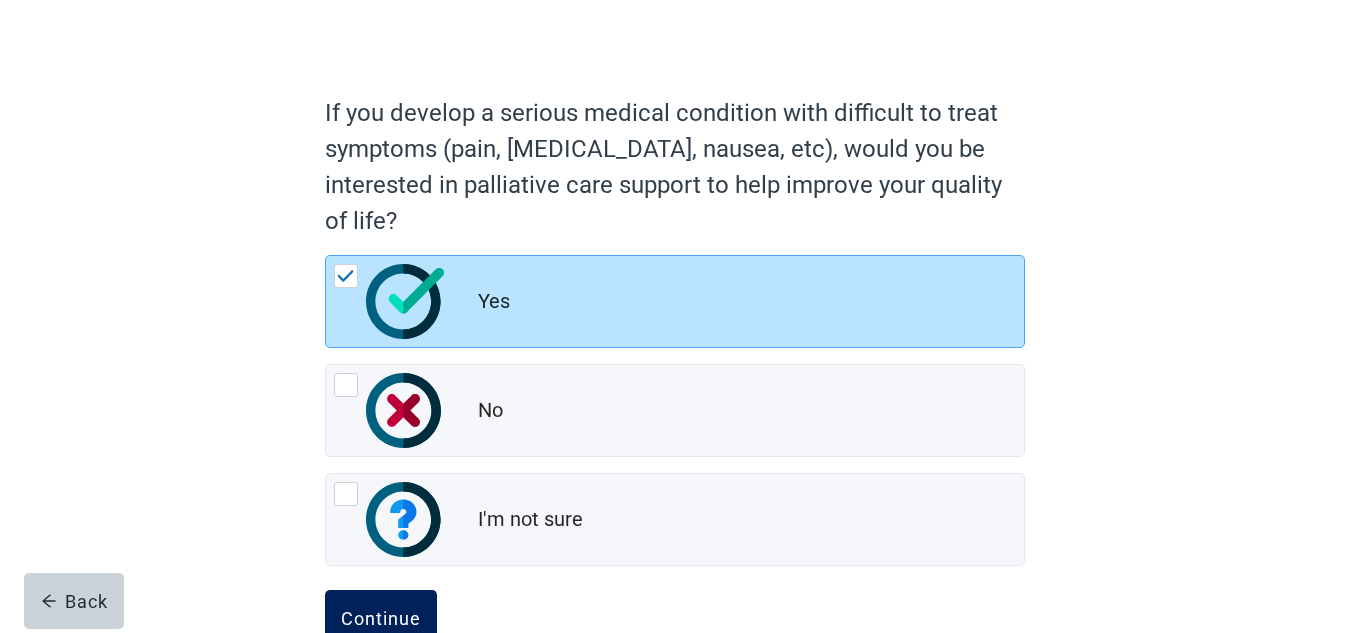 click on "Continue" at bounding box center [381, 618] 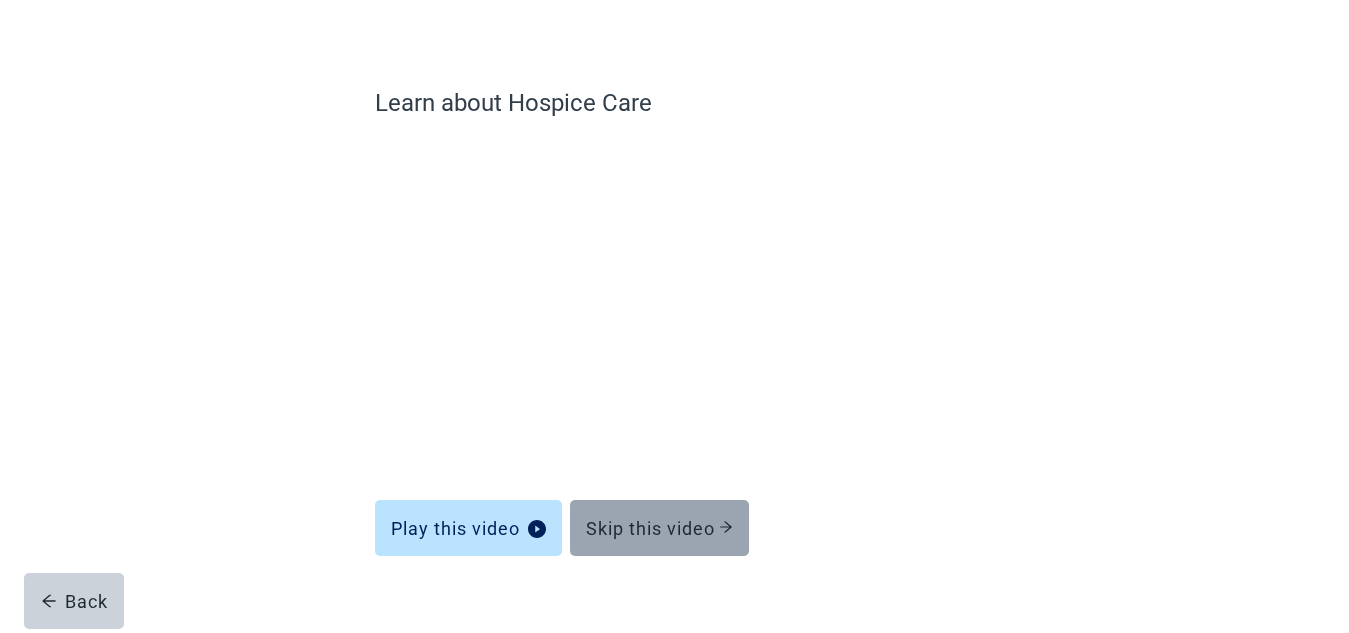 click on "Skip this video" at bounding box center [659, 528] 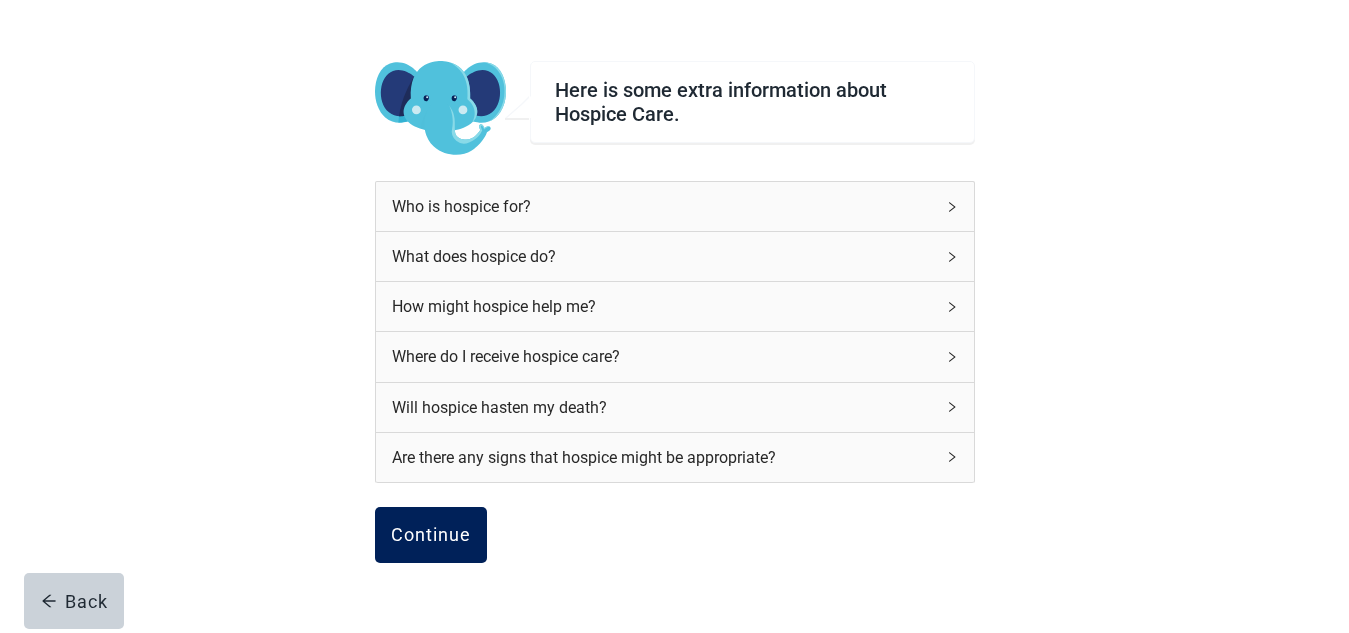click on "Continue" at bounding box center (431, 535) 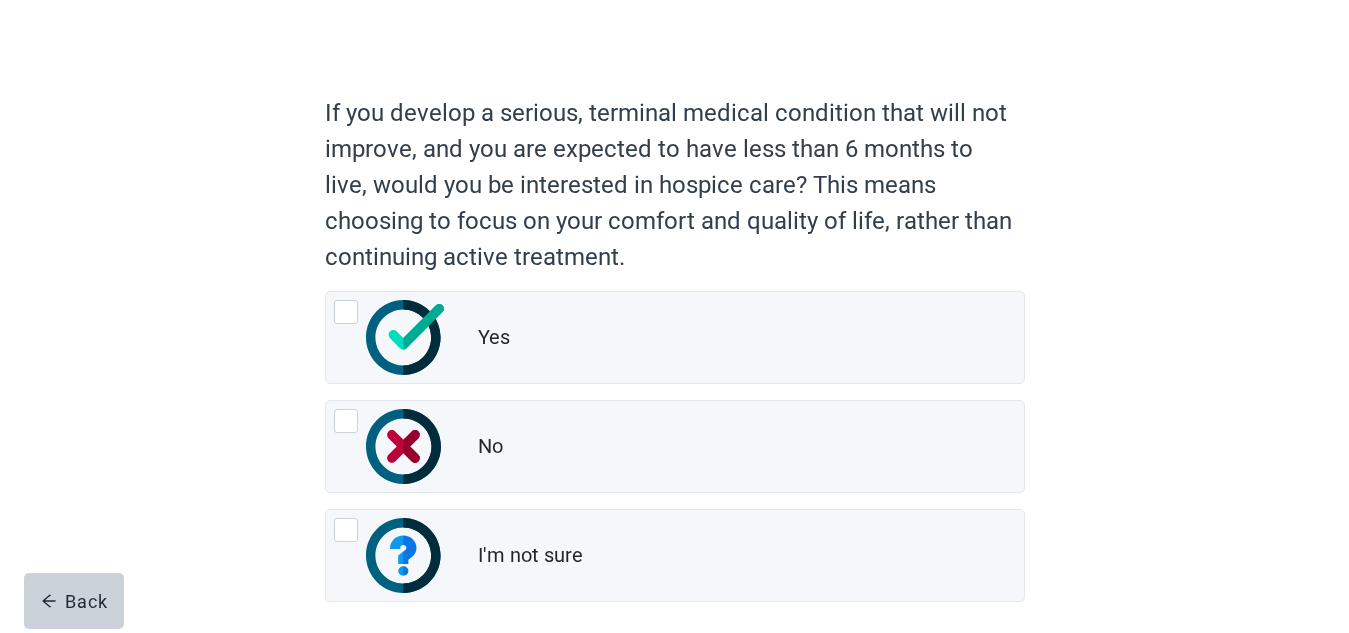 scroll, scrollTop: 0, scrollLeft: 0, axis: both 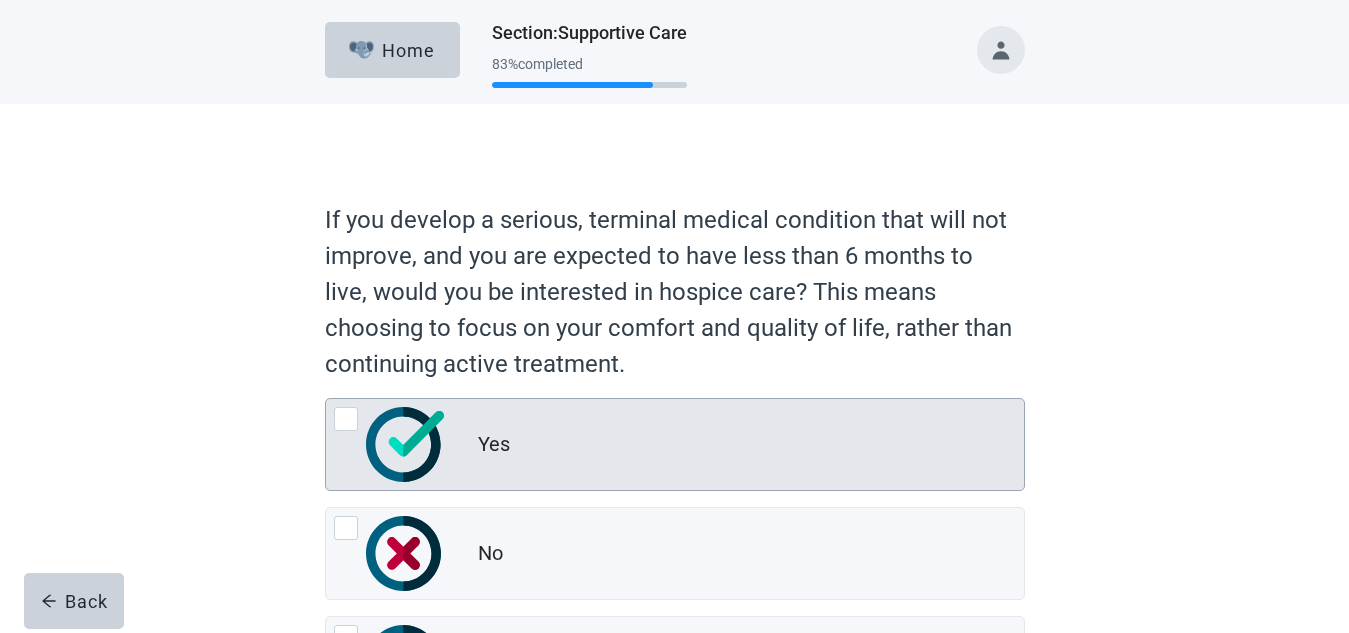 click at bounding box center [346, 419] 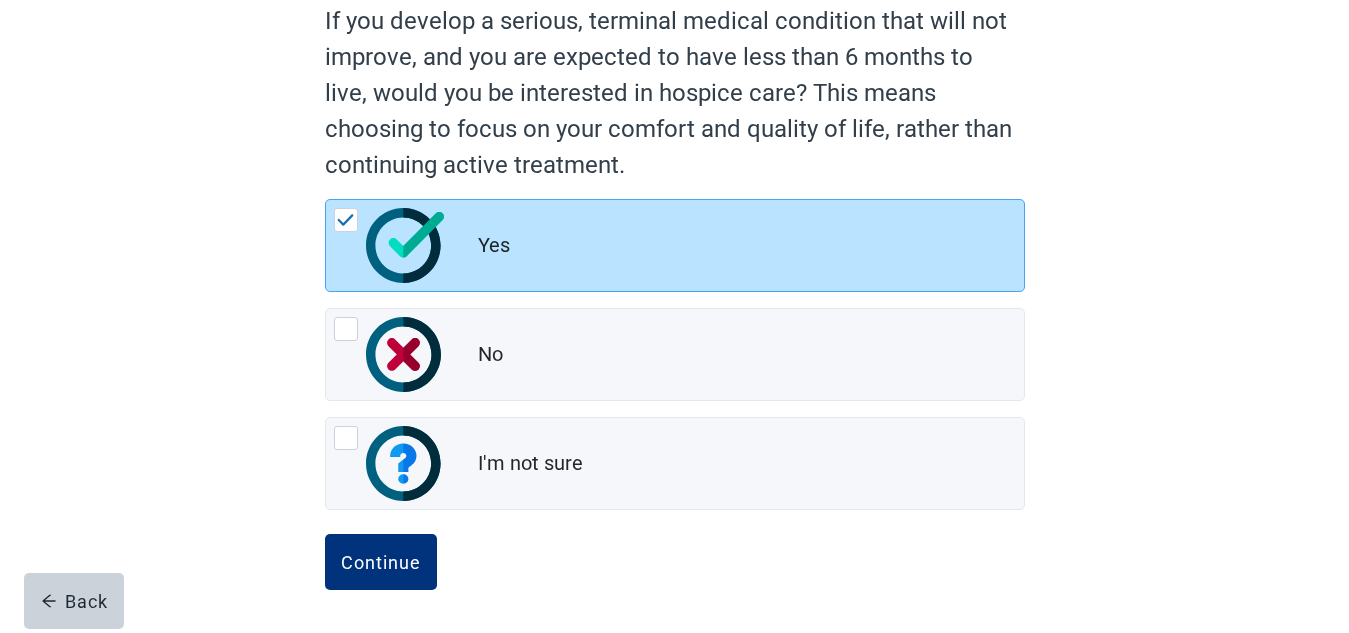 scroll, scrollTop: 200, scrollLeft: 0, axis: vertical 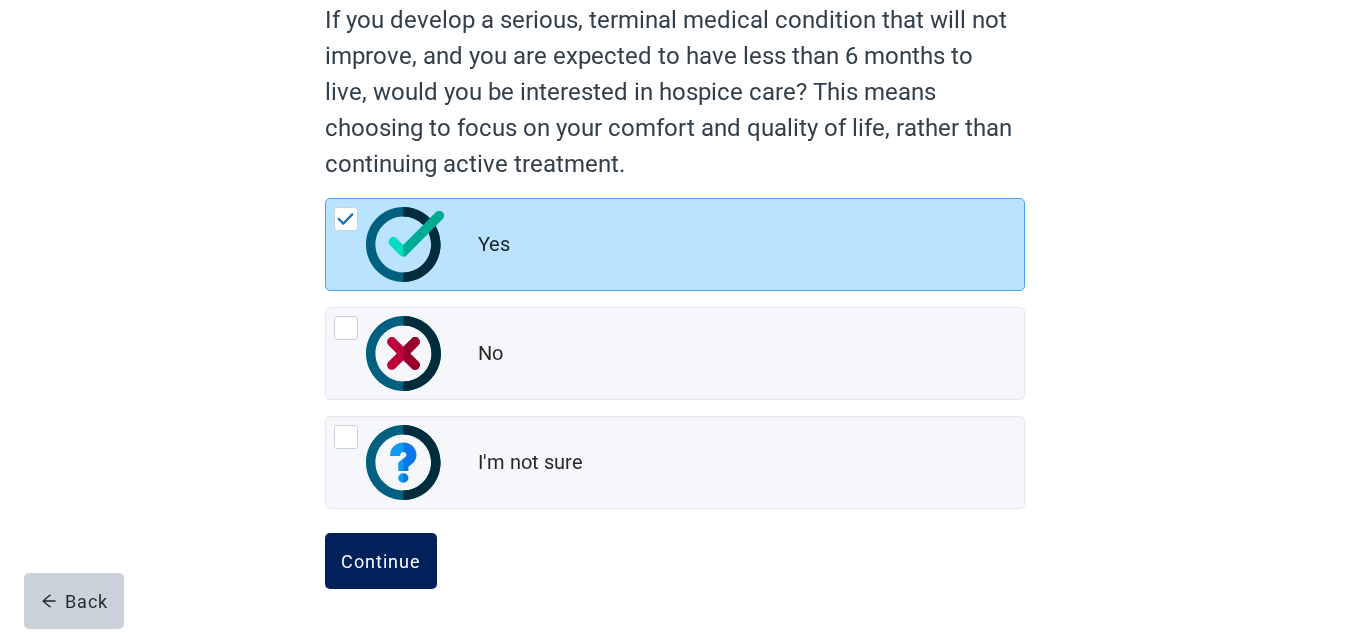 click on "Continue" at bounding box center (381, 561) 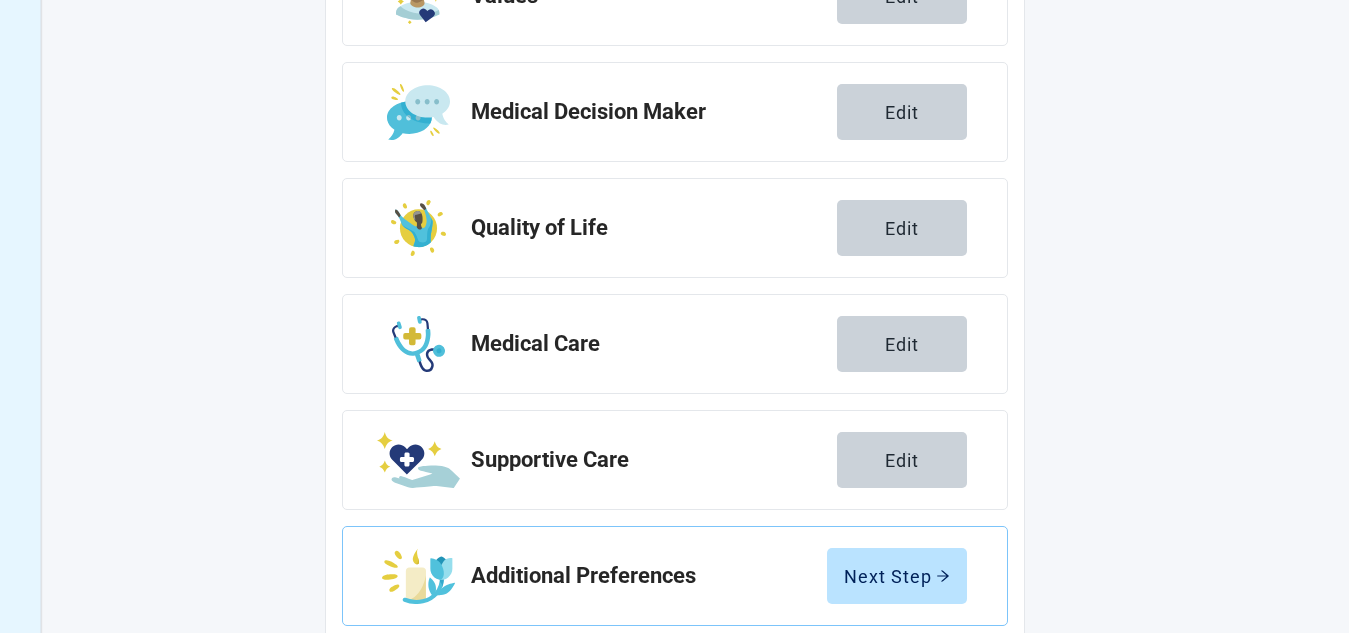 scroll, scrollTop: 430, scrollLeft: 0, axis: vertical 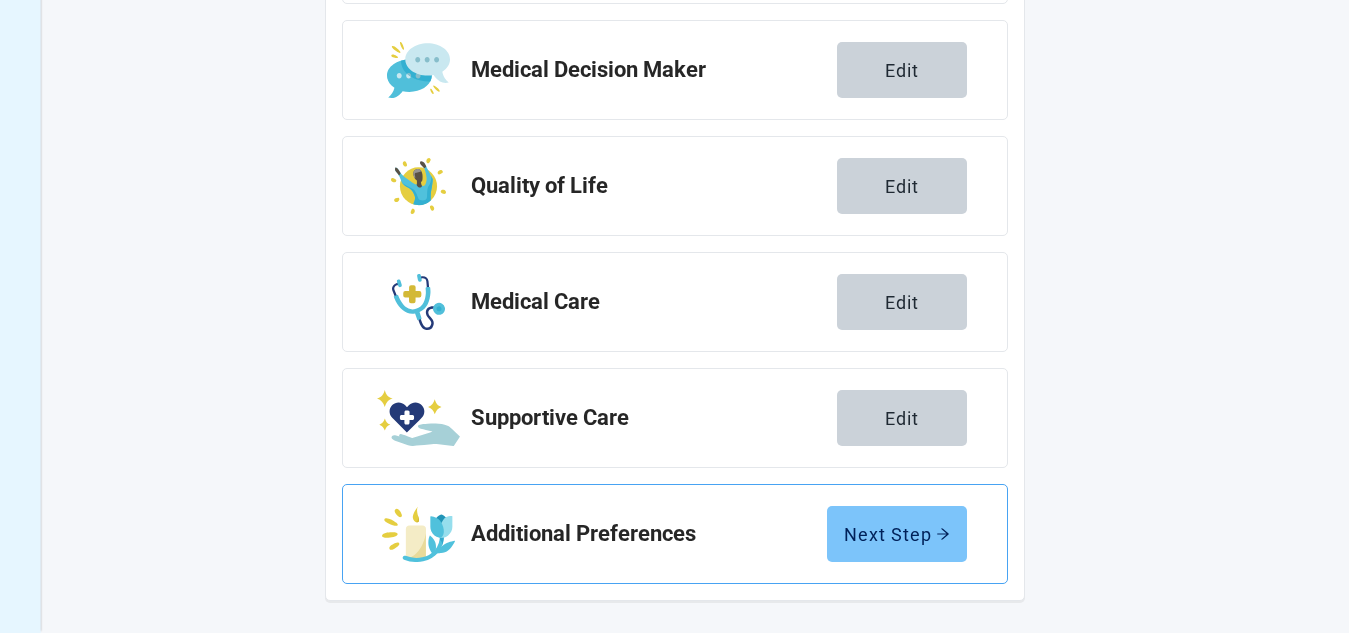 click on "Next Step" at bounding box center [897, 534] 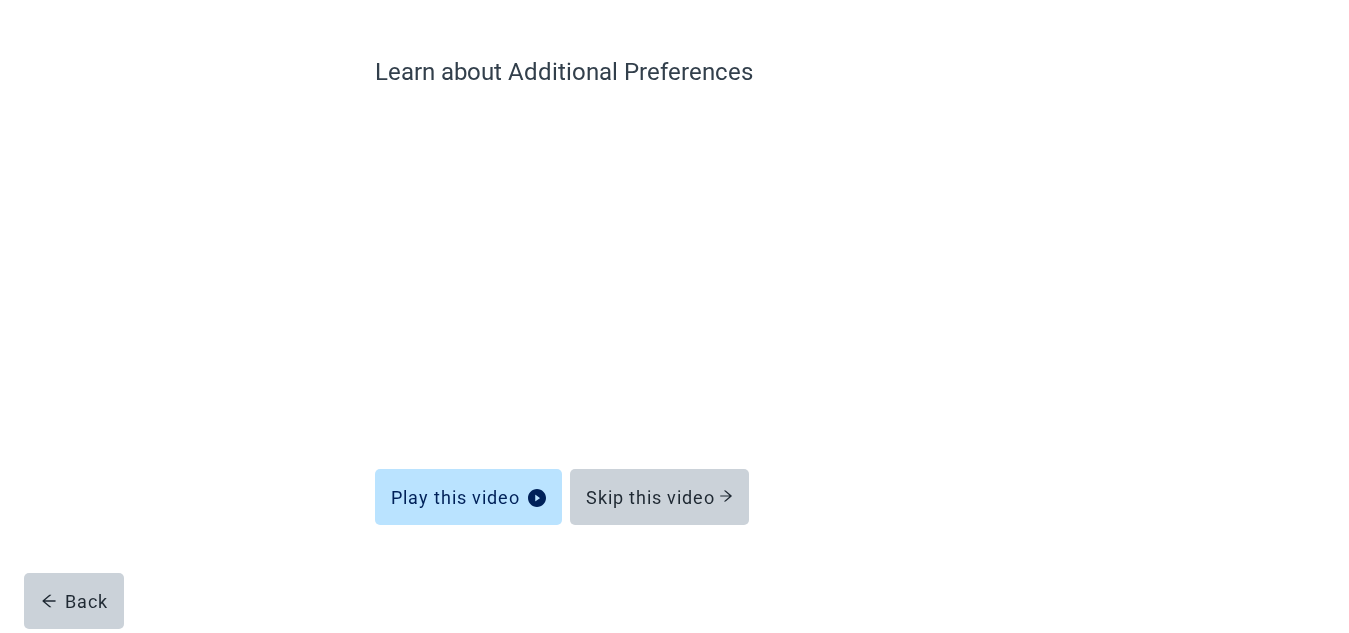 scroll, scrollTop: 138, scrollLeft: 0, axis: vertical 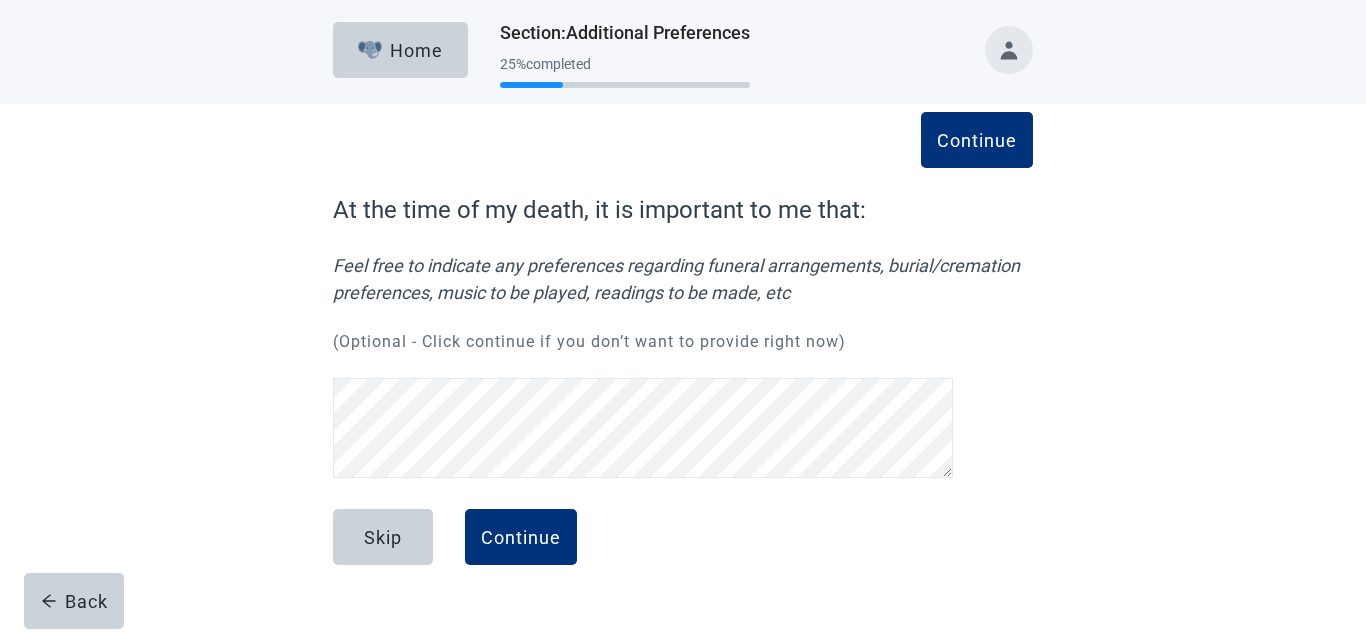 drag, startPoint x: 1151, startPoint y: 90, endPoint x: 831, endPoint y: -16, distance: 337.0994 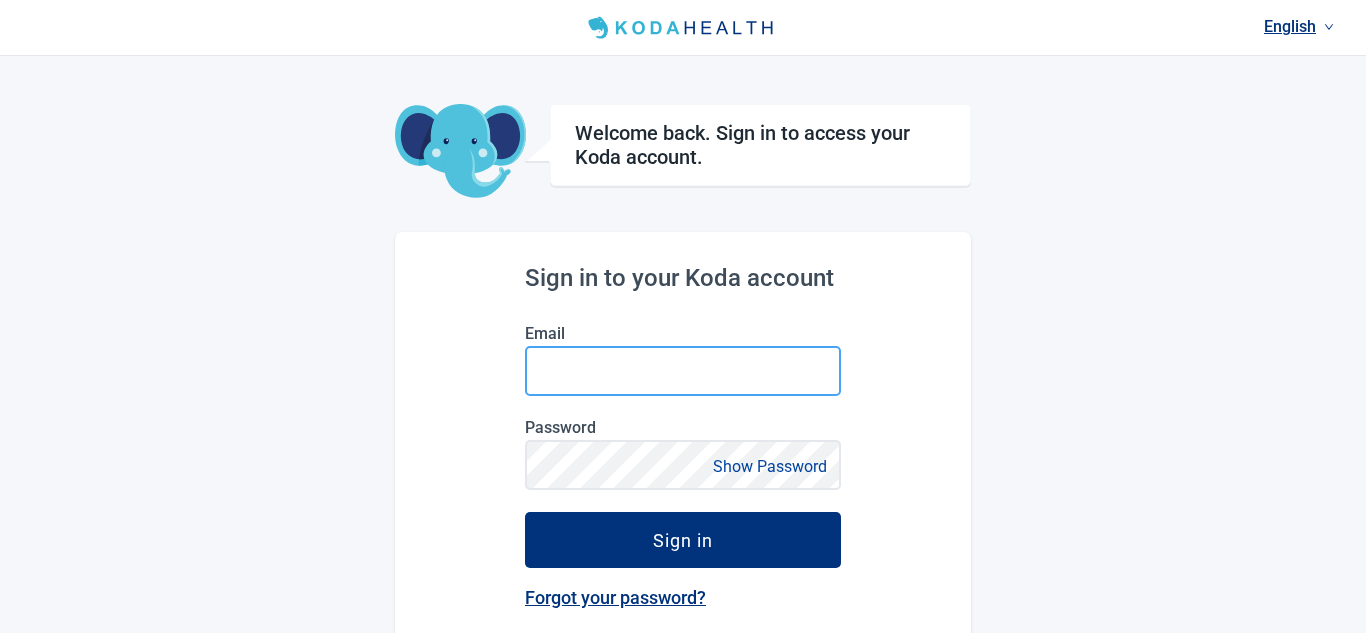 type on "sumerbaby1@gmail.com" 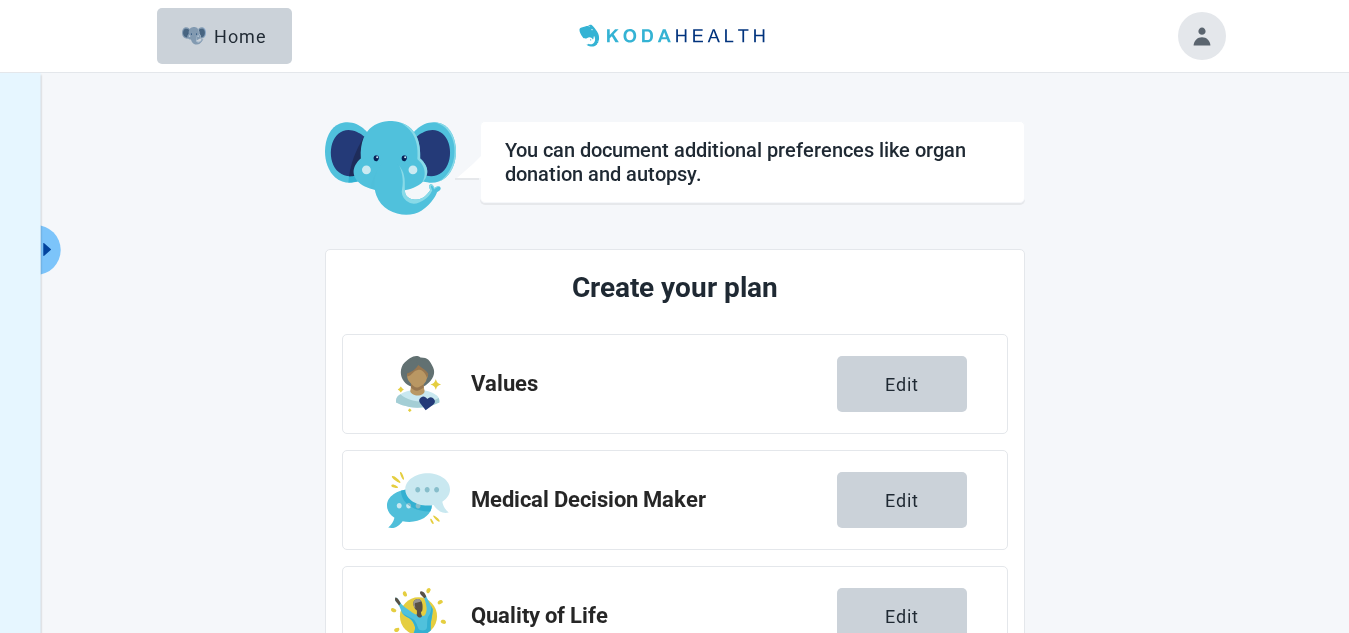 scroll, scrollTop: 0, scrollLeft: 0, axis: both 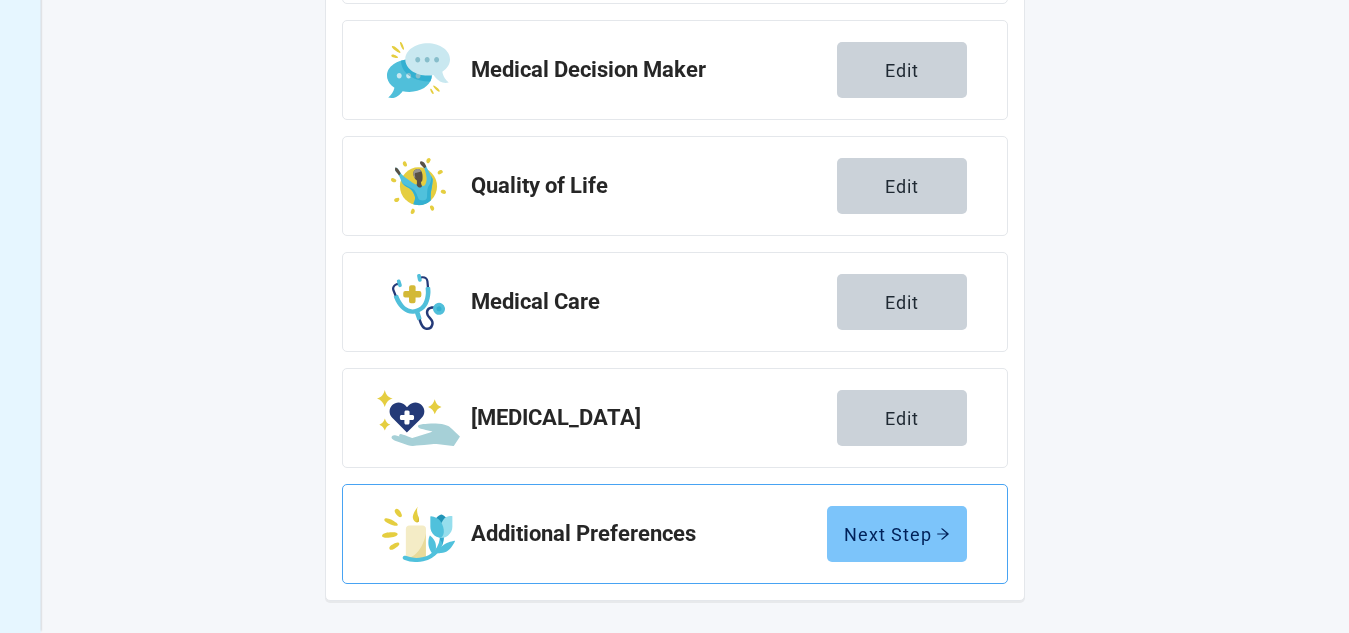 click on "Next Step" at bounding box center (897, 534) 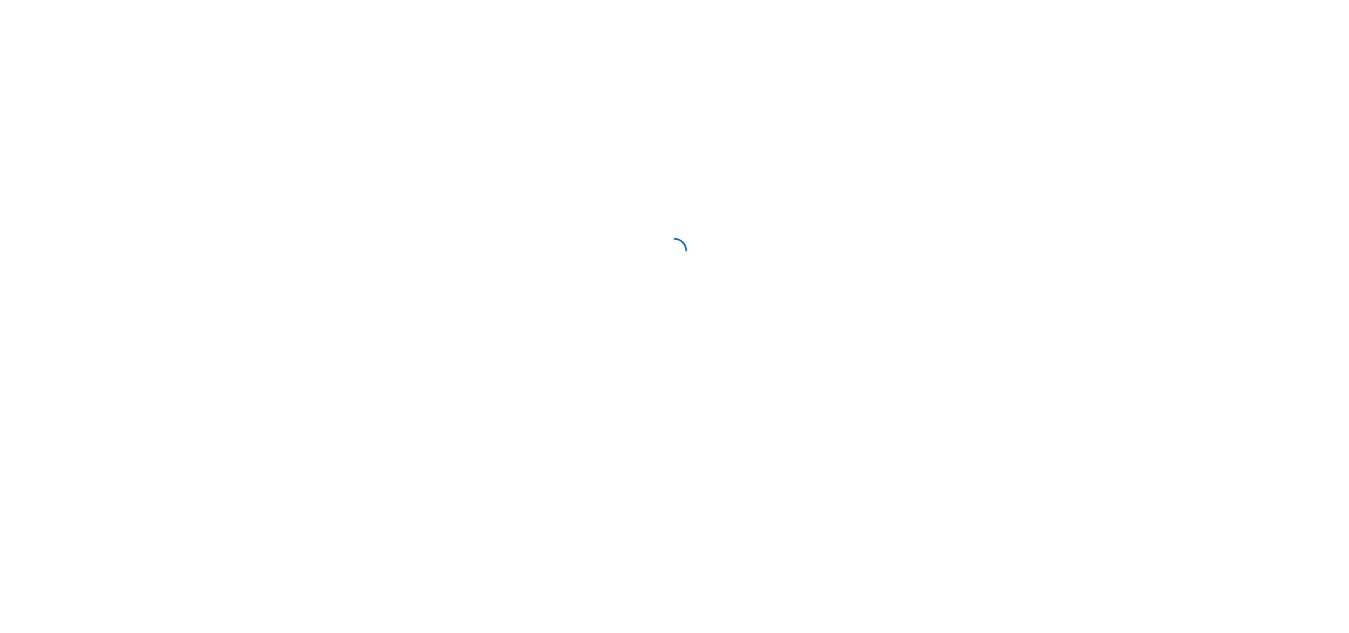 scroll, scrollTop: 0, scrollLeft: 0, axis: both 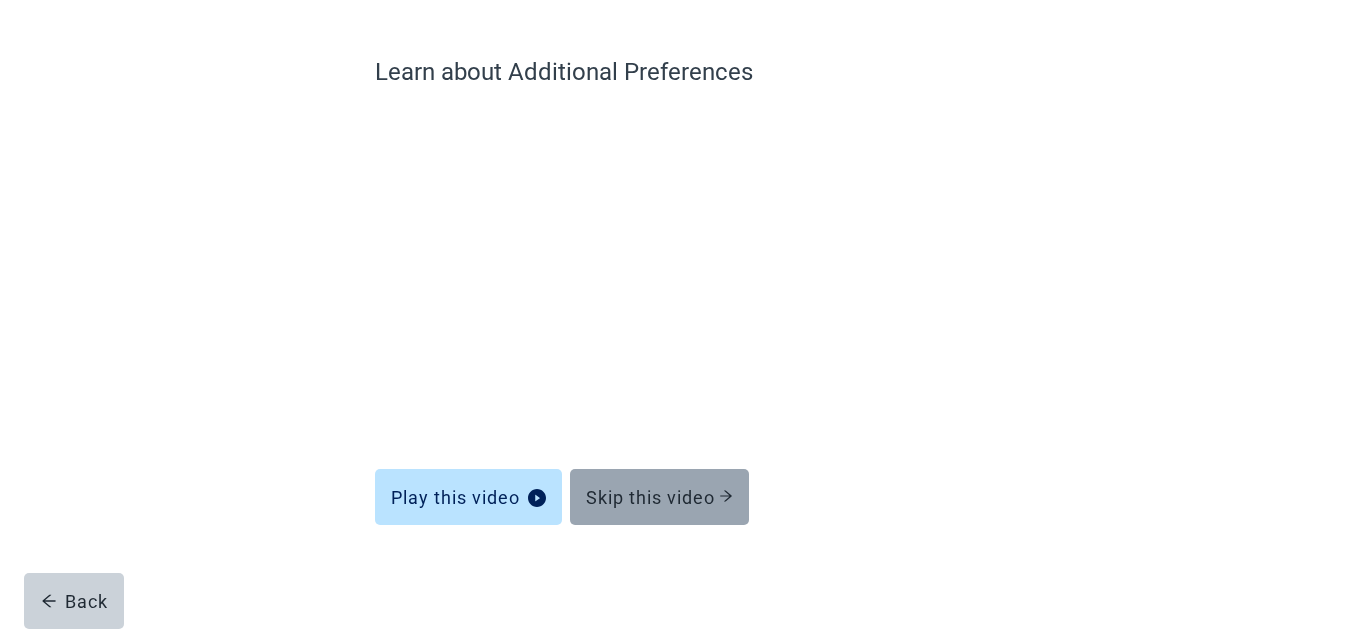 click on "Skip this video" at bounding box center [659, 497] 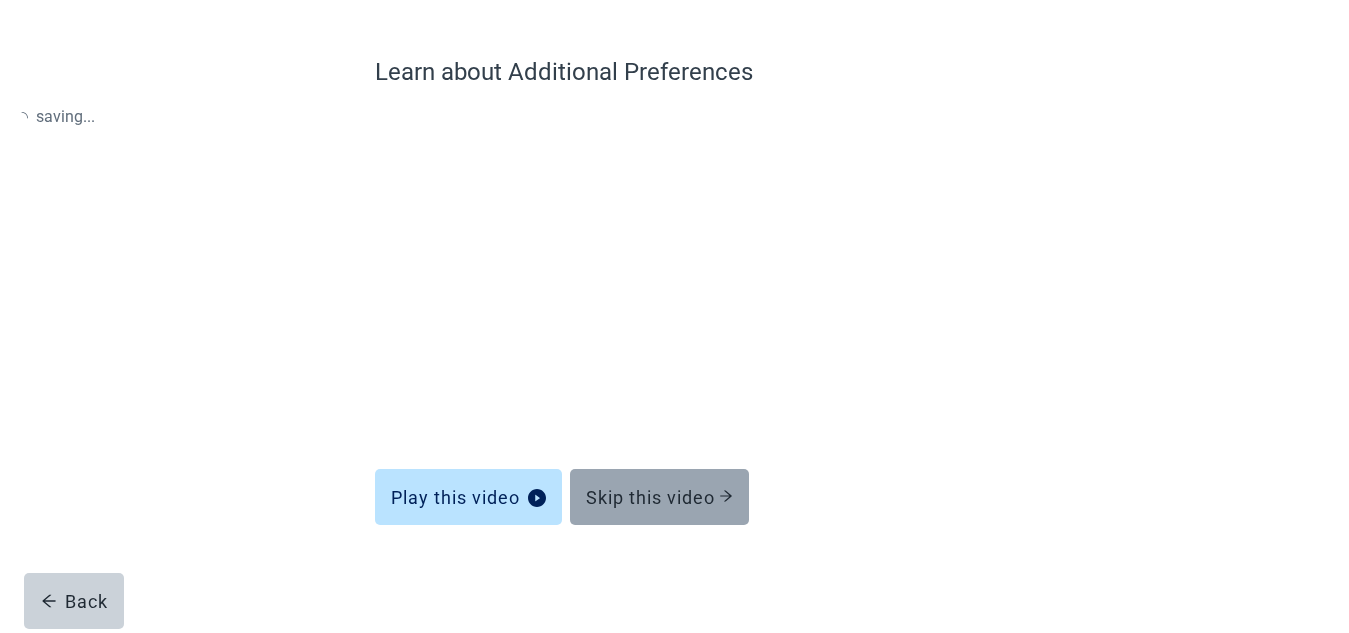 click on "Skip this video" at bounding box center [659, 497] 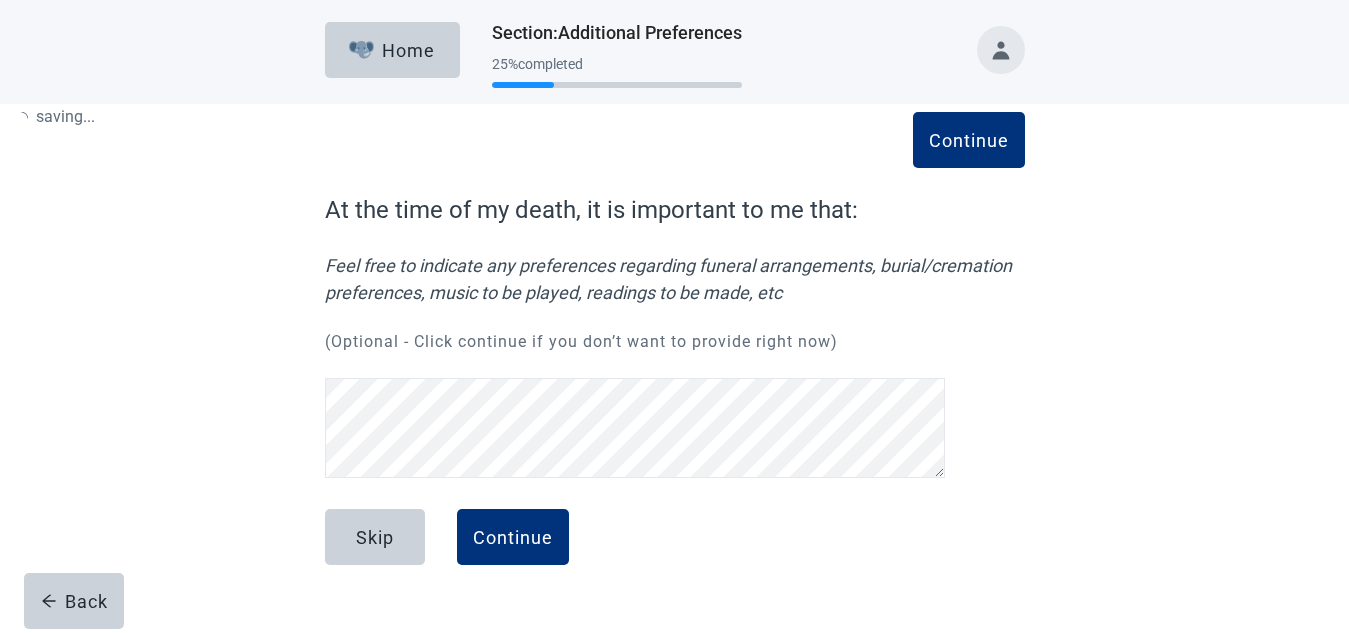 click on "Continue At the time of my death, it is important to me that: Feel free to indicate any preferences regarding funeral arrangements, burial/cremation preferences, music to be played, readings to be made, etc (Optional - Click continue if you don’t want to provide right now) Back Skip Continue" at bounding box center [675, 400] 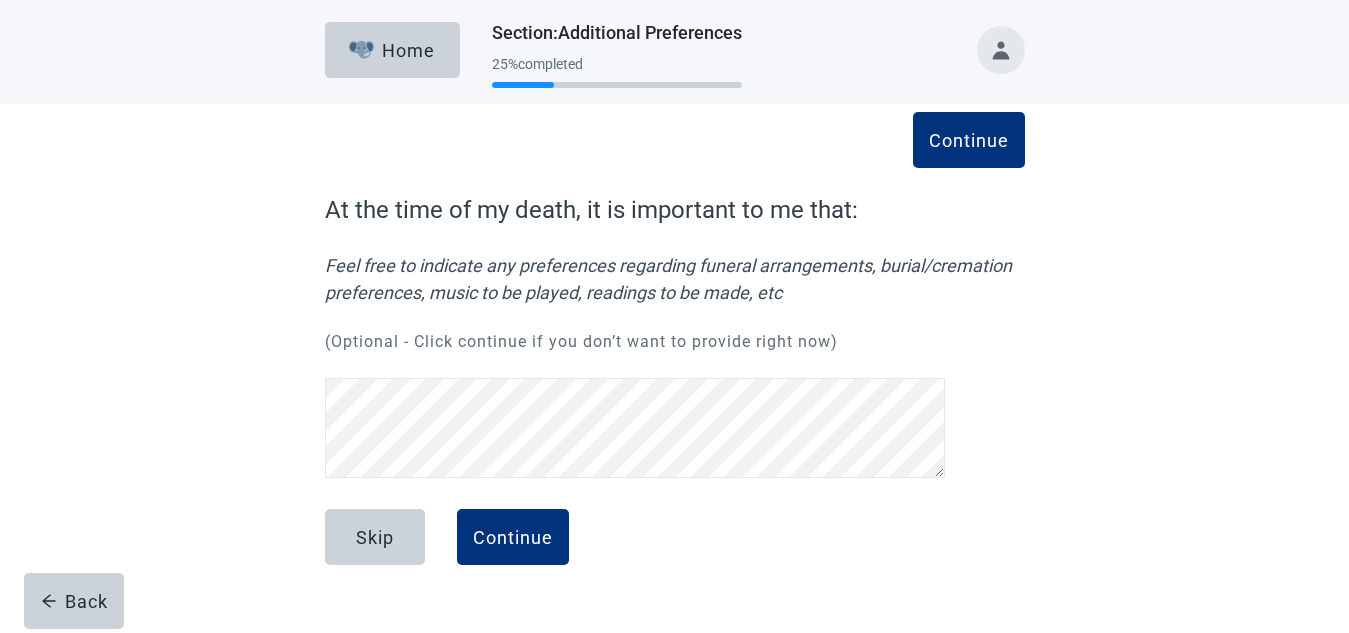 scroll, scrollTop: 0, scrollLeft: 0, axis: both 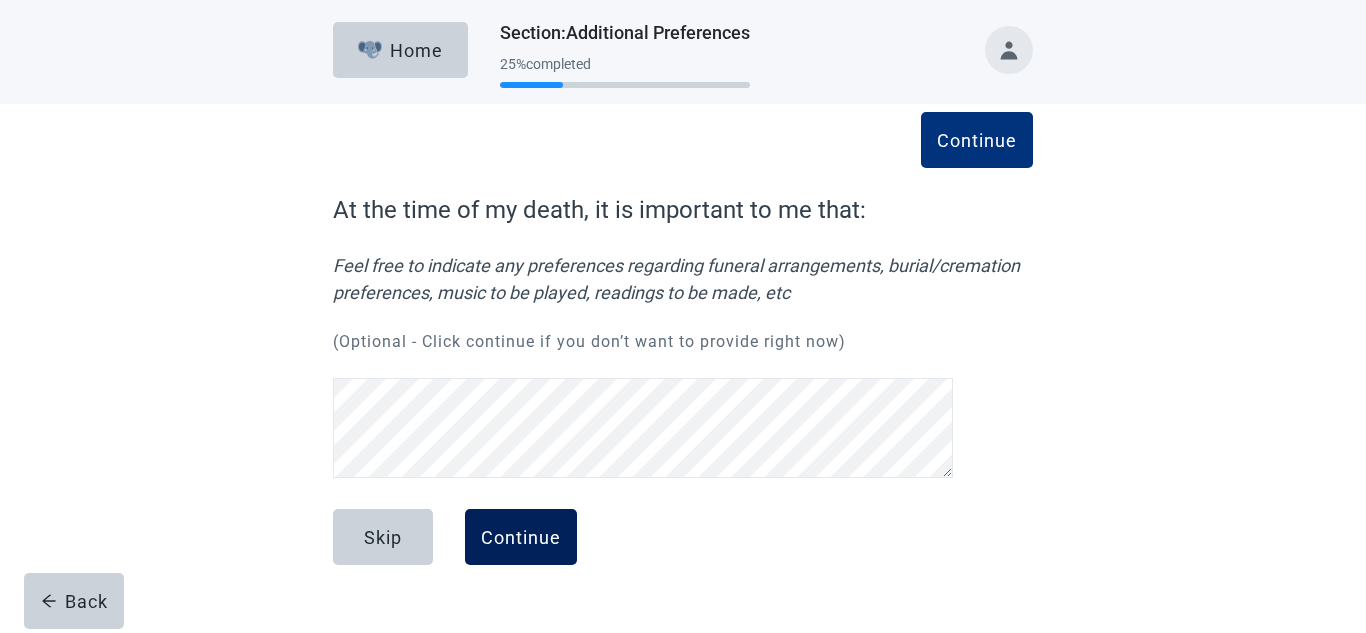 click on "Continue" at bounding box center (521, 537) 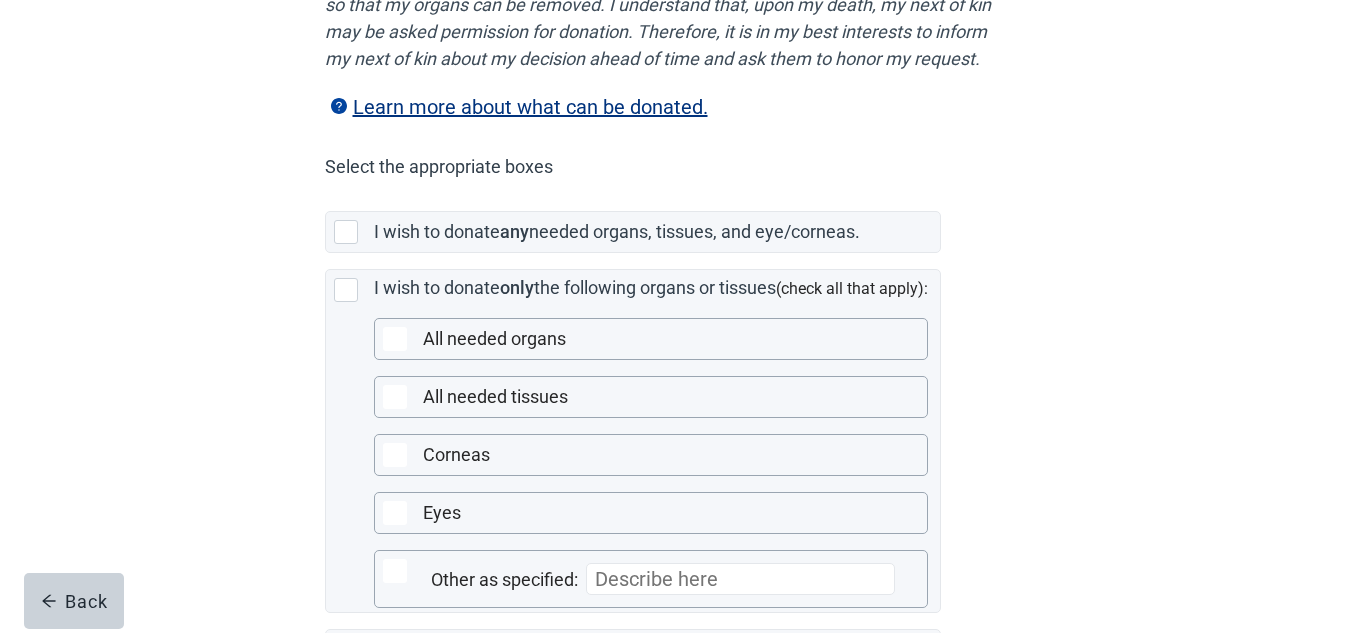 scroll, scrollTop: 365, scrollLeft: 0, axis: vertical 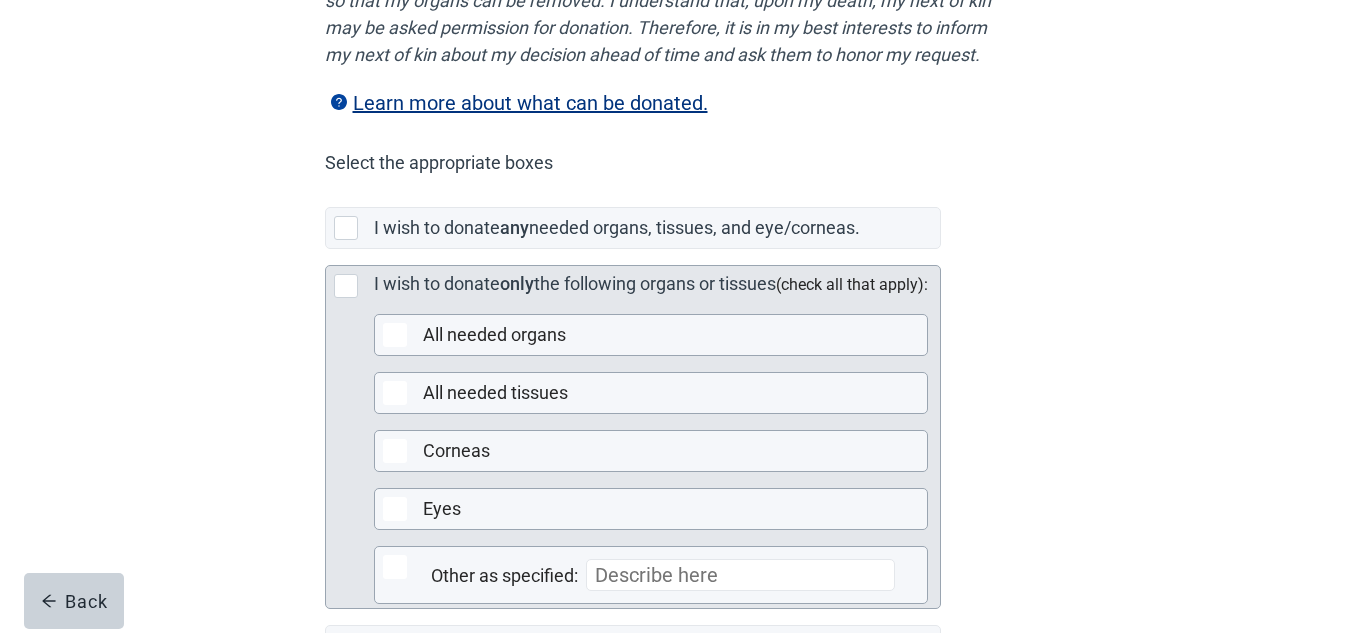 click at bounding box center [346, 286] 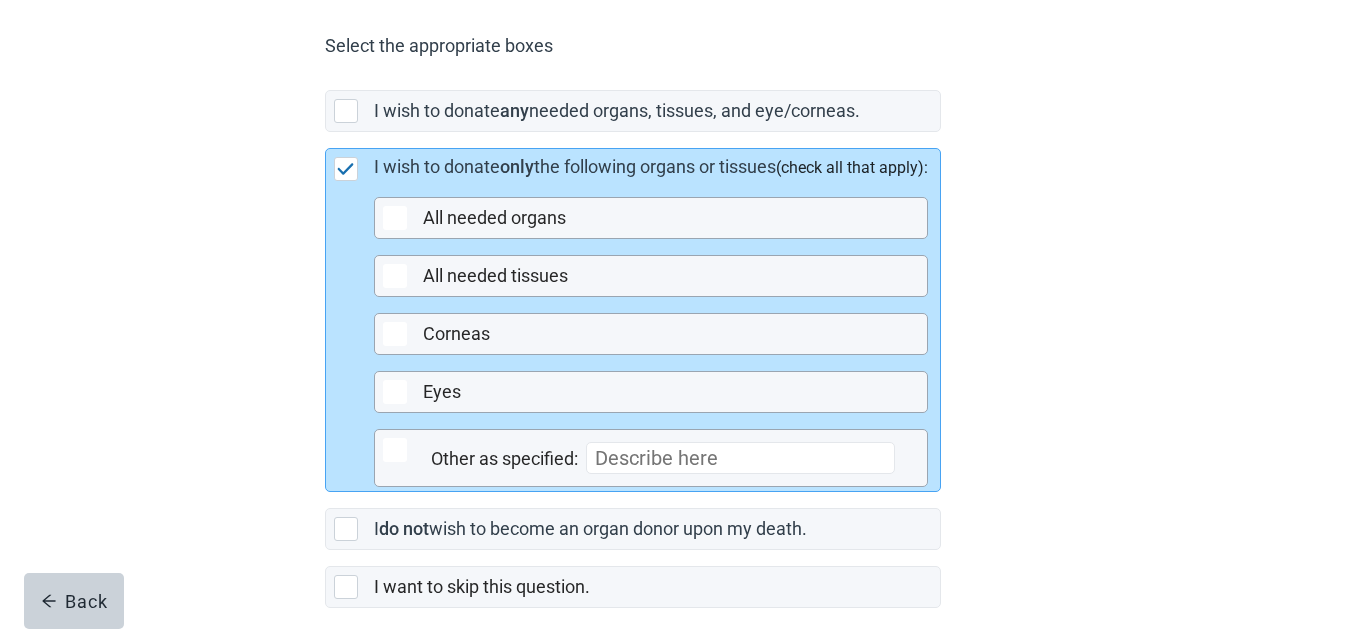 scroll, scrollTop: 485, scrollLeft: 0, axis: vertical 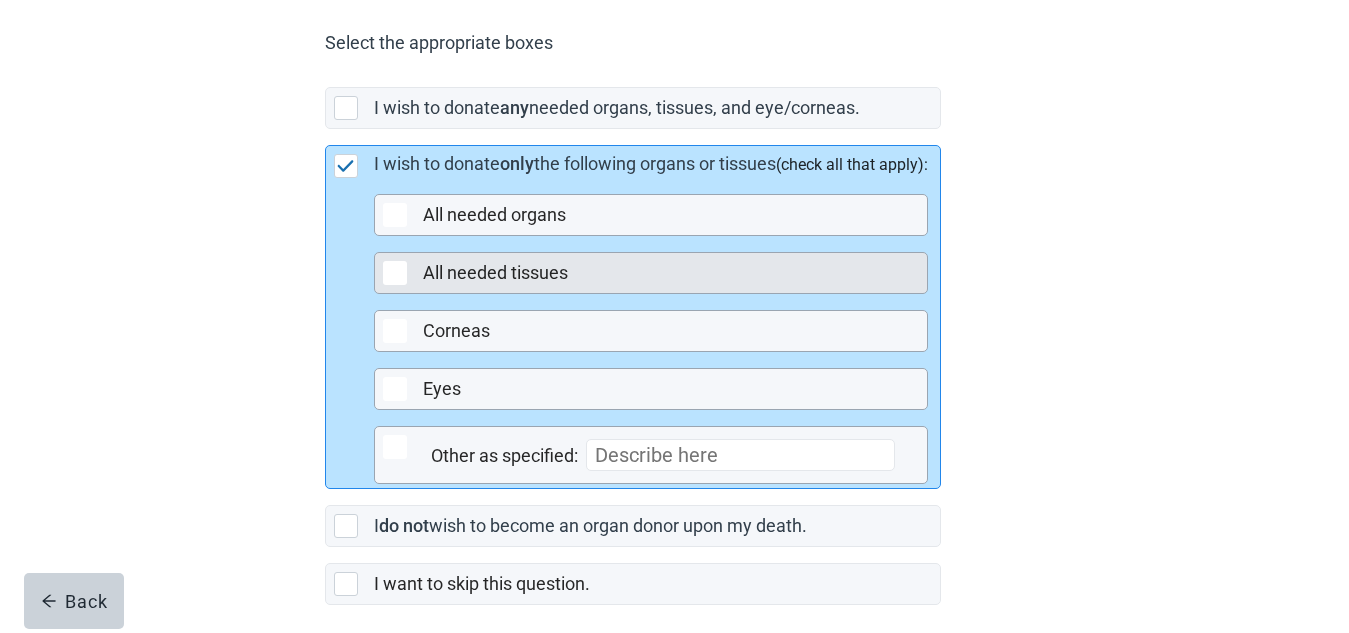 click at bounding box center (395, 273) 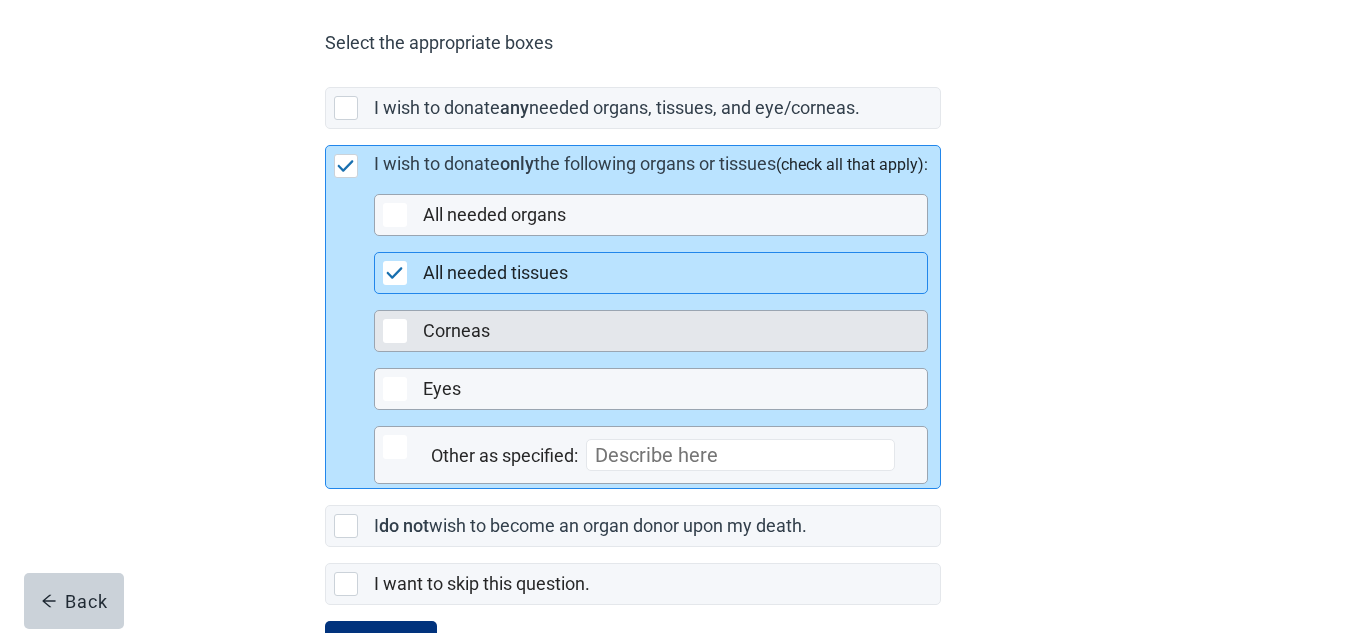 click at bounding box center [395, 331] 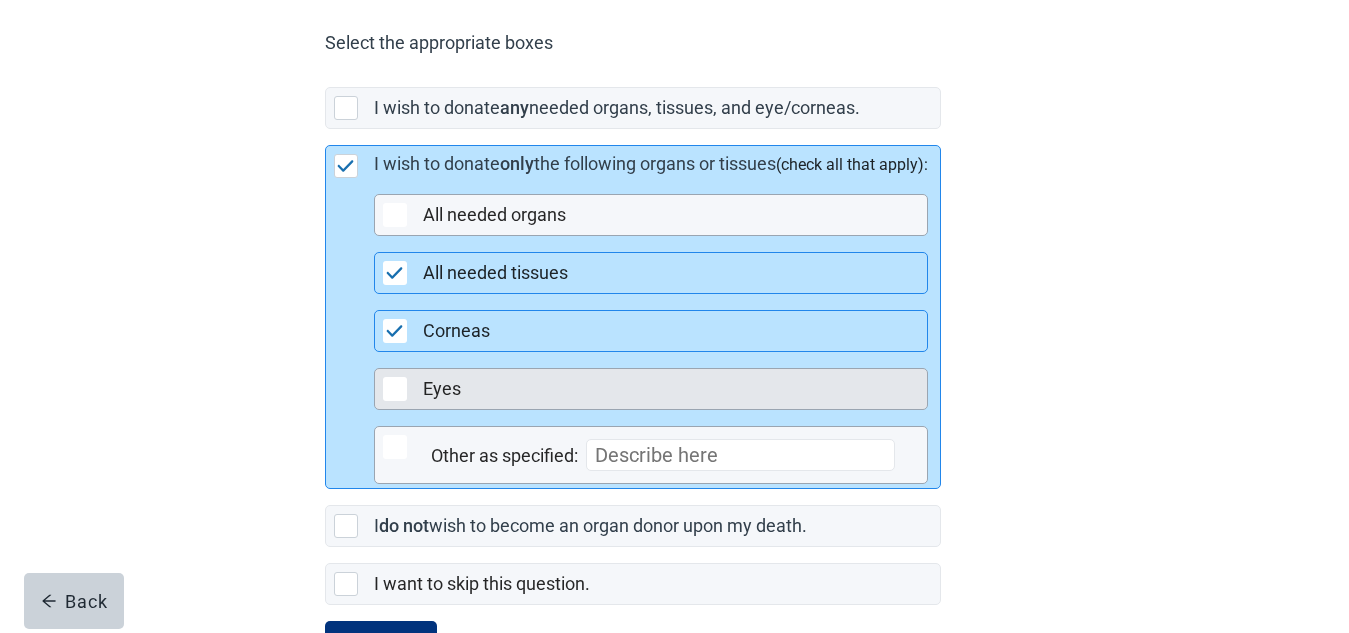 click at bounding box center (395, 389) 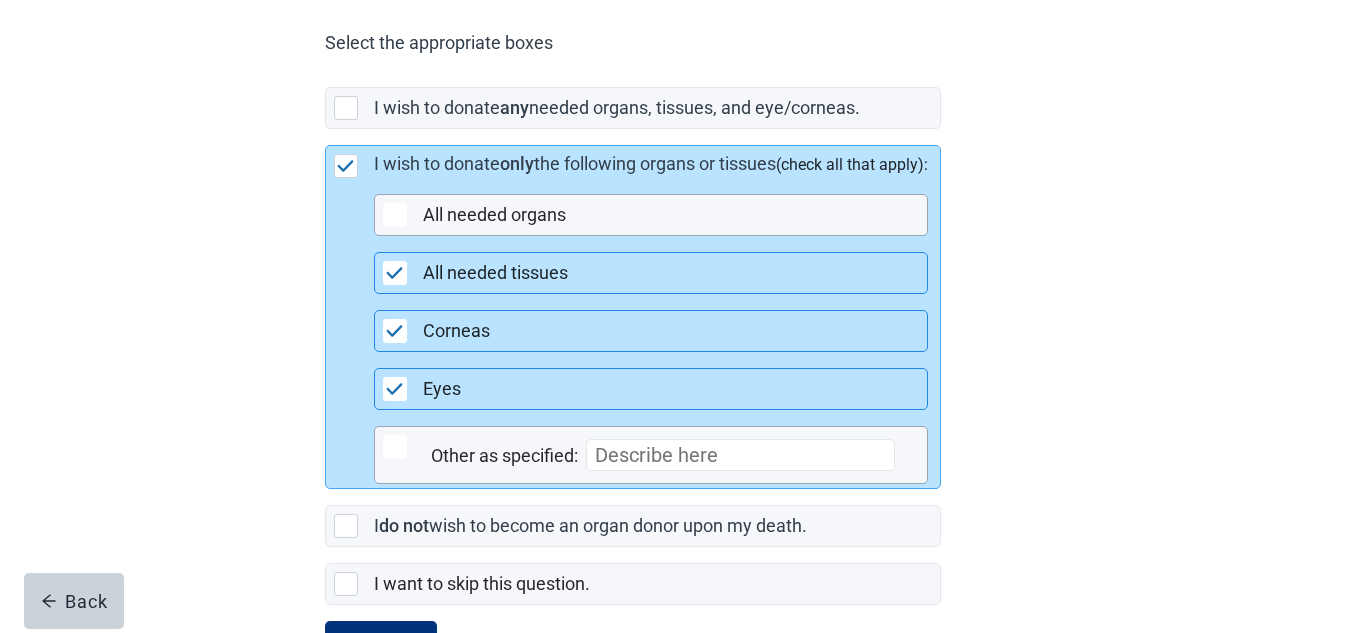 scroll, scrollTop: 600, scrollLeft: 0, axis: vertical 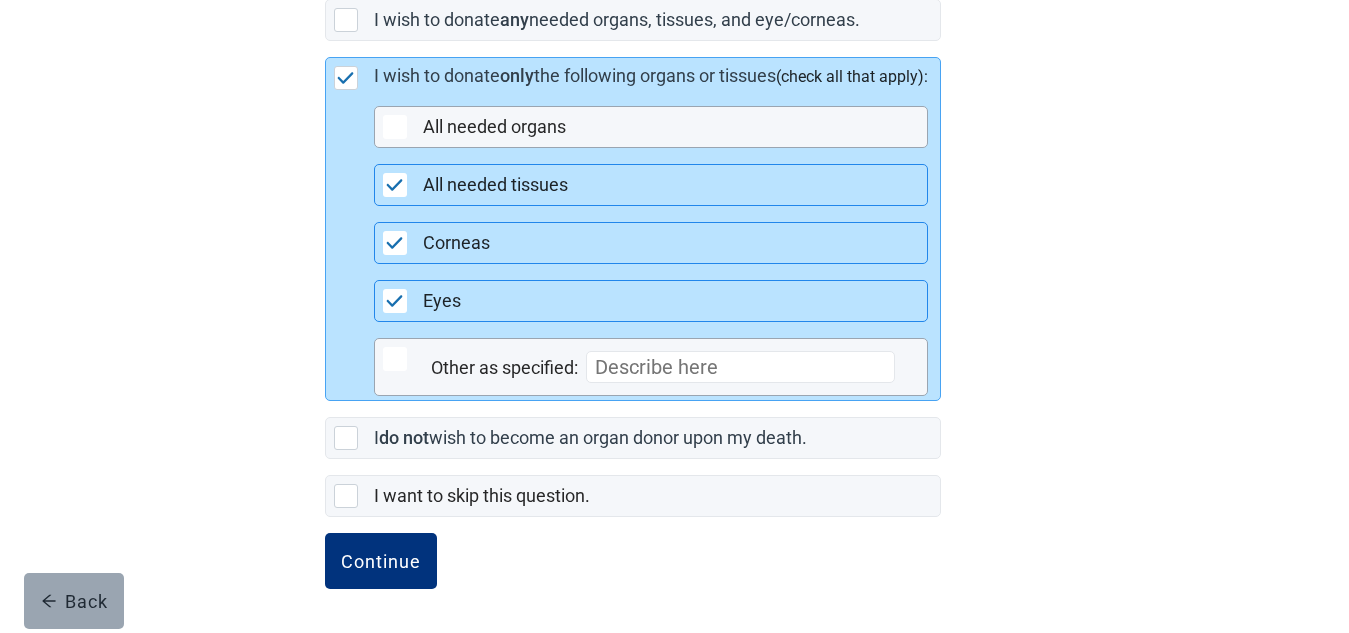 click on "Back" at bounding box center (74, 601) 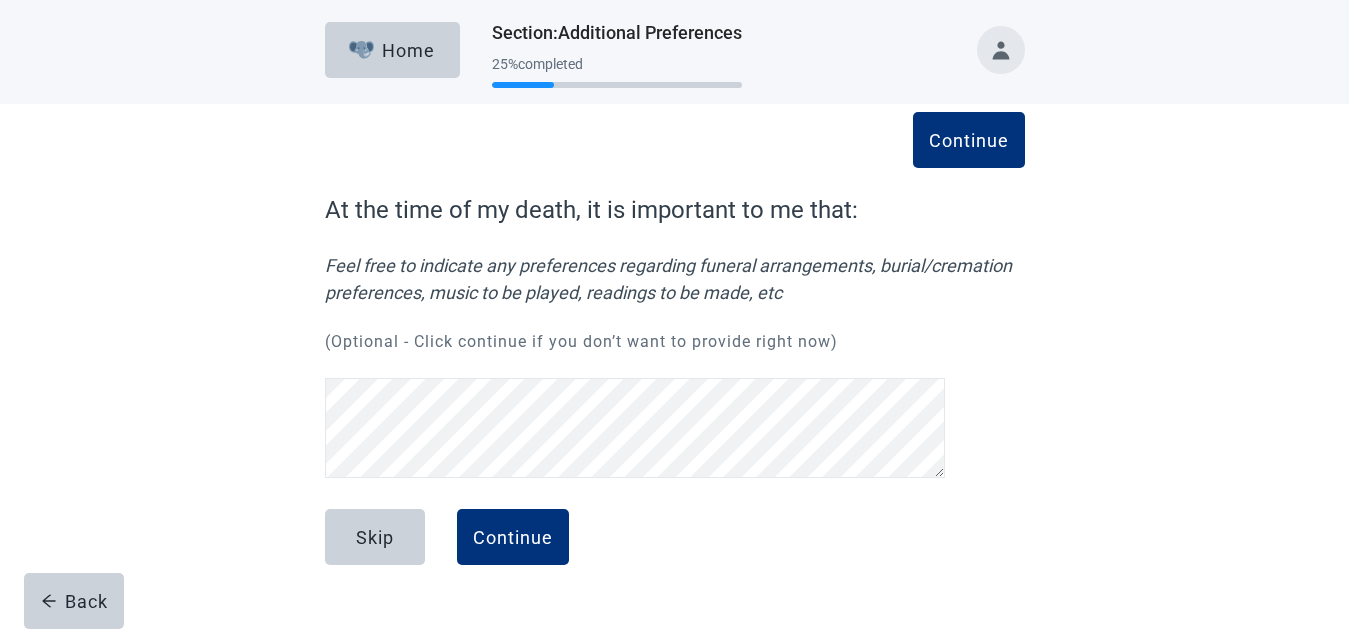 scroll, scrollTop: 0, scrollLeft: 0, axis: both 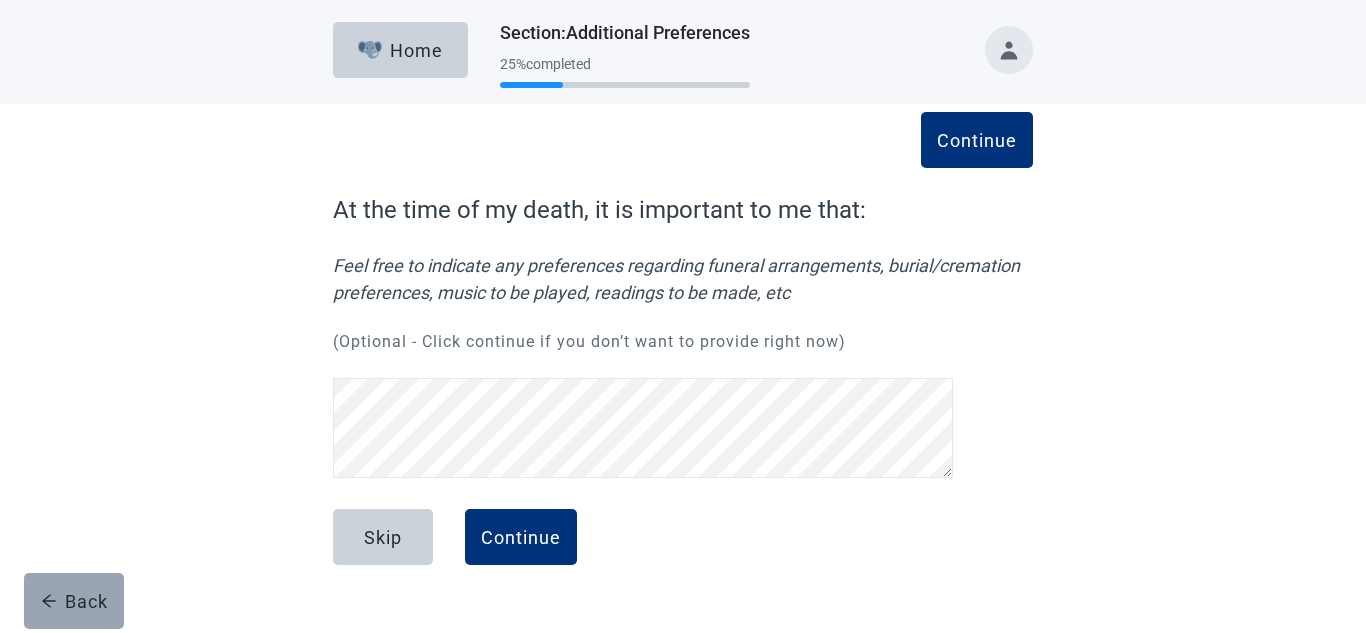 click on "Back" at bounding box center (74, 601) 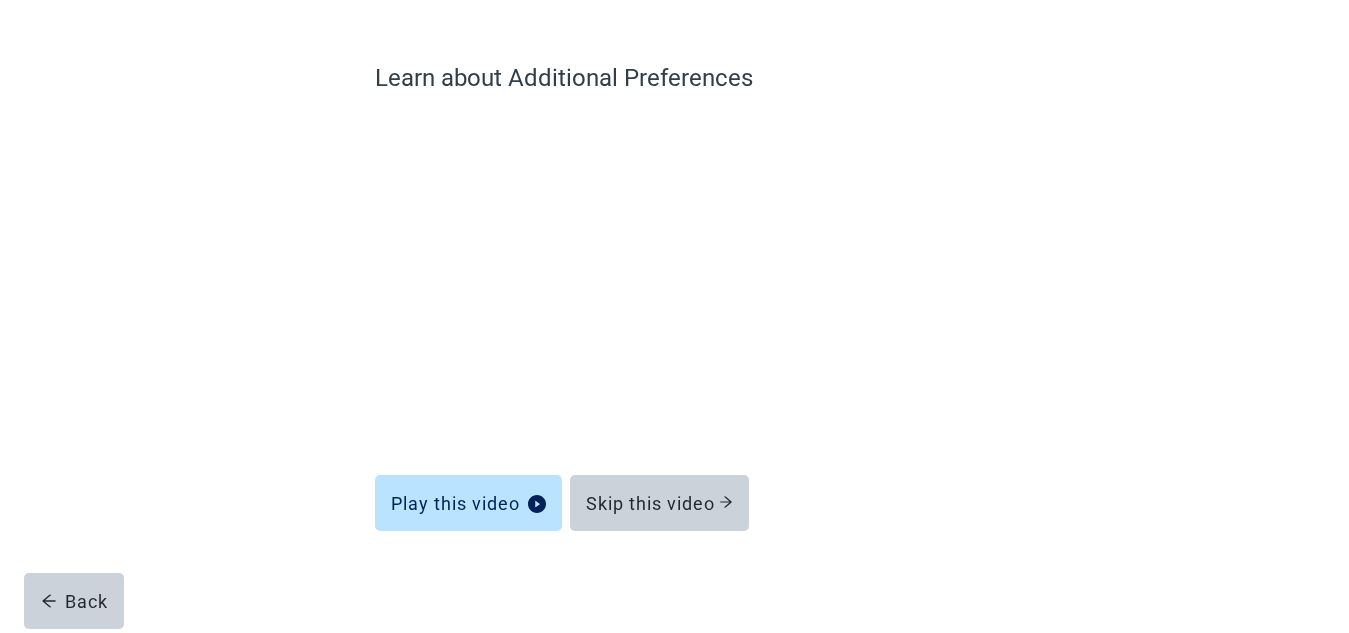 scroll, scrollTop: 138, scrollLeft: 0, axis: vertical 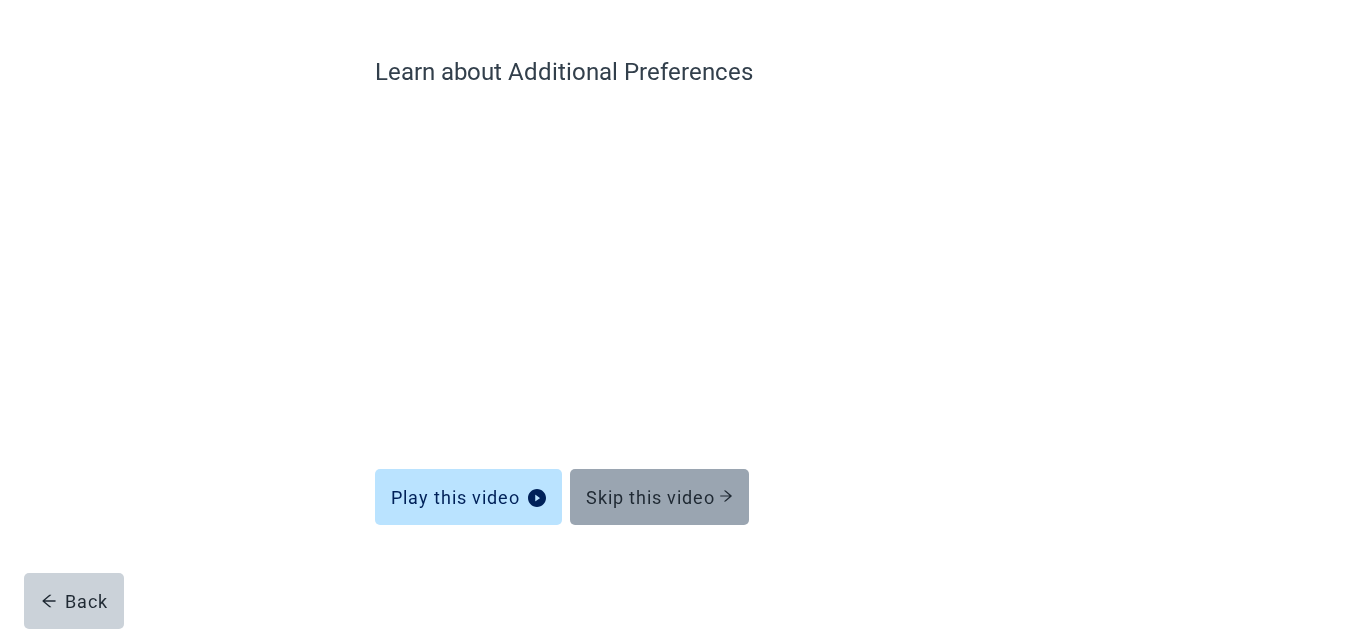 click on "Skip this video" at bounding box center (659, 497) 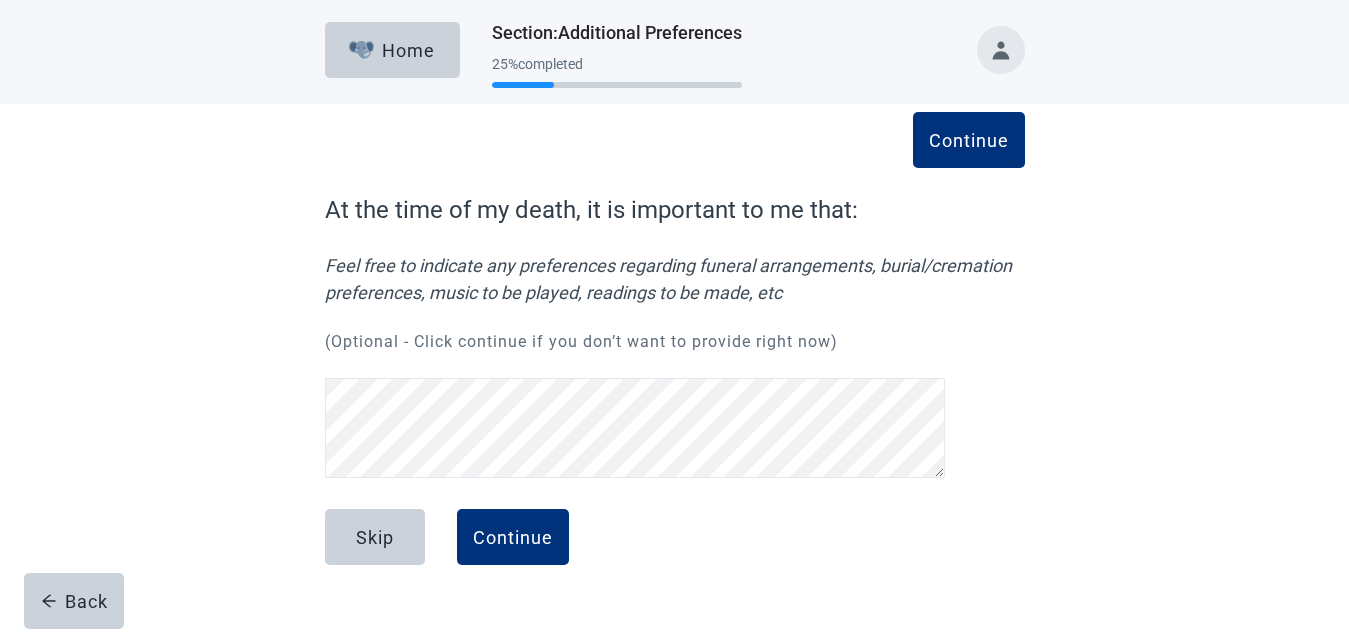 scroll, scrollTop: 0, scrollLeft: 0, axis: both 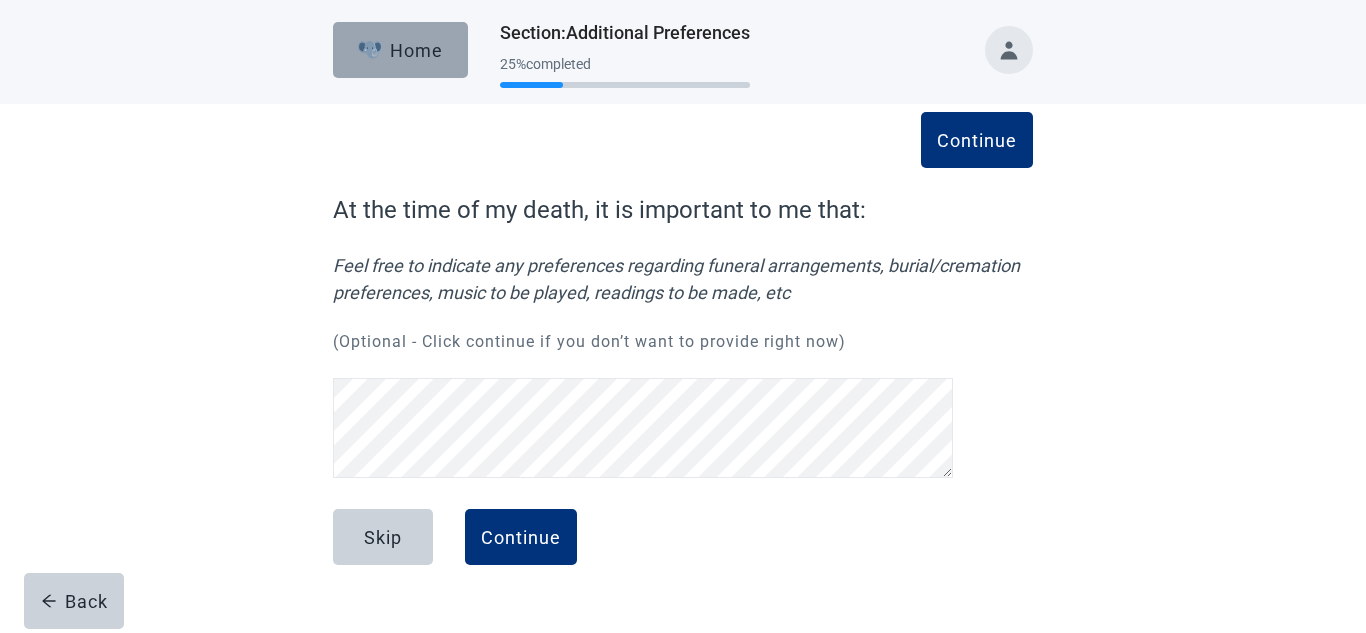 click on "Home" at bounding box center (401, 50) 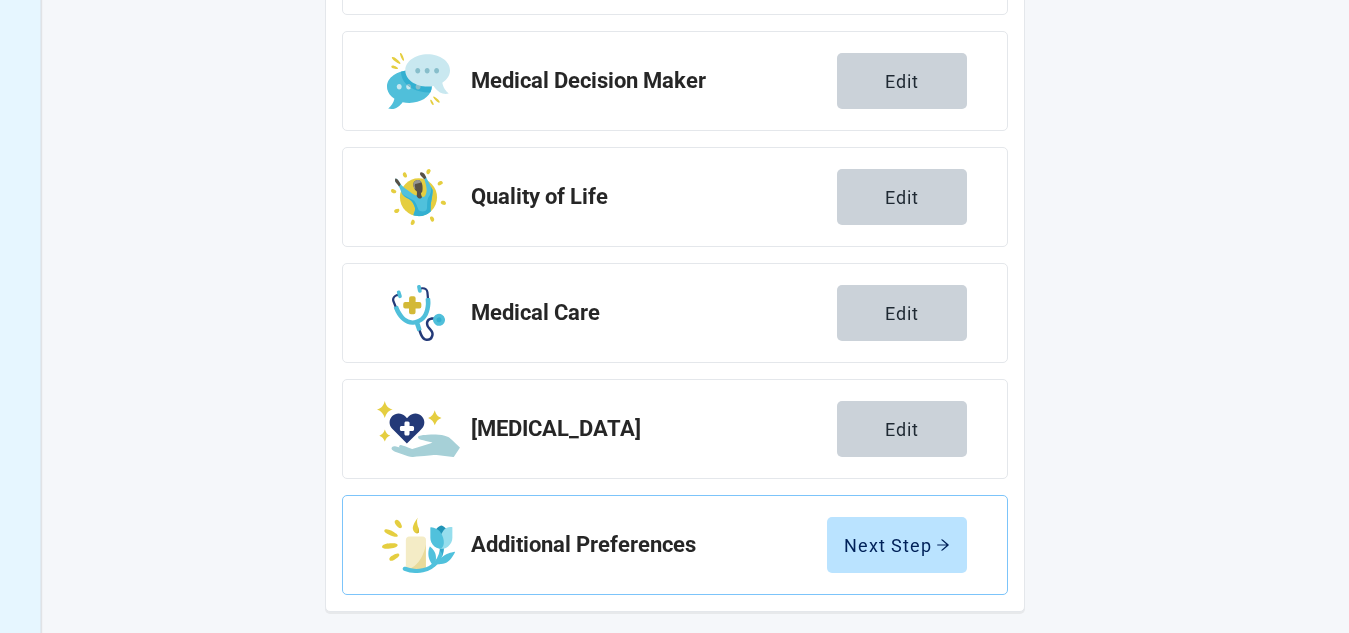 scroll, scrollTop: 430, scrollLeft: 0, axis: vertical 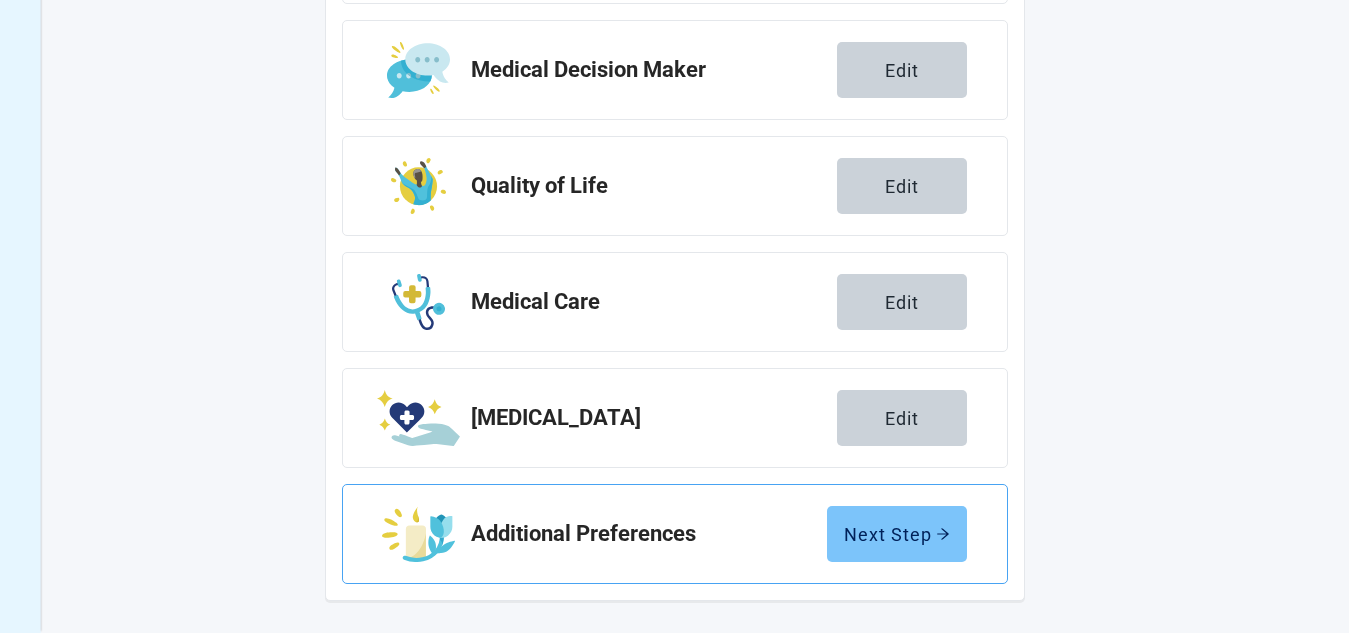 click on "Next Step" at bounding box center (897, 534) 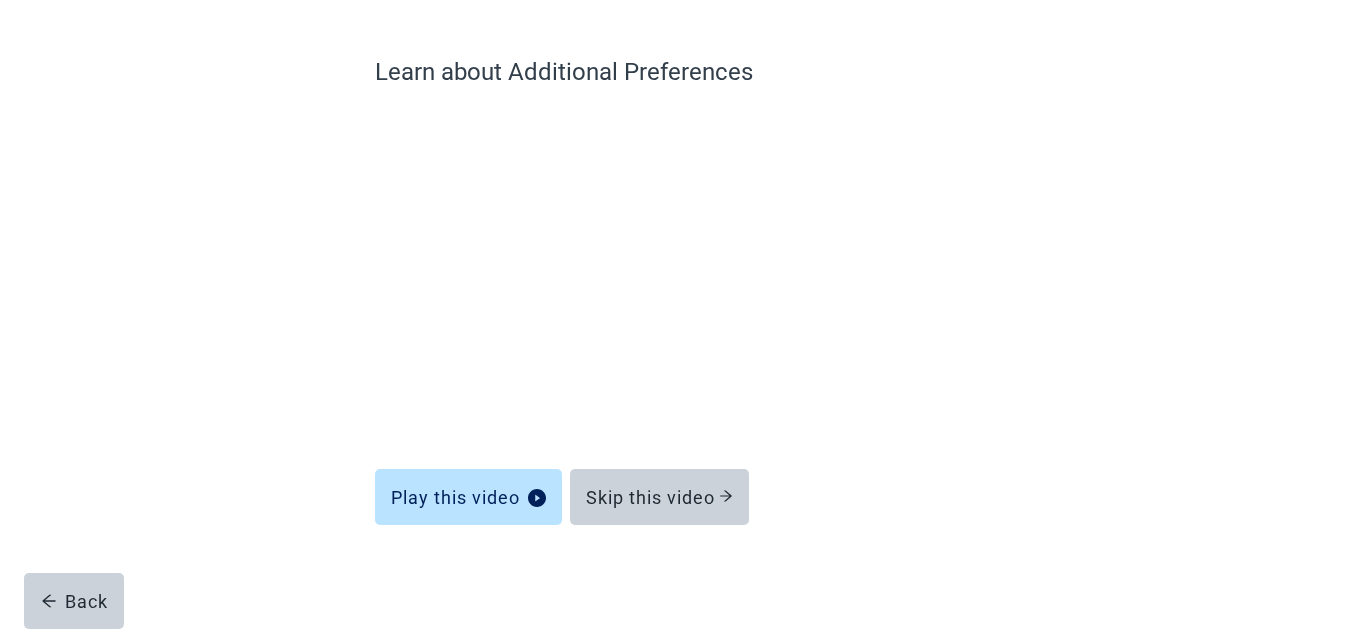 scroll, scrollTop: 138, scrollLeft: 0, axis: vertical 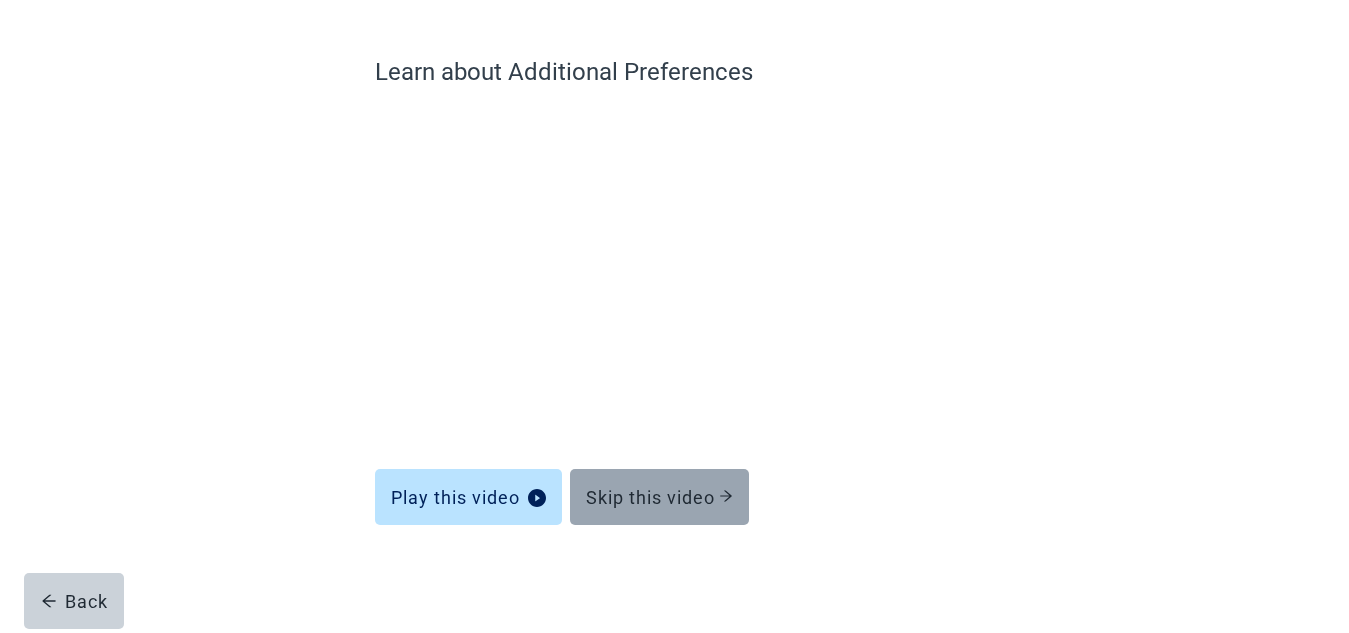 click on "Skip this video" at bounding box center (659, 497) 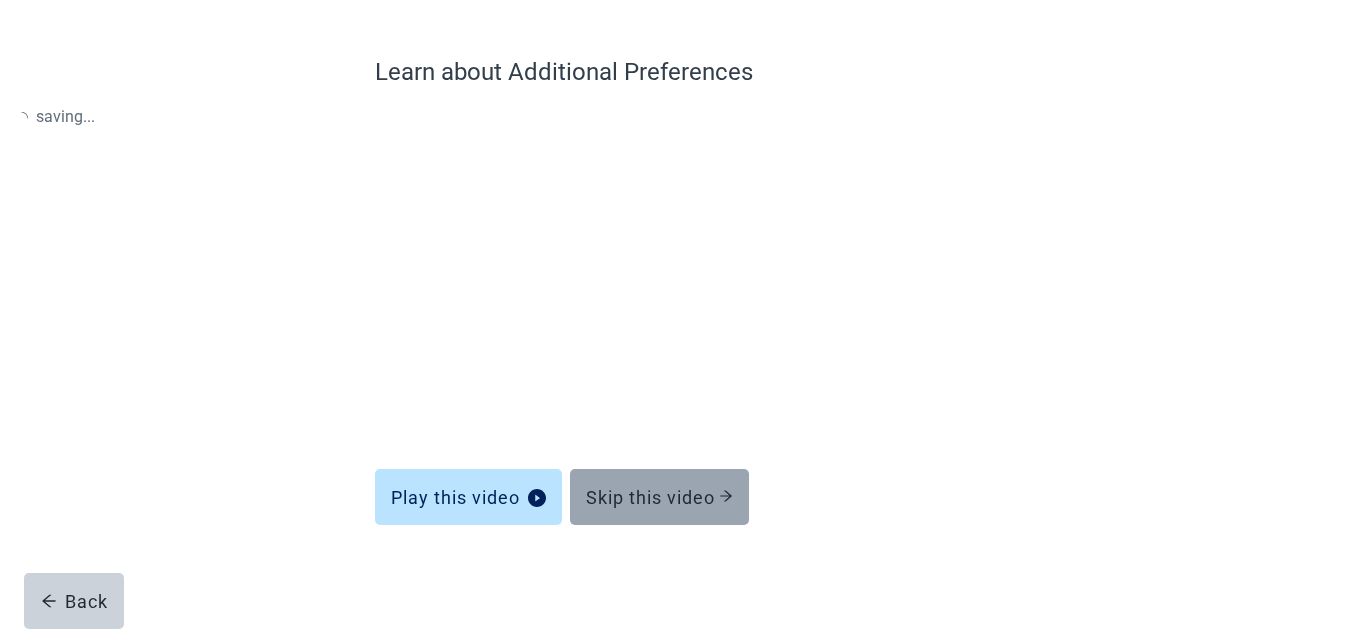 click on "Skip this video" at bounding box center [659, 497] 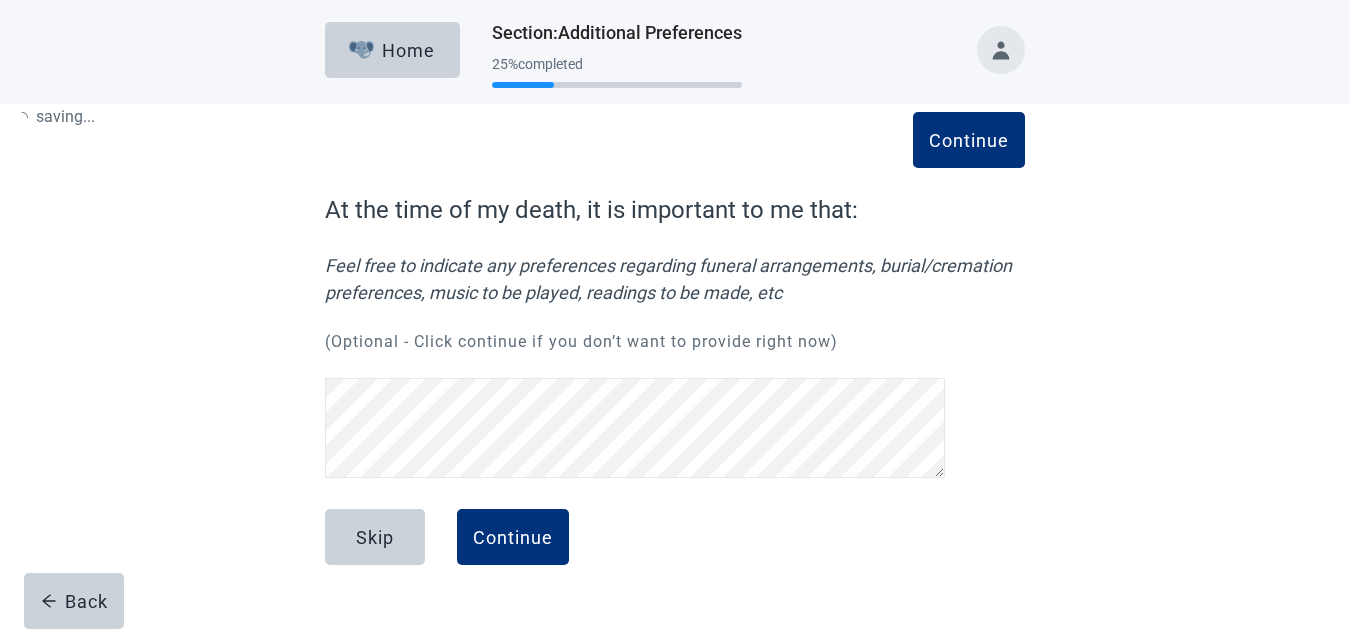 click on "Continue At the time of my death, it is important to me that: Feel free to indicate any preferences regarding funeral arrangements, burial/cremation preferences, music to be played, readings to be made, etc (Optional - Click continue if you don’t want to provide right now) Back Skip Continue" at bounding box center [675, 400] 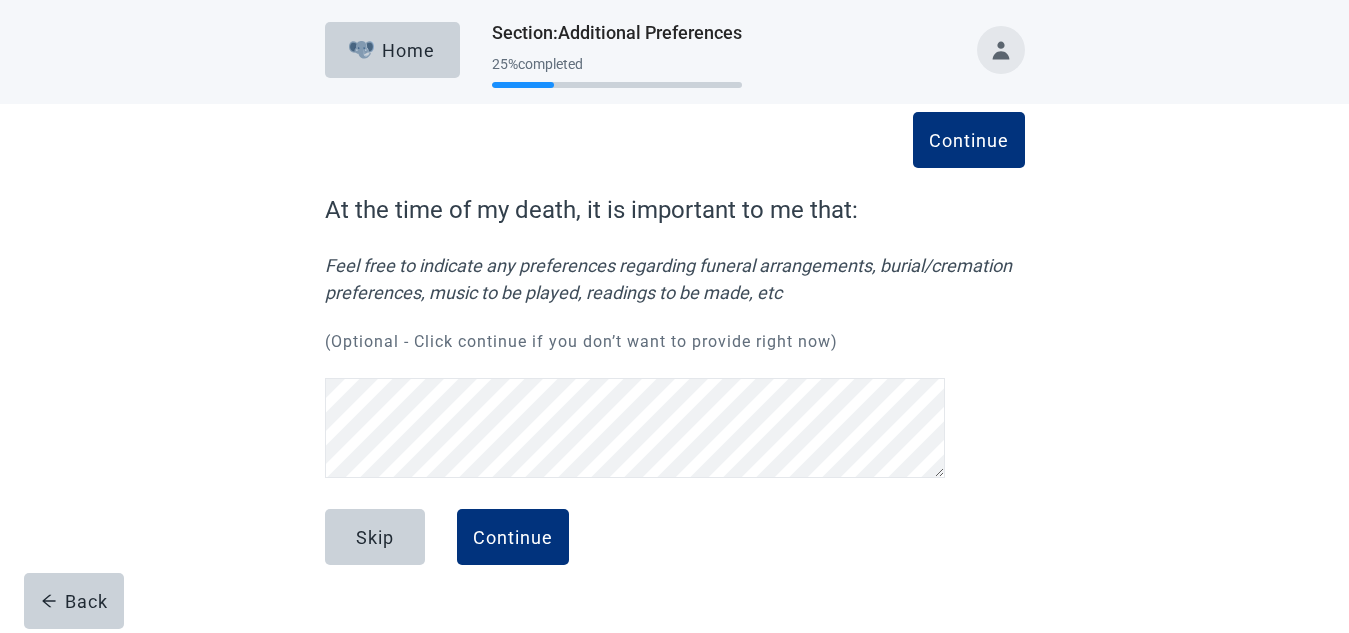 scroll, scrollTop: 0, scrollLeft: 0, axis: both 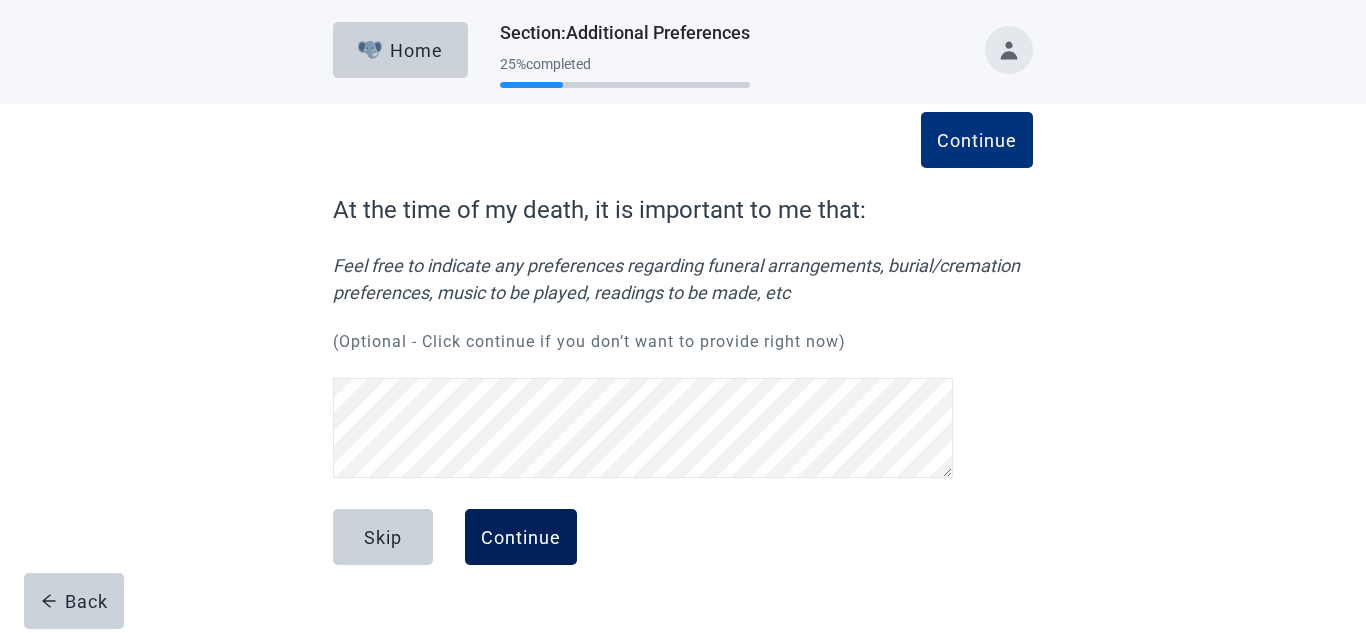 click on "Continue" at bounding box center (521, 537) 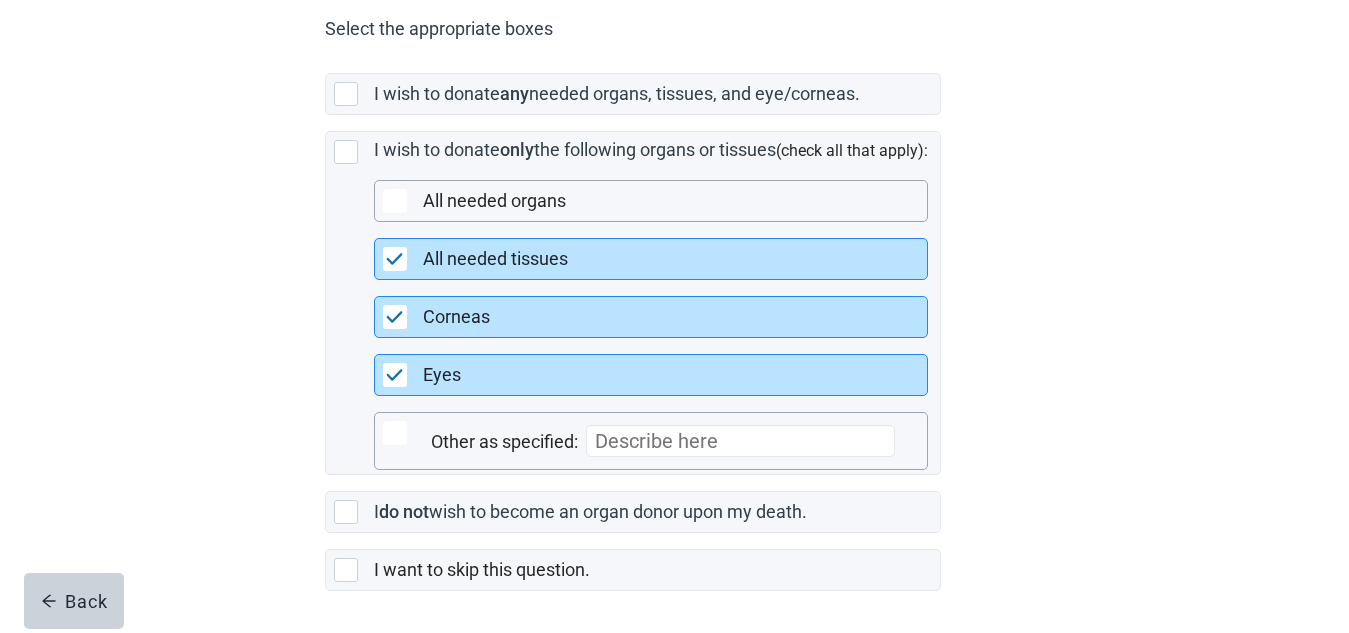 scroll, scrollTop: 493, scrollLeft: 0, axis: vertical 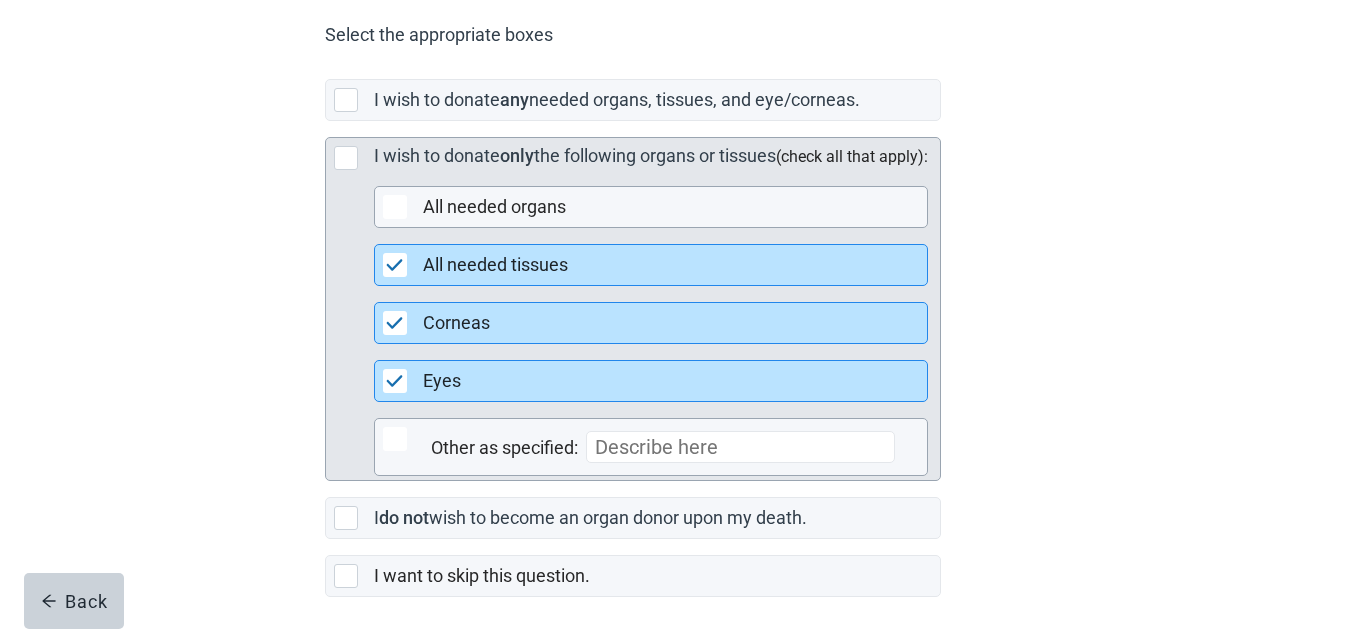 click at bounding box center (346, 158) 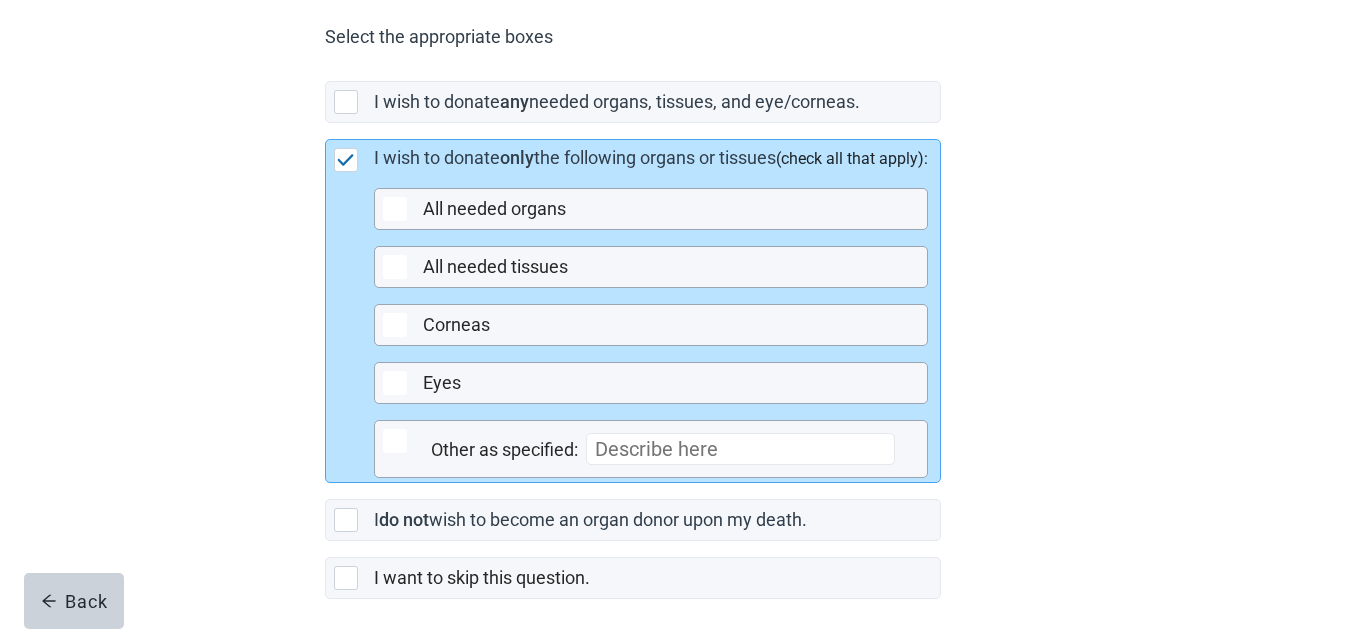 scroll, scrollTop: 600, scrollLeft: 0, axis: vertical 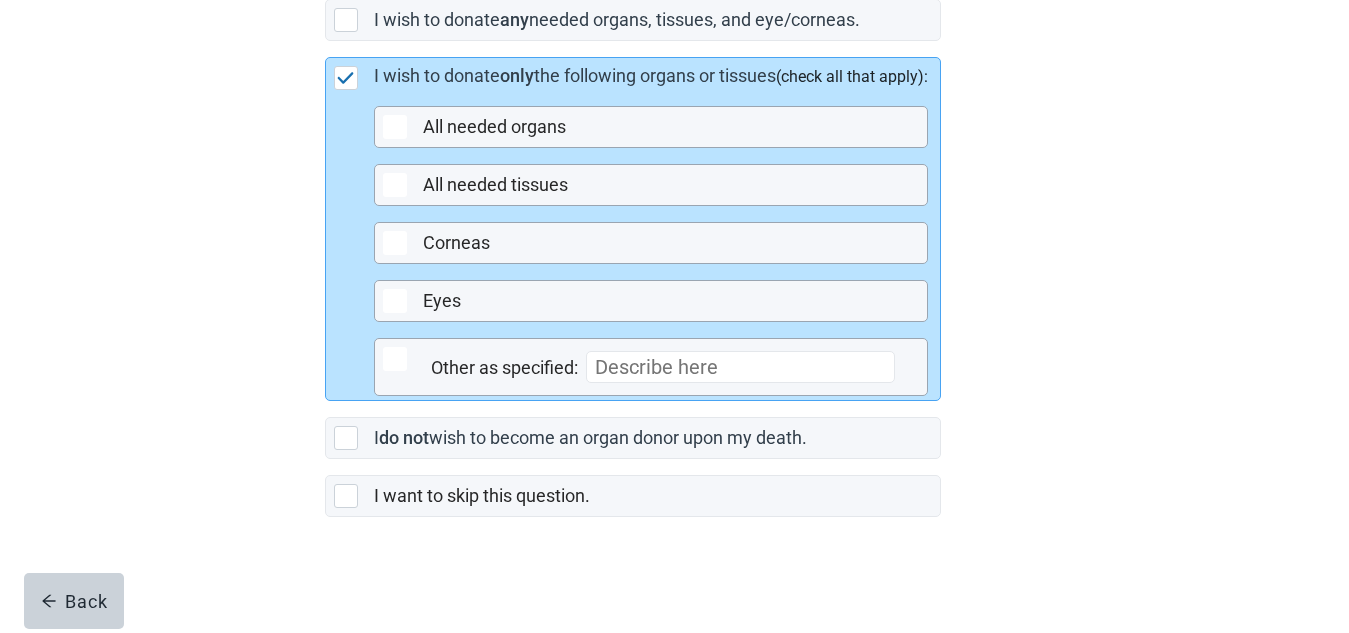 click on "In the event of my death, these are the instructions to be followed regarding my preferences for donating my organs.   I understand that to become an organ donor, I must be declared brain dead. My organ function may be maintained artificially on a breathing machine, (i.e., artificial ventilation), so that my organs can be removed. I understand that, upon my death, my next of kin may be asked permission for donation. Therefore, it is in my best interests to inform my next of kin about my decision ahead of time and ask them to honor my request. Learn more about what can be donated. Select the appropriate boxes I wish to donate  any  needed organs, tissues, and eye/corneas. I wish to donate  only  the following organs or tissues  (check all that apply): All needed organs All needed tissues Corneas Eyes Other as specified: I  do not  wish to become an organ donor upon my death. I want to skip this question. Back" at bounding box center (675, 102) 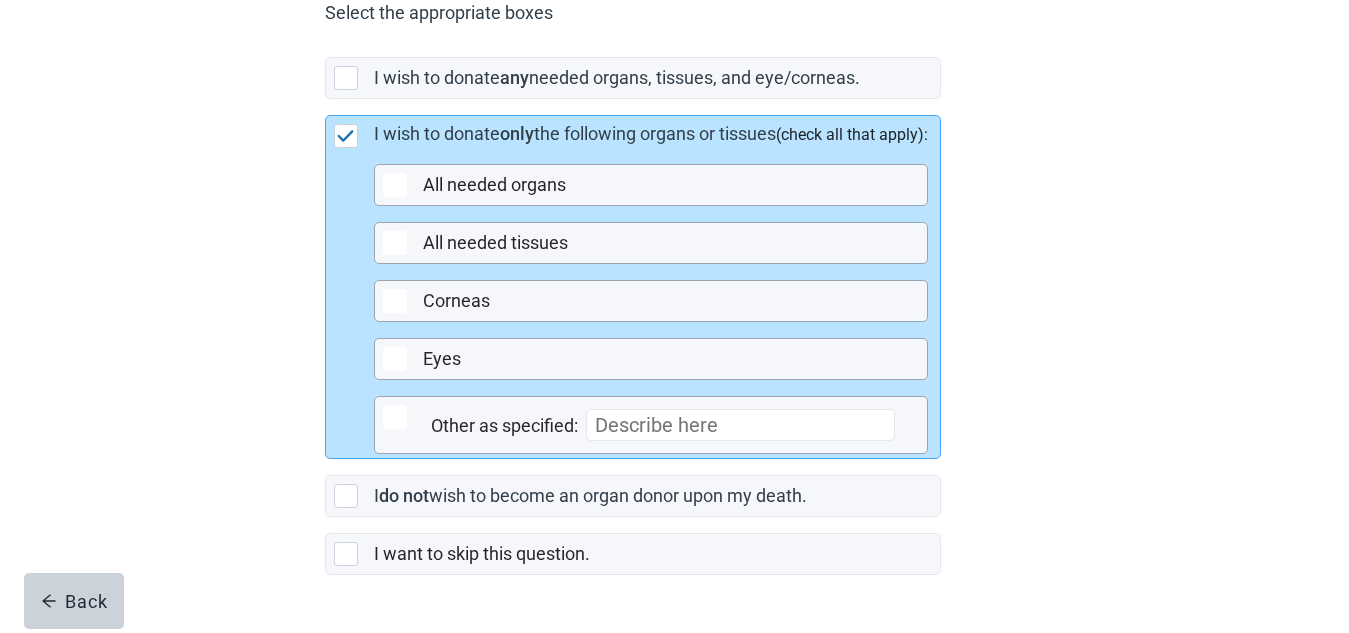 scroll, scrollTop: 600, scrollLeft: 0, axis: vertical 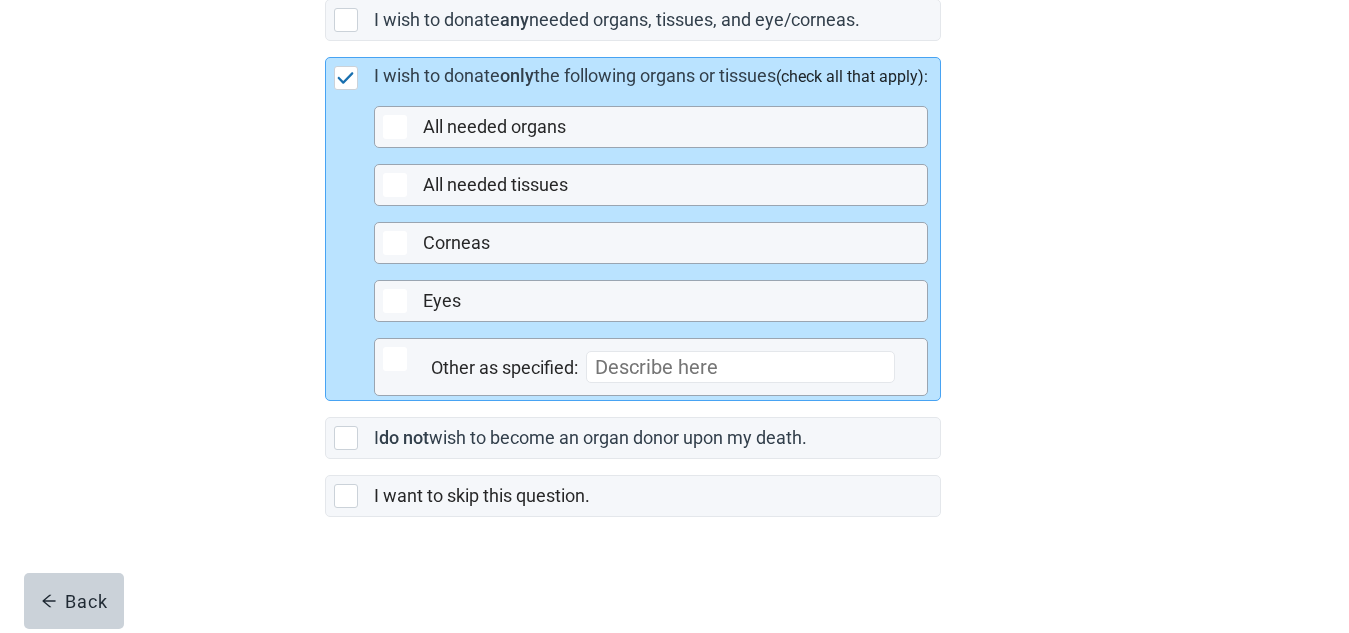 click on "Home Section :  Additional Preferences 50 %  completed In the event of my death, these are the instructions to be followed regarding my preferences for donating my organs.   I understand that to become an organ donor, I must be declared brain dead. My organ function may be maintained artificially on a breathing machine, (i.e., artificial ventilation), so that my organs can be removed. I understand that, upon my death, my next of kin may be asked permission for donation. Therefore, it is in my best interests to inform my next of kin about my decision ahead of time and ask them to honor my request. Learn more about what can be donated. Select the appropriate boxes I wish to donate  any  needed organs, tissues, and eye/corneas. I wish to donate  only  the following organs or tissues  (check all that apply): All needed organs All needed tissues Corneas Eyes Other as specified: I  do not  wish to become an organ donor upon my death. I want to skip this question. Back" at bounding box center [674, 30] 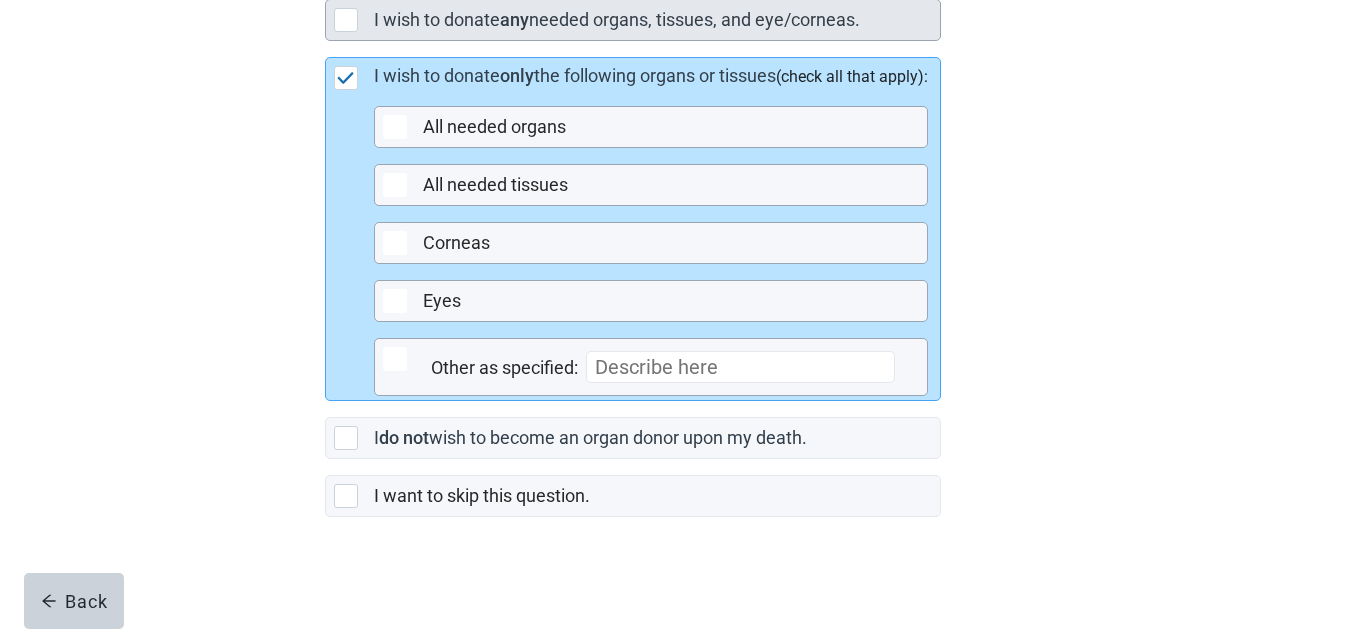 click at bounding box center [346, 20] 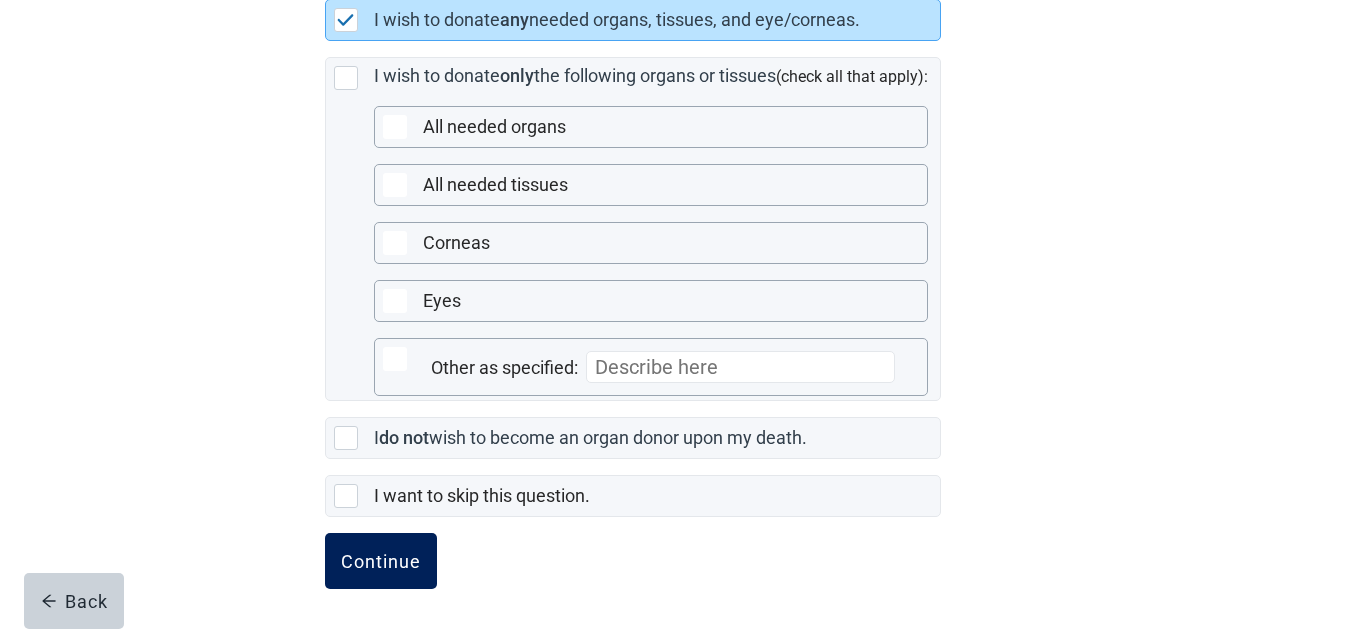 click on "Continue" at bounding box center (381, 561) 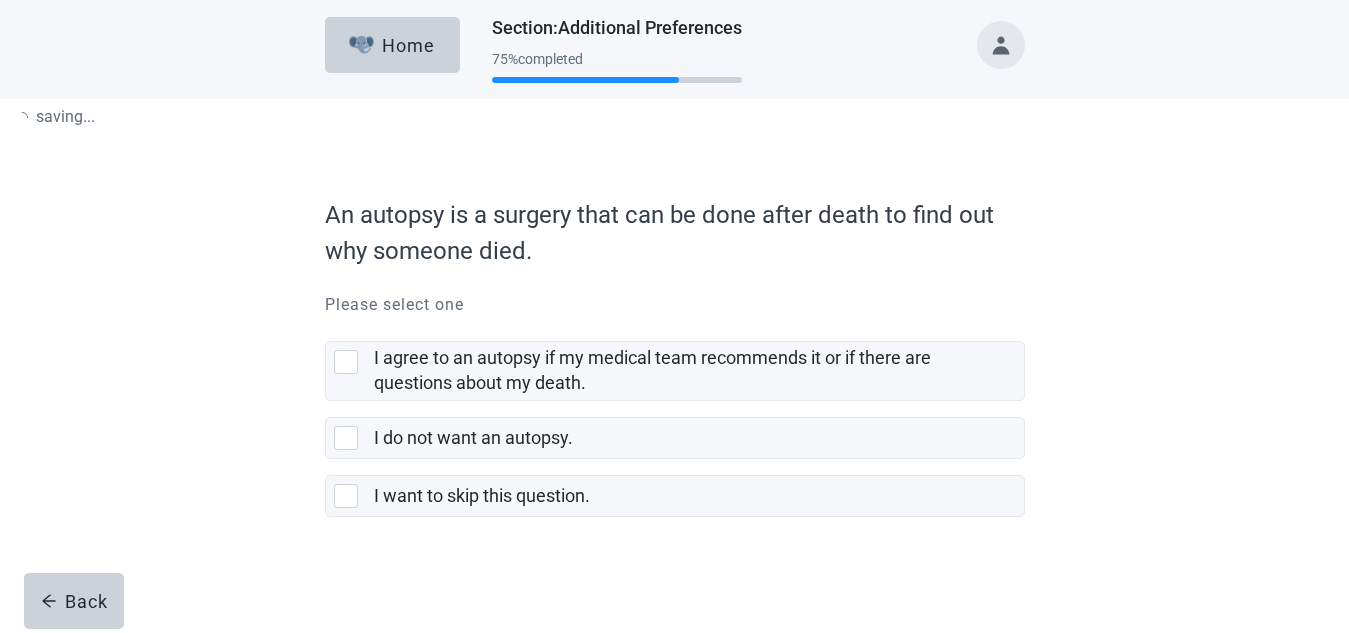 scroll, scrollTop: 0, scrollLeft: 0, axis: both 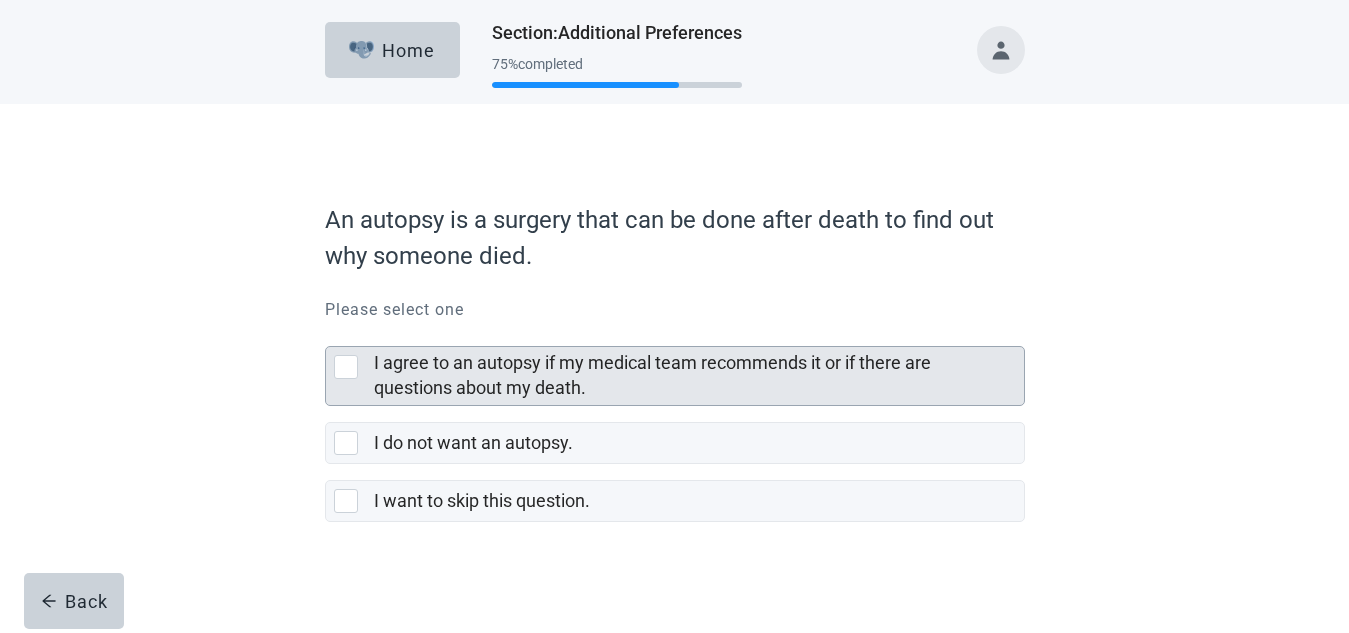 click at bounding box center (346, 367) 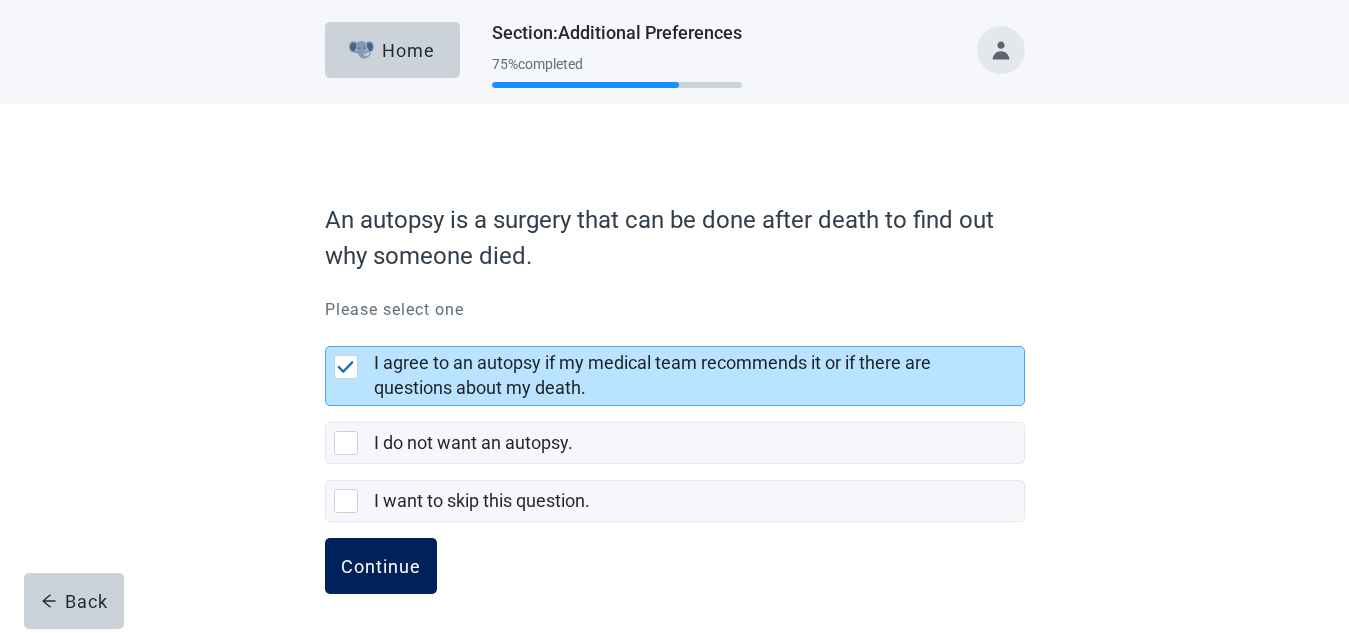 click on "Continue" at bounding box center (381, 566) 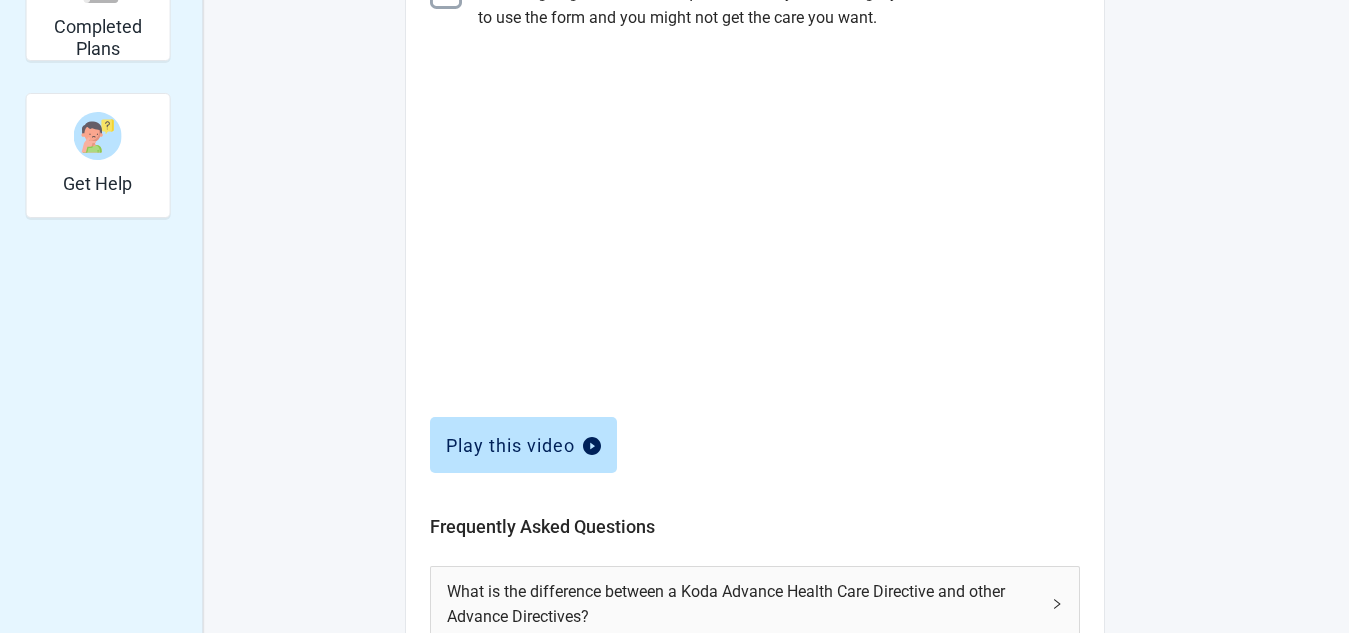 scroll, scrollTop: 694, scrollLeft: 0, axis: vertical 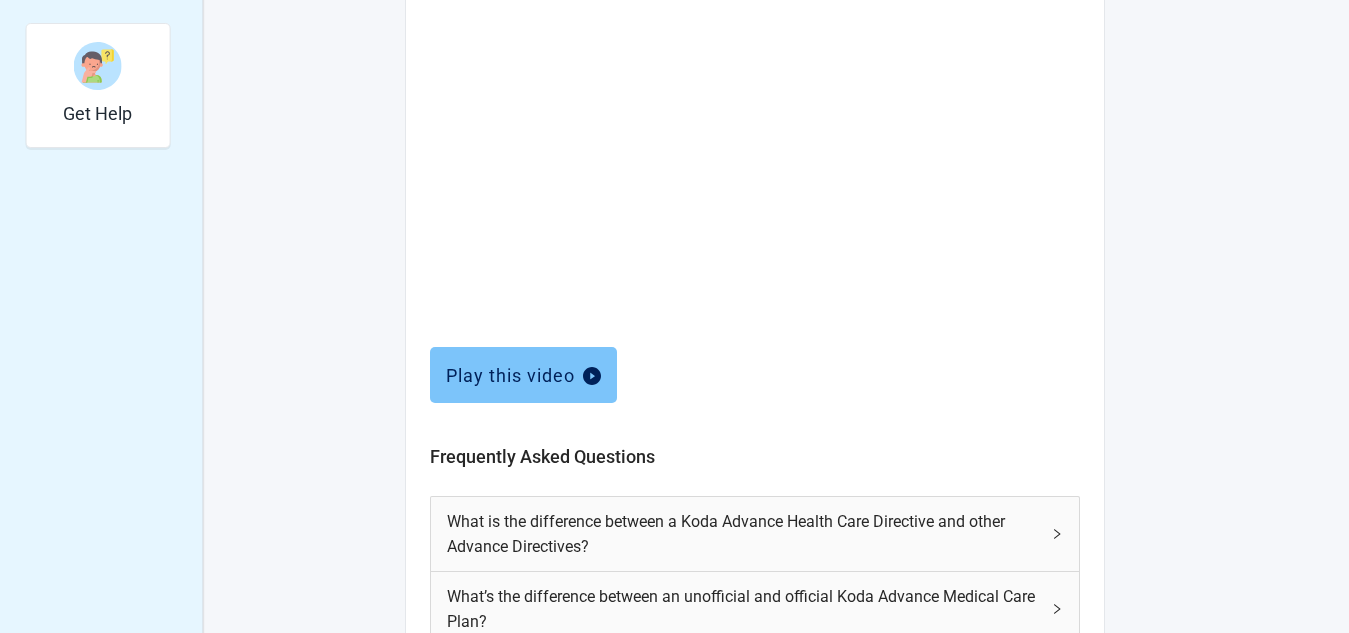 click on "Play this video" at bounding box center [523, 375] 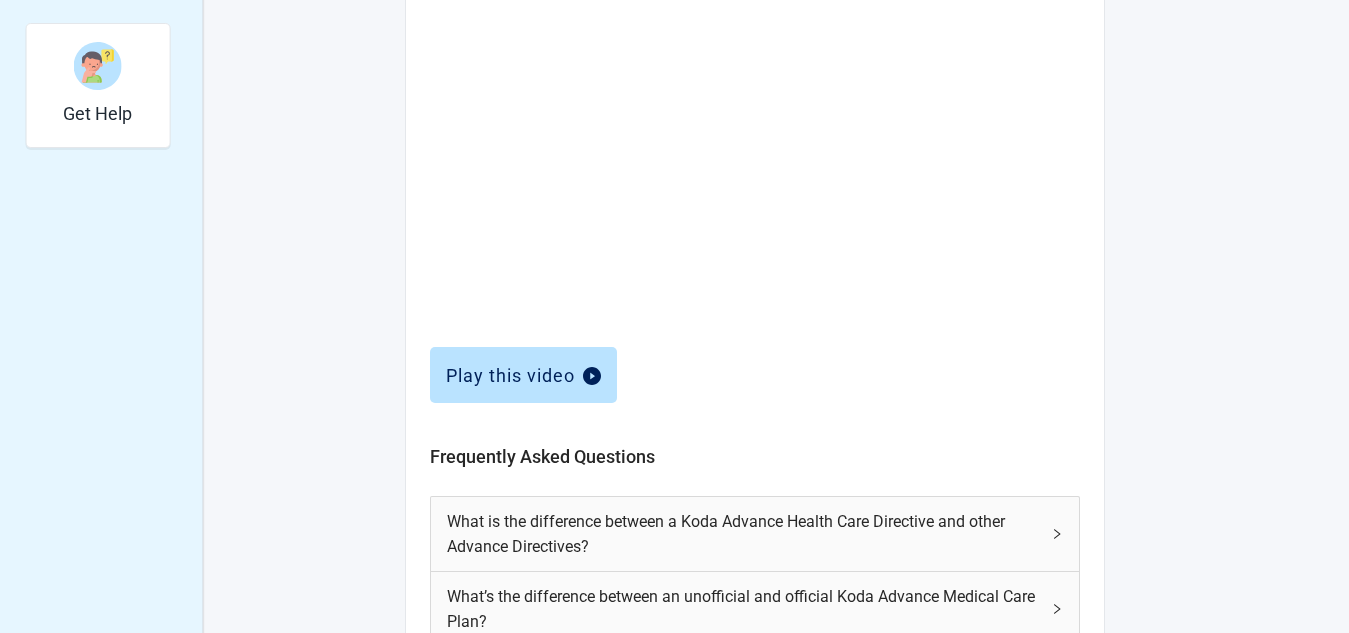click on "Play this video" at bounding box center (755, 193) 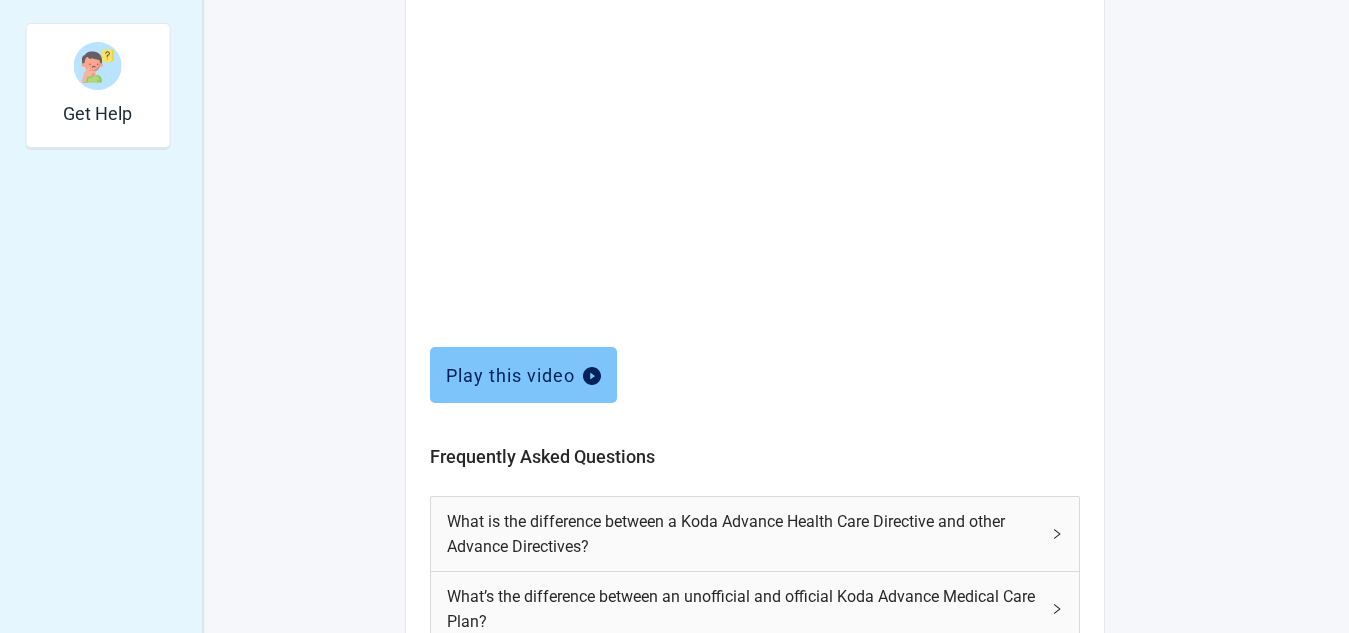 click 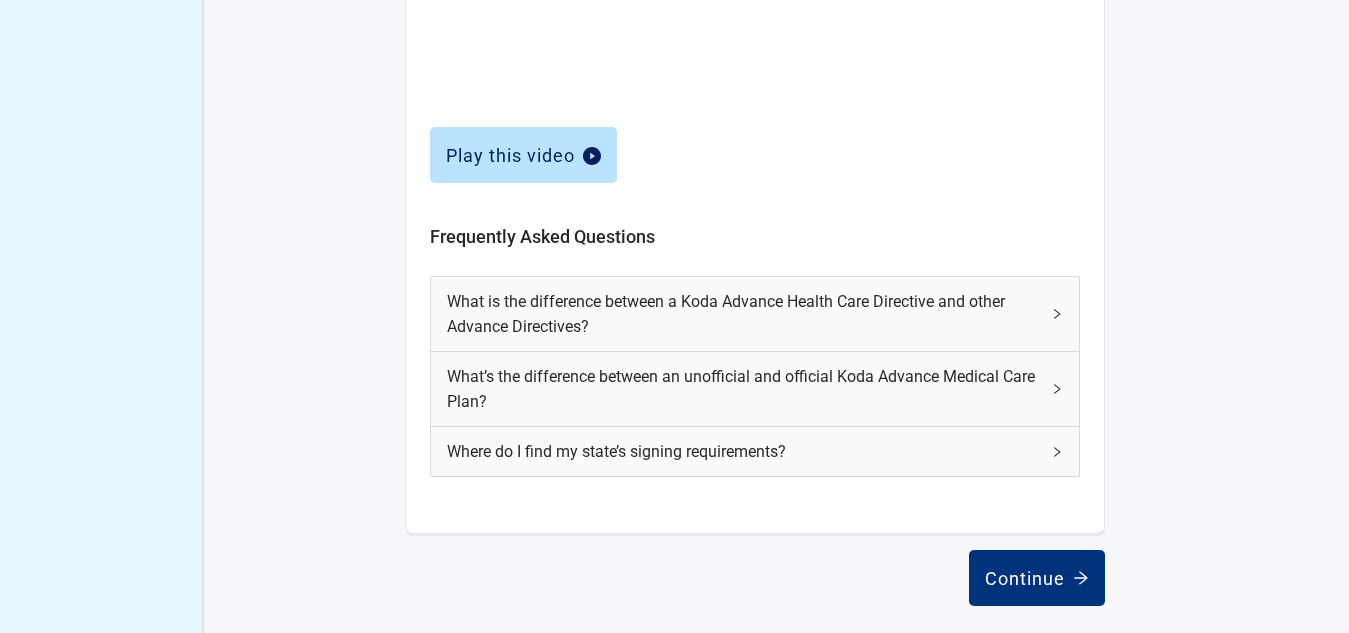 scroll, scrollTop: 919, scrollLeft: 0, axis: vertical 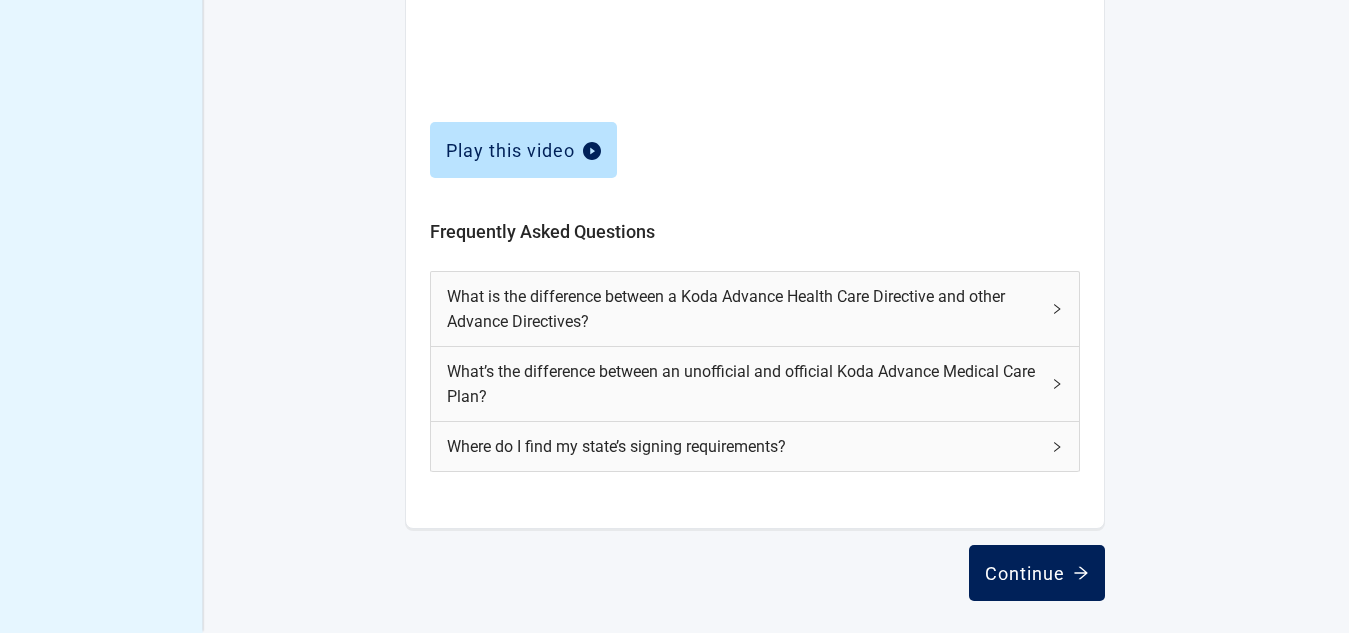 click on "Continue" at bounding box center (1037, 573) 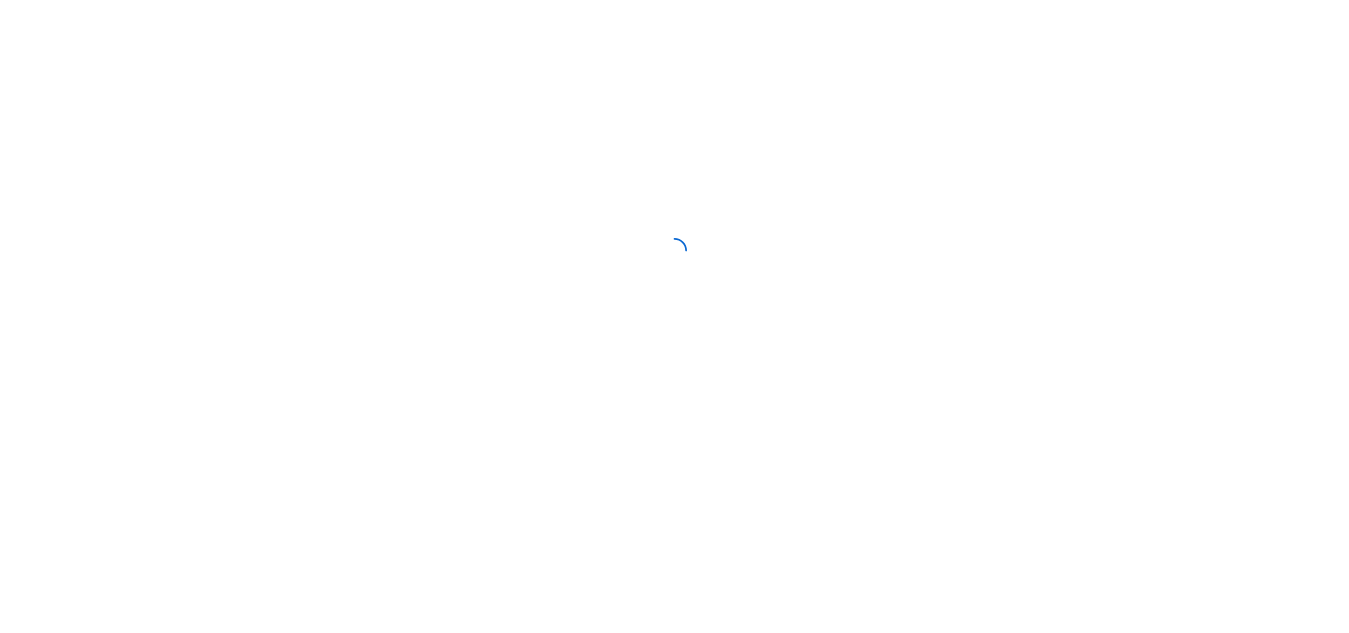 scroll, scrollTop: 0, scrollLeft: 0, axis: both 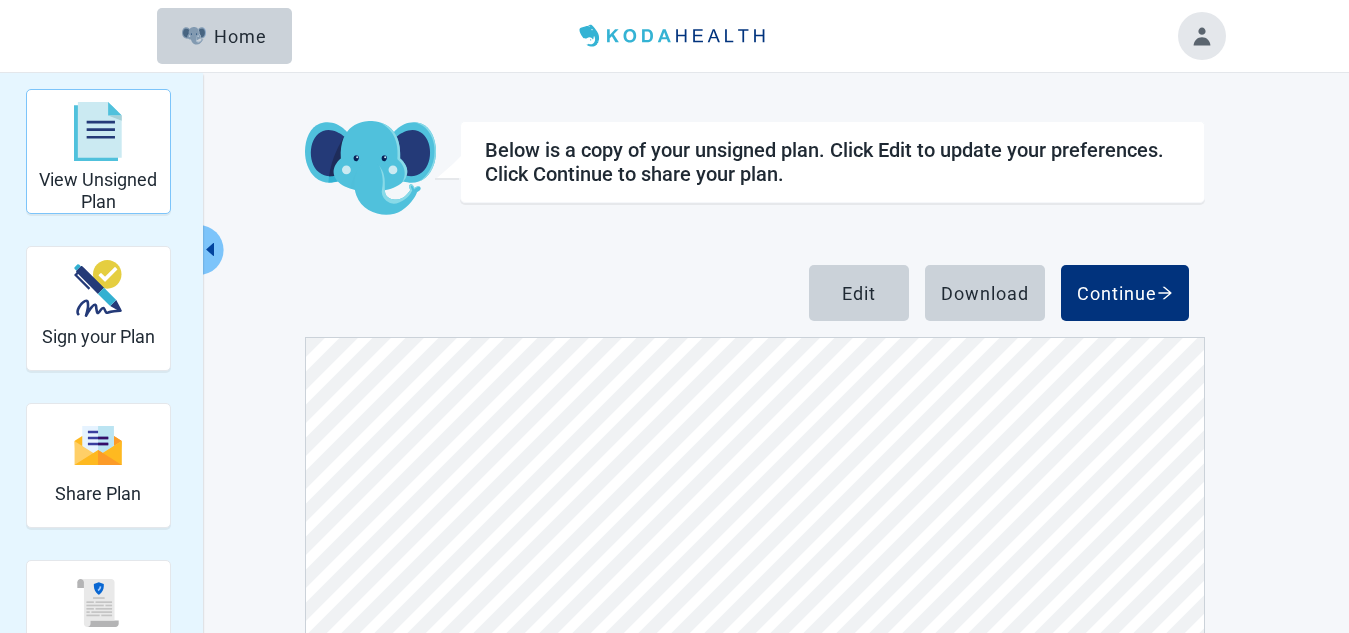 click at bounding box center [98, 132] 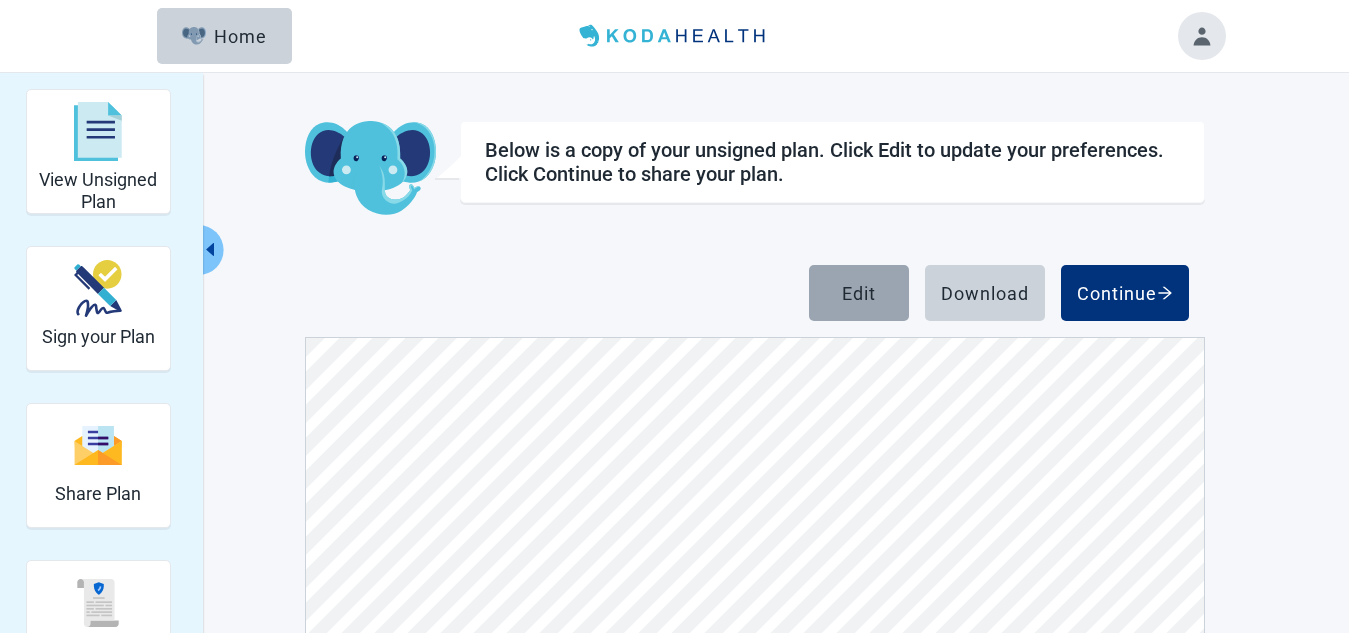 click on "Edit" at bounding box center (859, 293) 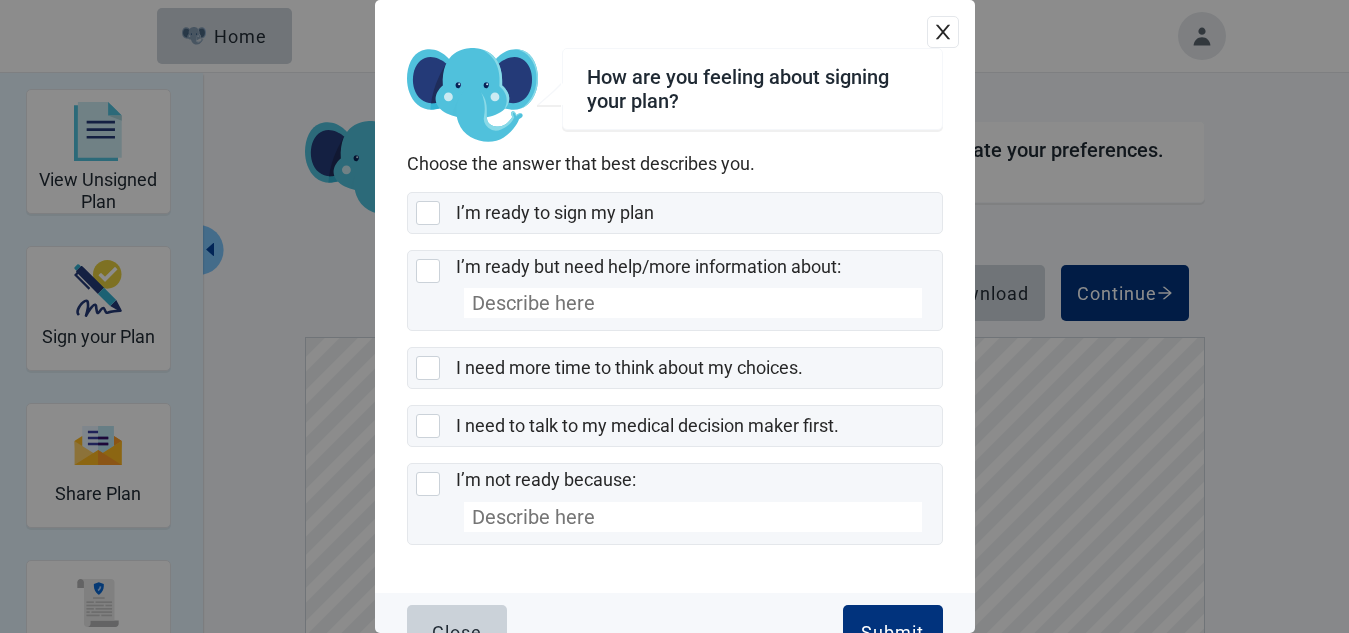 click 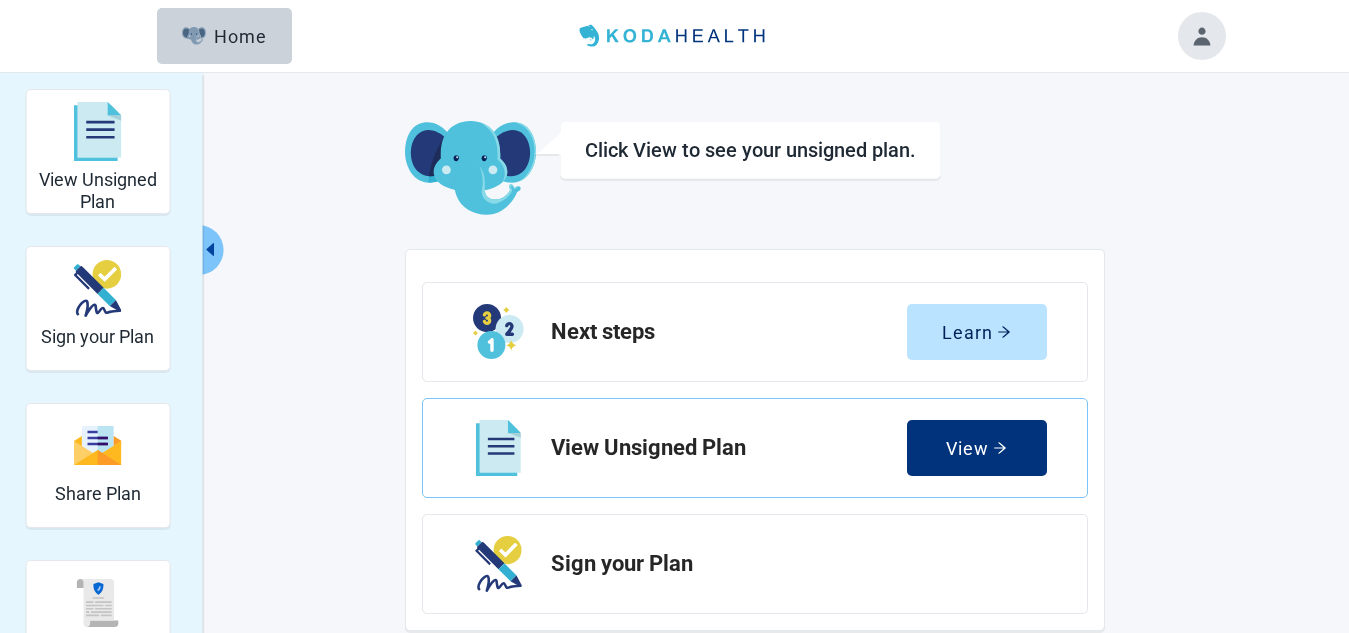 scroll, scrollTop: 0, scrollLeft: 0, axis: both 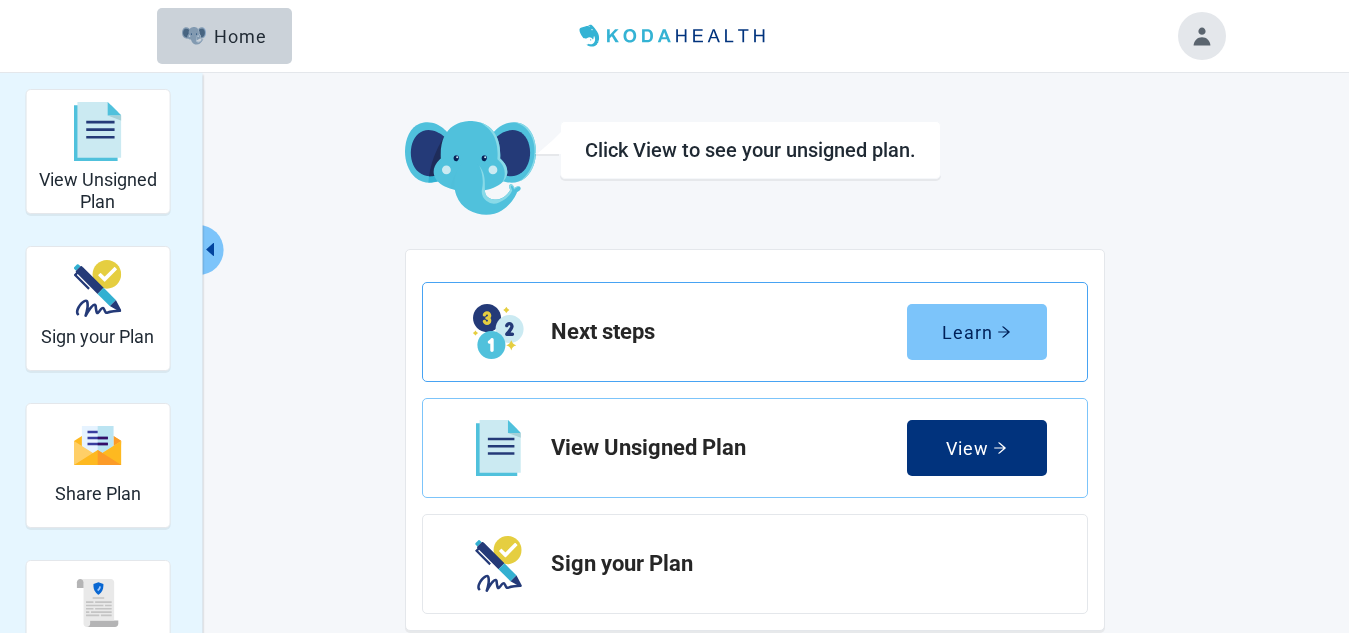 click on "Learn" at bounding box center (976, 332) 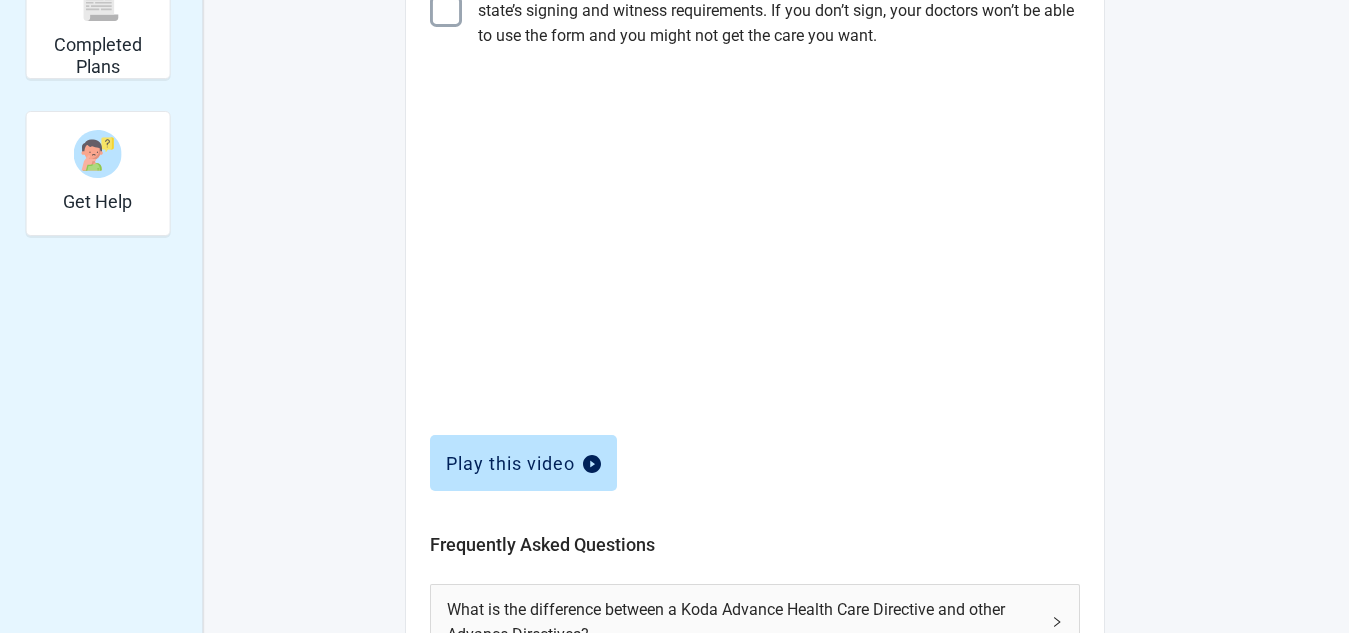 scroll, scrollTop: 608, scrollLeft: 0, axis: vertical 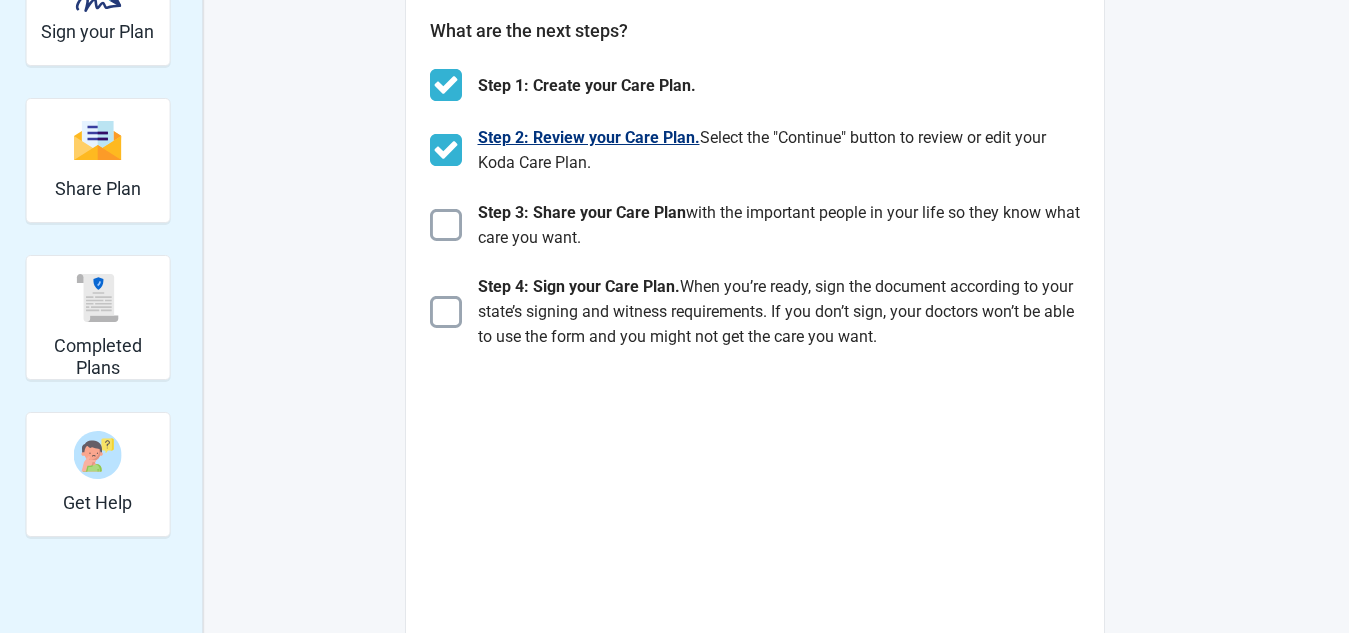 click on "Step 2: Review your Care Plan." at bounding box center (589, 137) 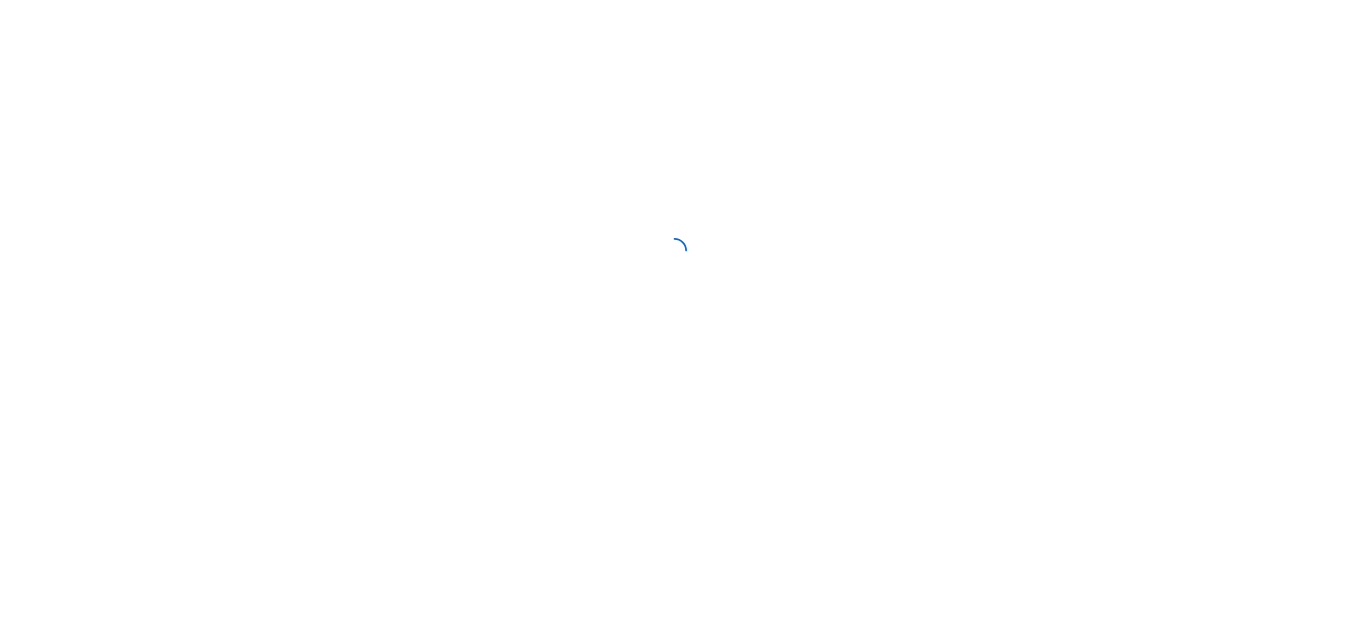 scroll, scrollTop: 0, scrollLeft: 0, axis: both 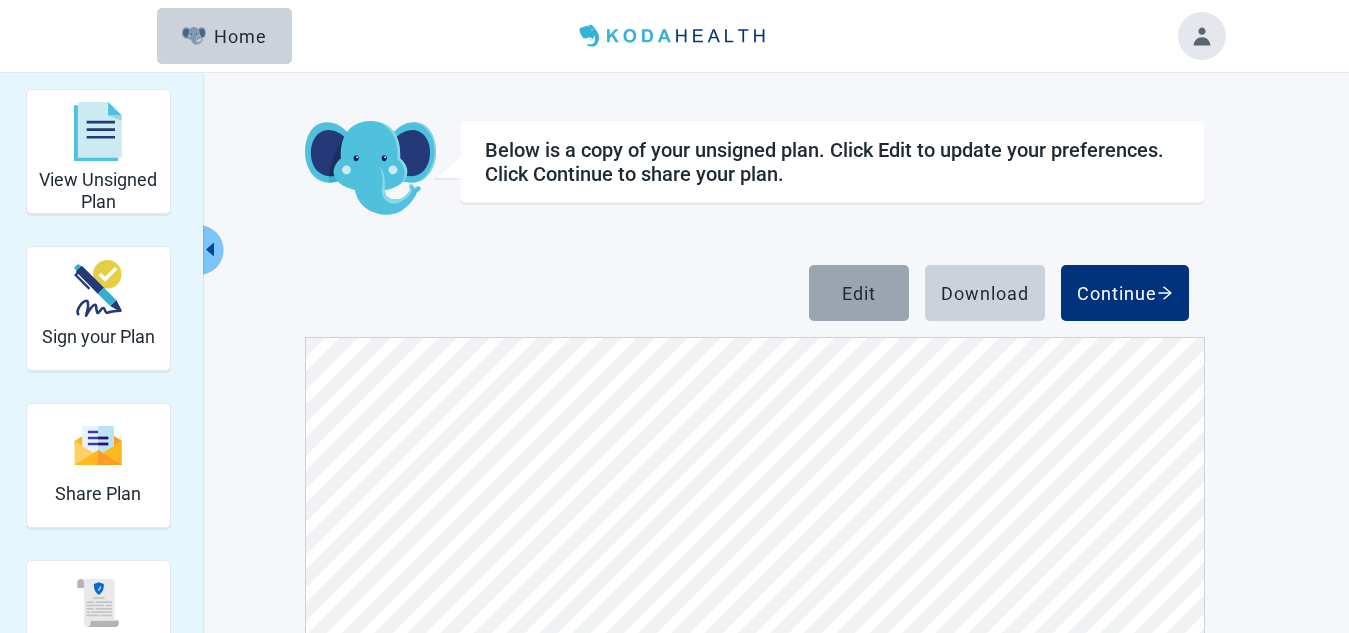 click on "Edit" at bounding box center [859, 293] 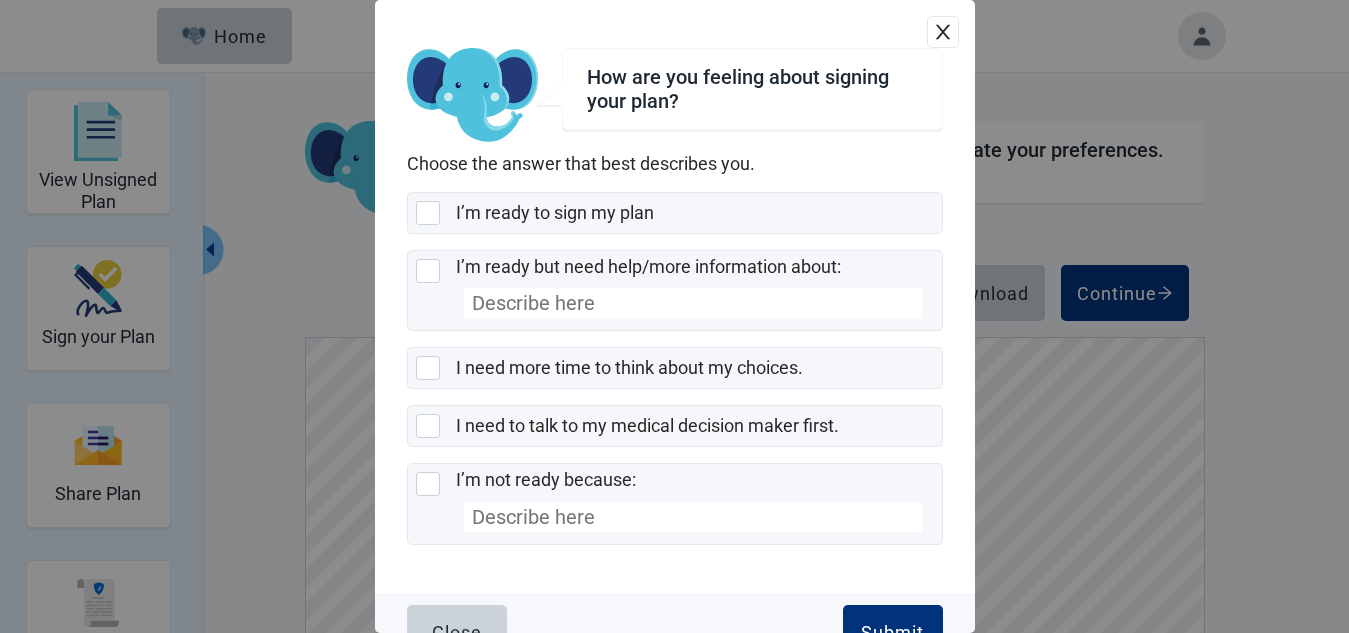 click 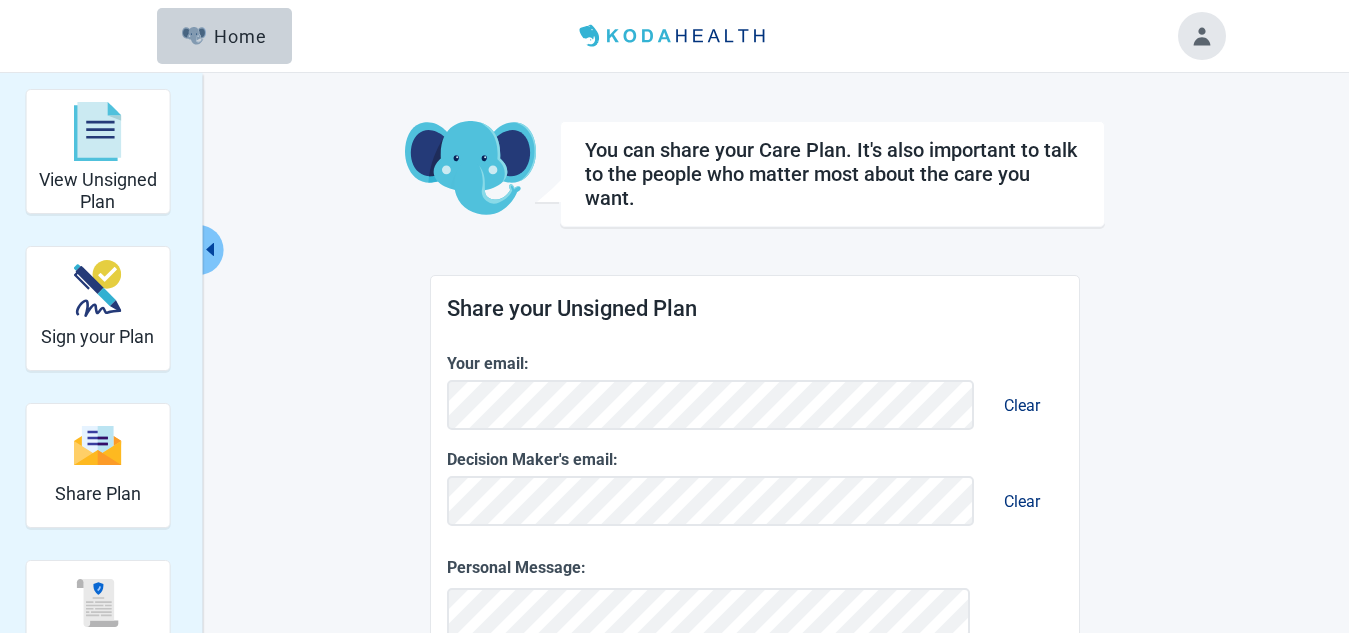 click 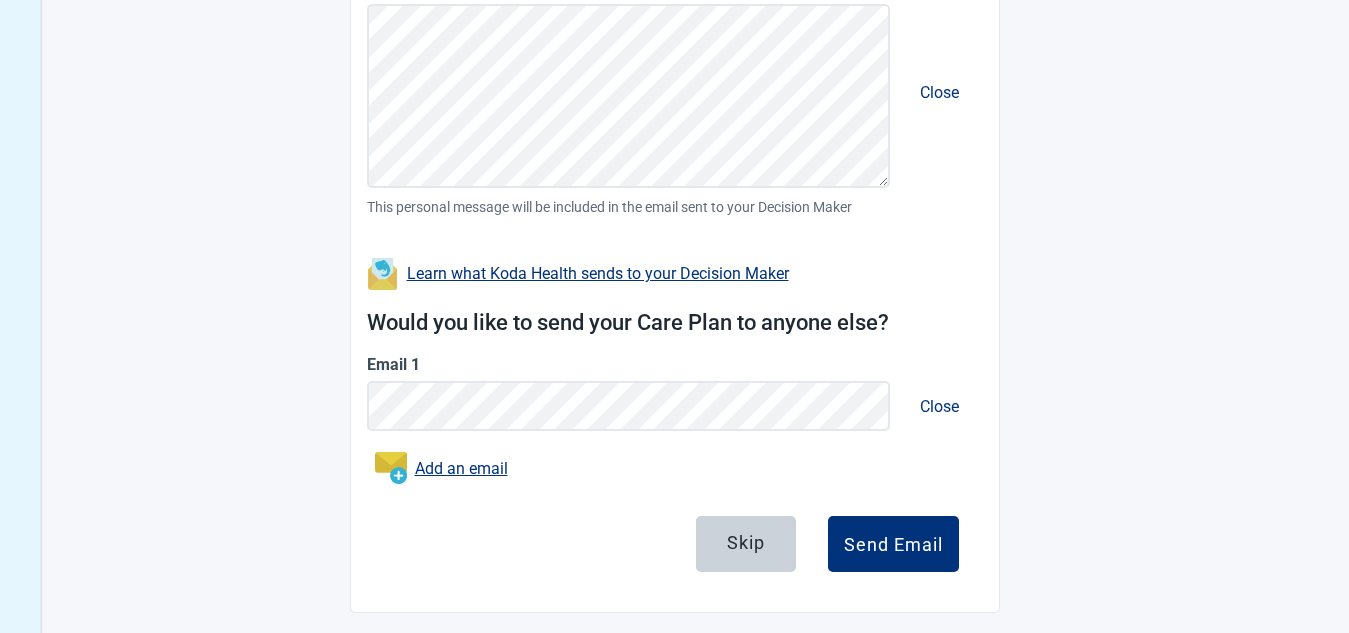 scroll, scrollTop: 596, scrollLeft: 0, axis: vertical 